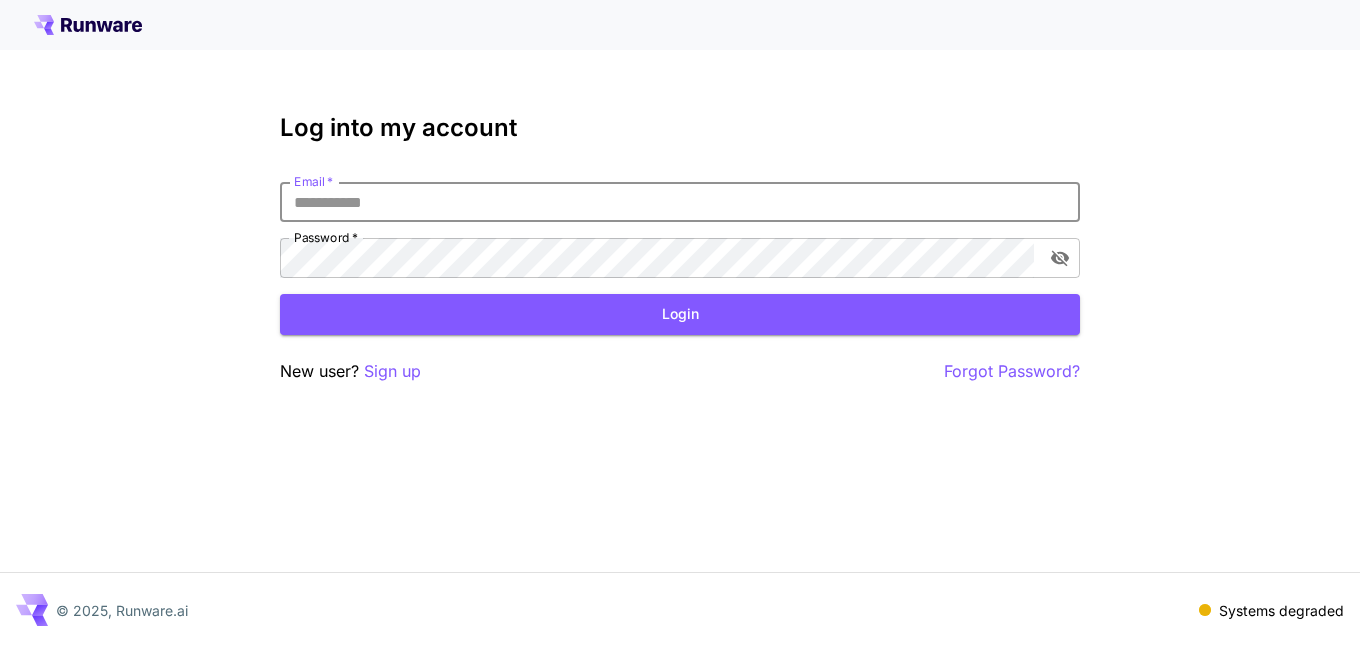 scroll, scrollTop: 0, scrollLeft: 0, axis: both 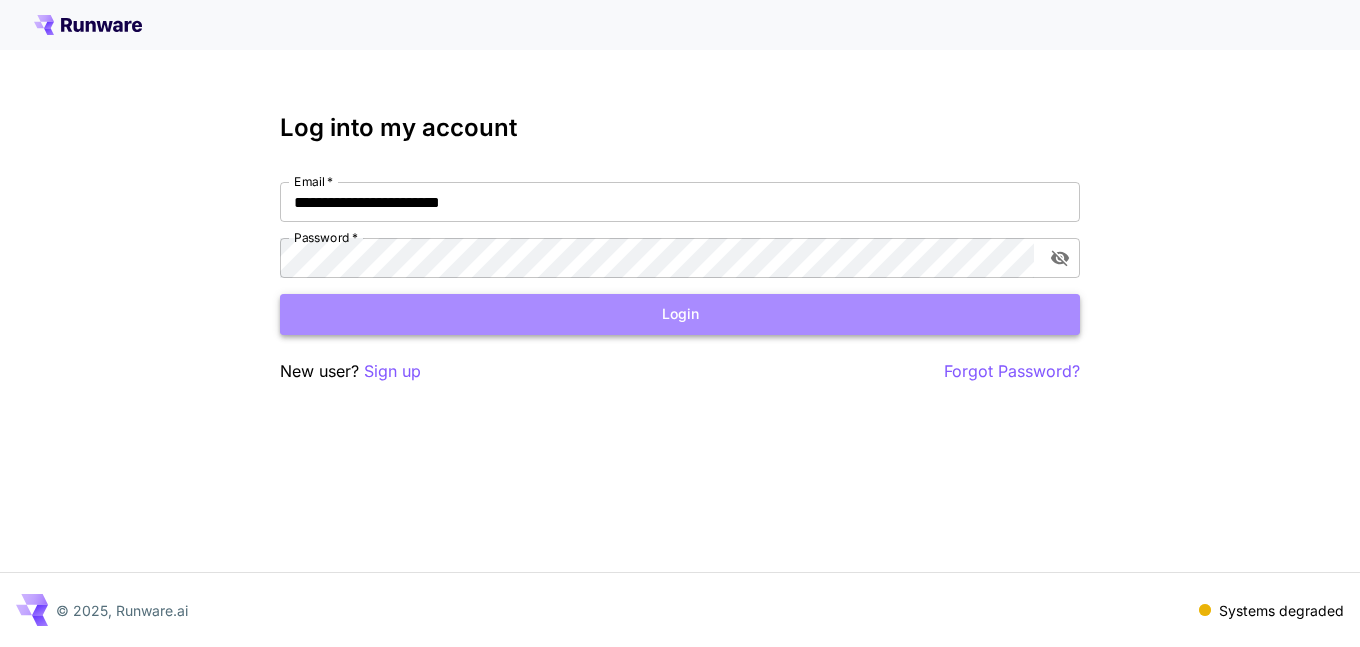 click on "Login" at bounding box center [680, 314] 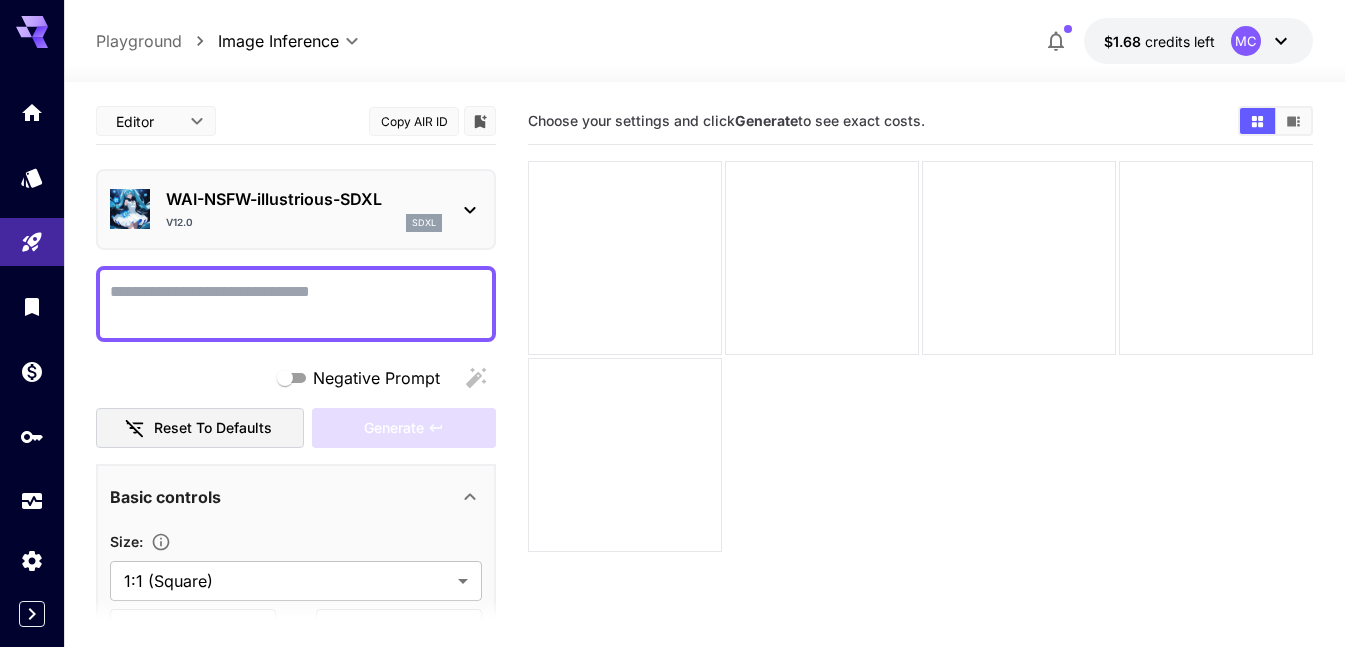 click on "Negative Prompt" at bounding box center (296, 304) 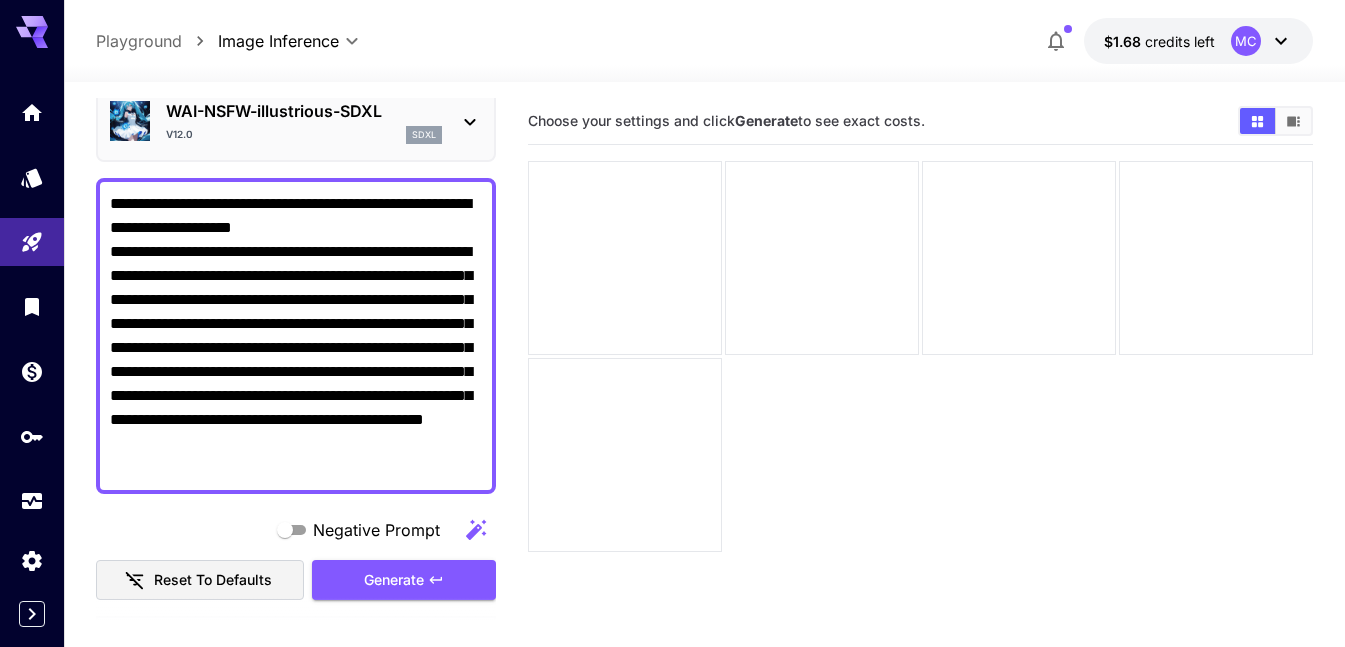 scroll, scrollTop: 200, scrollLeft: 0, axis: vertical 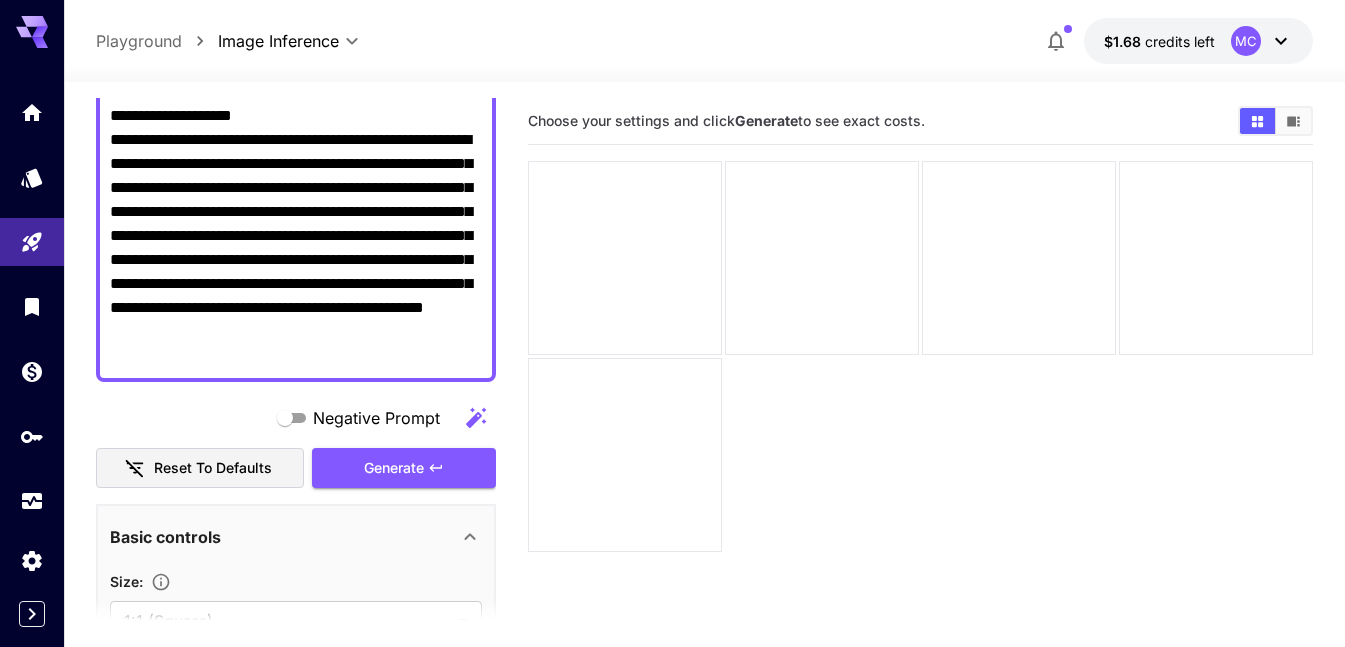 type on "**********" 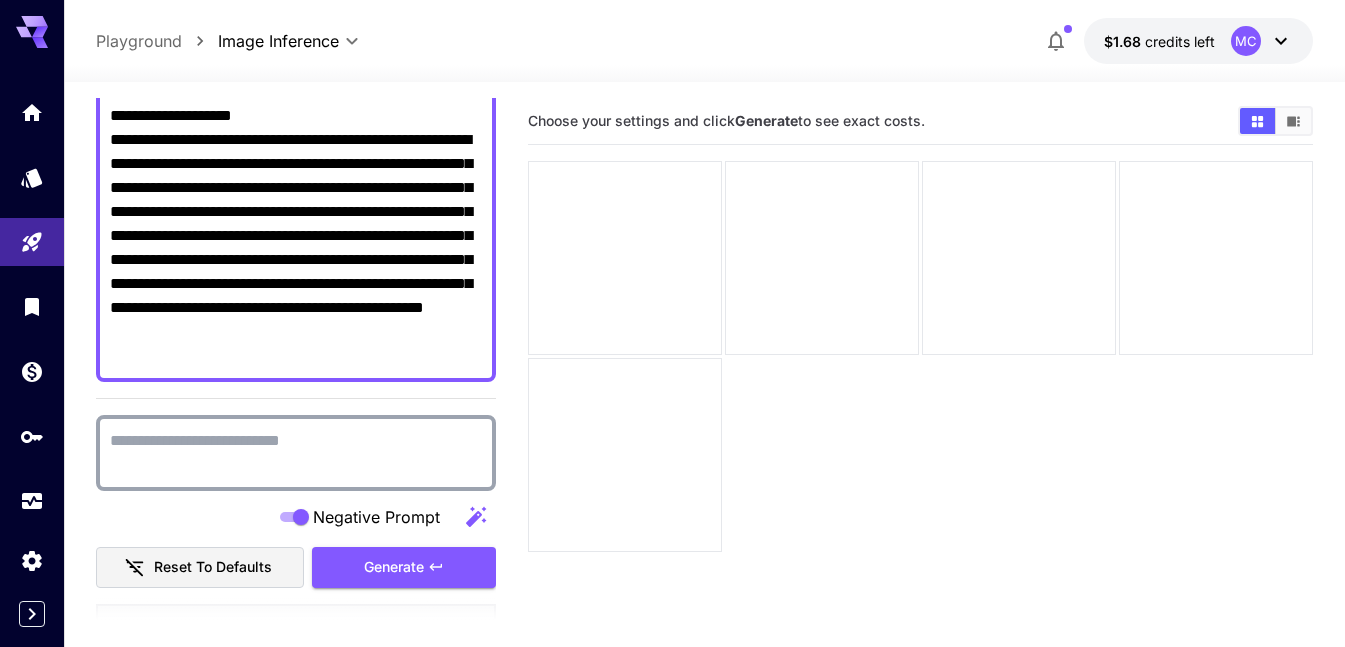 paste on "**********" 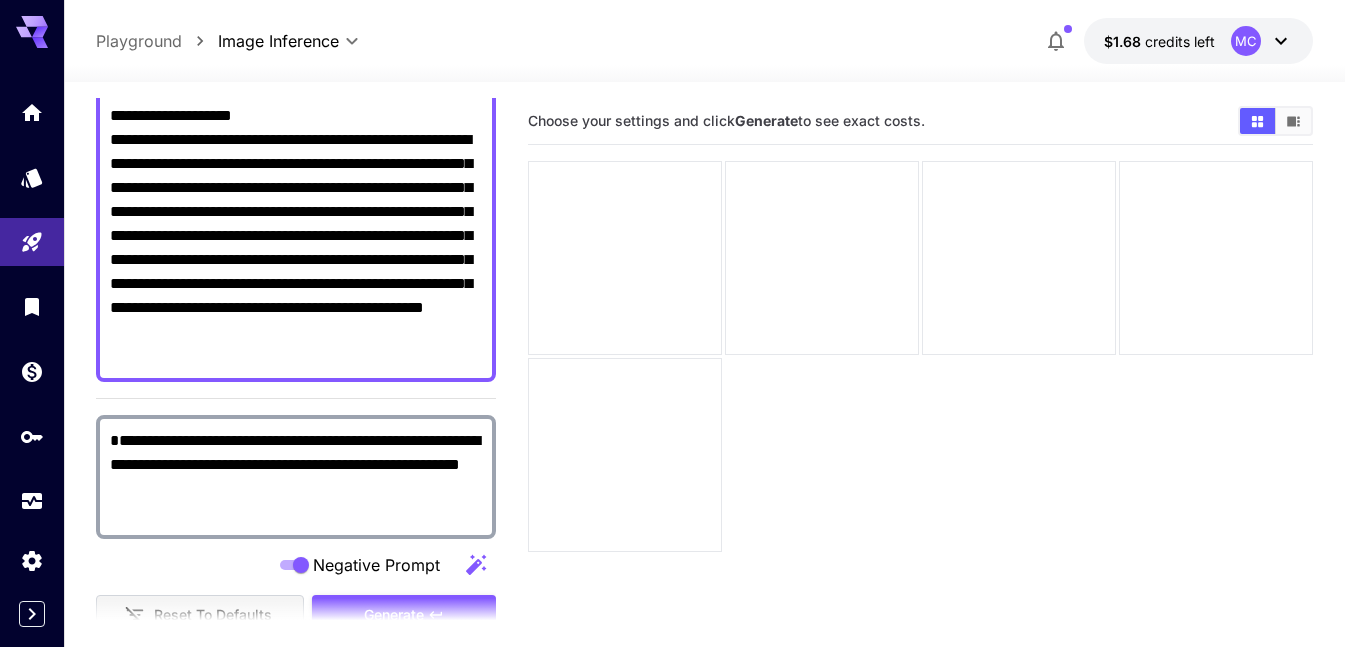 type on "**********" 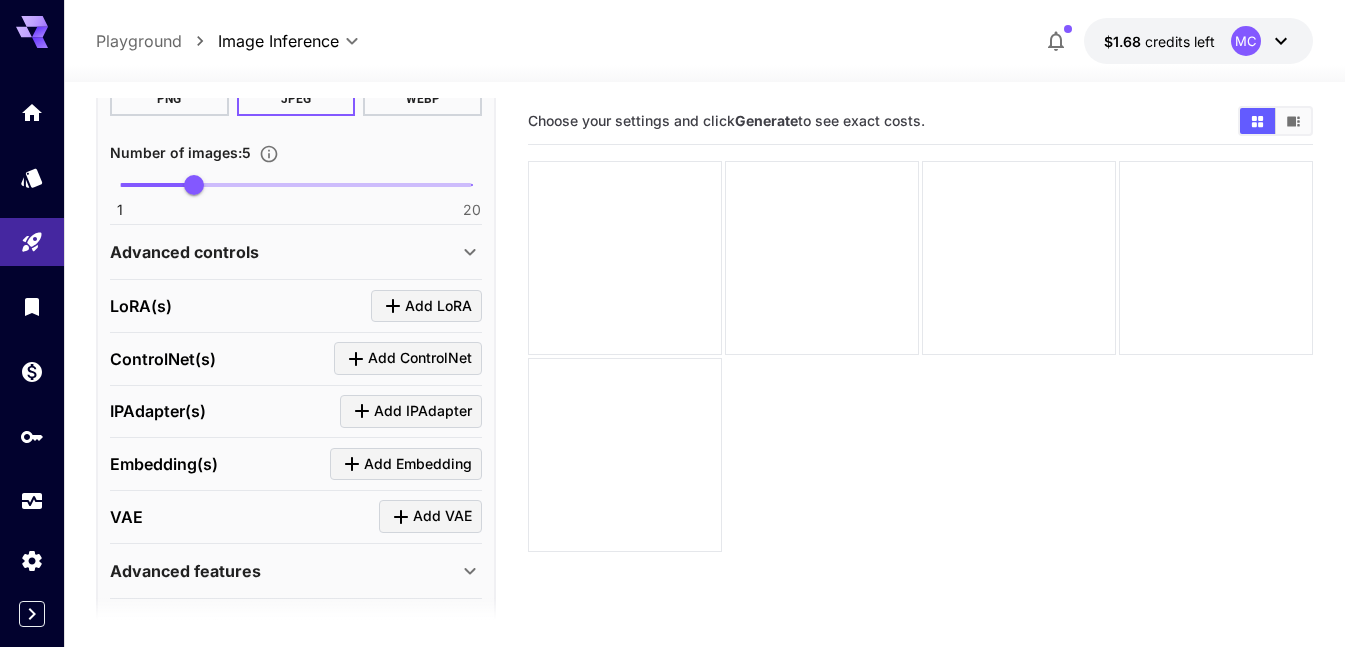 scroll, scrollTop: 1000, scrollLeft: 0, axis: vertical 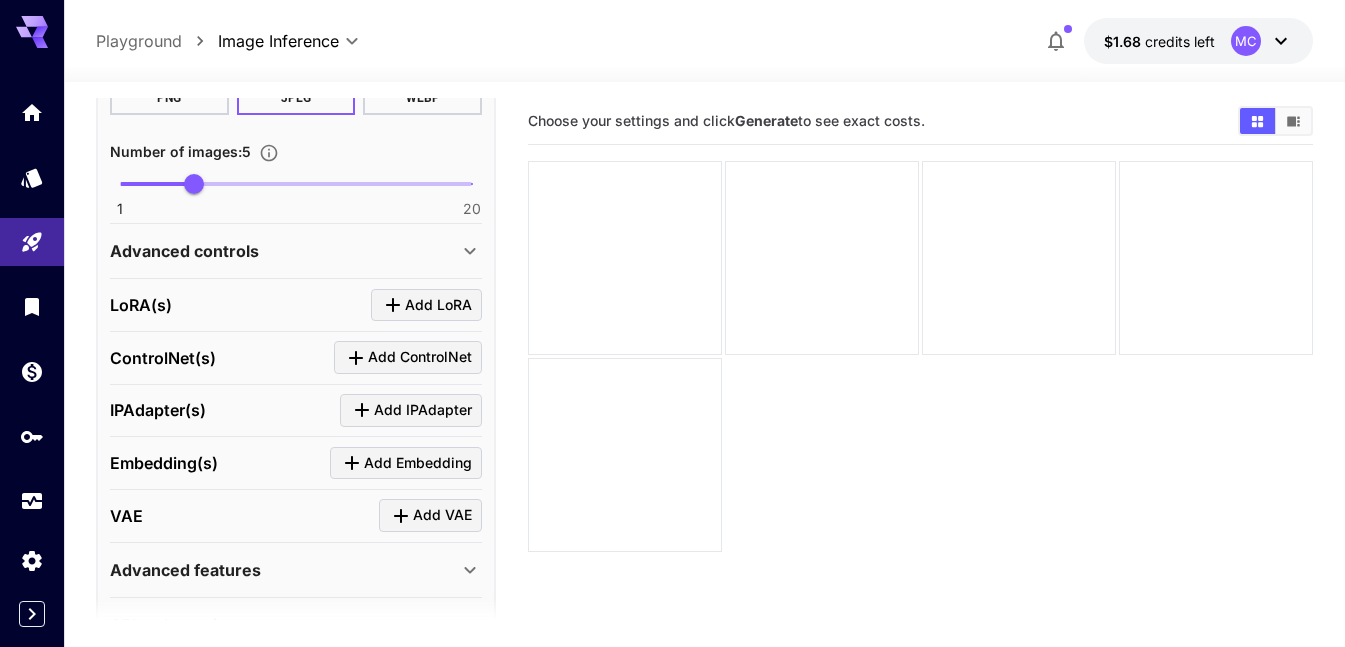 click on "Advanced controls" at bounding box center [296, 251] 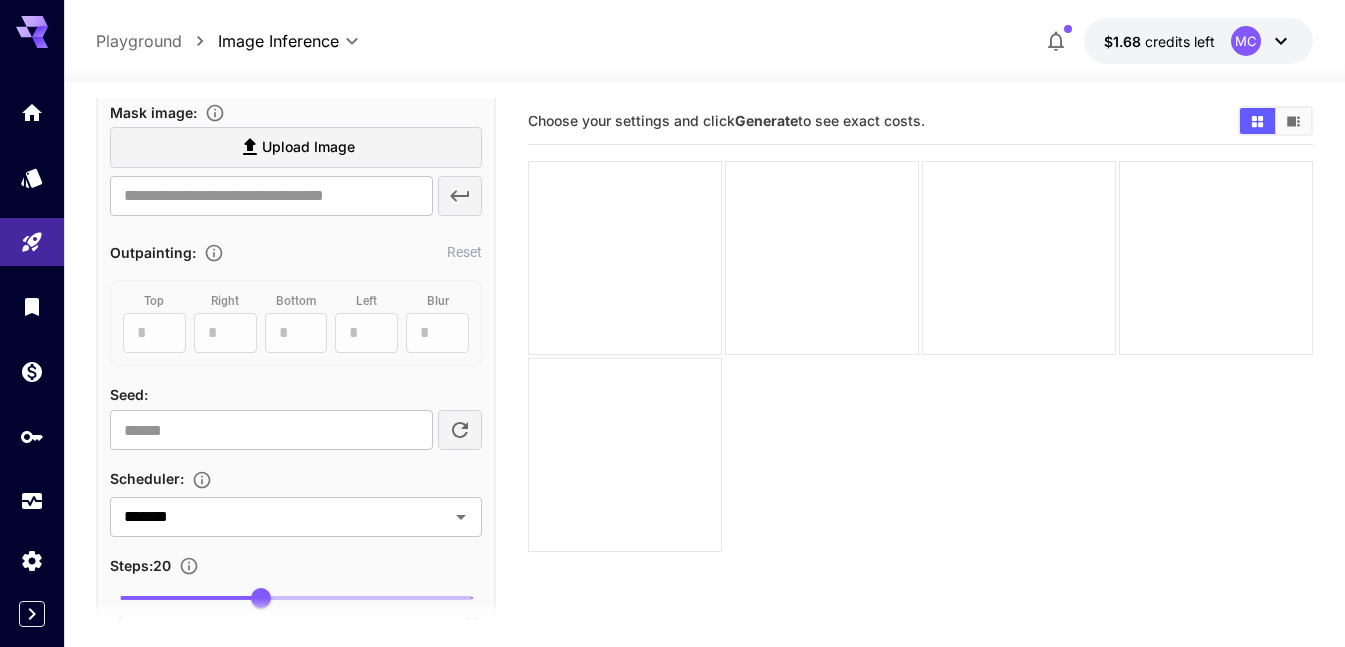 scroll, scrollTop: 1400, scrollLeft: 0, axis: vertical 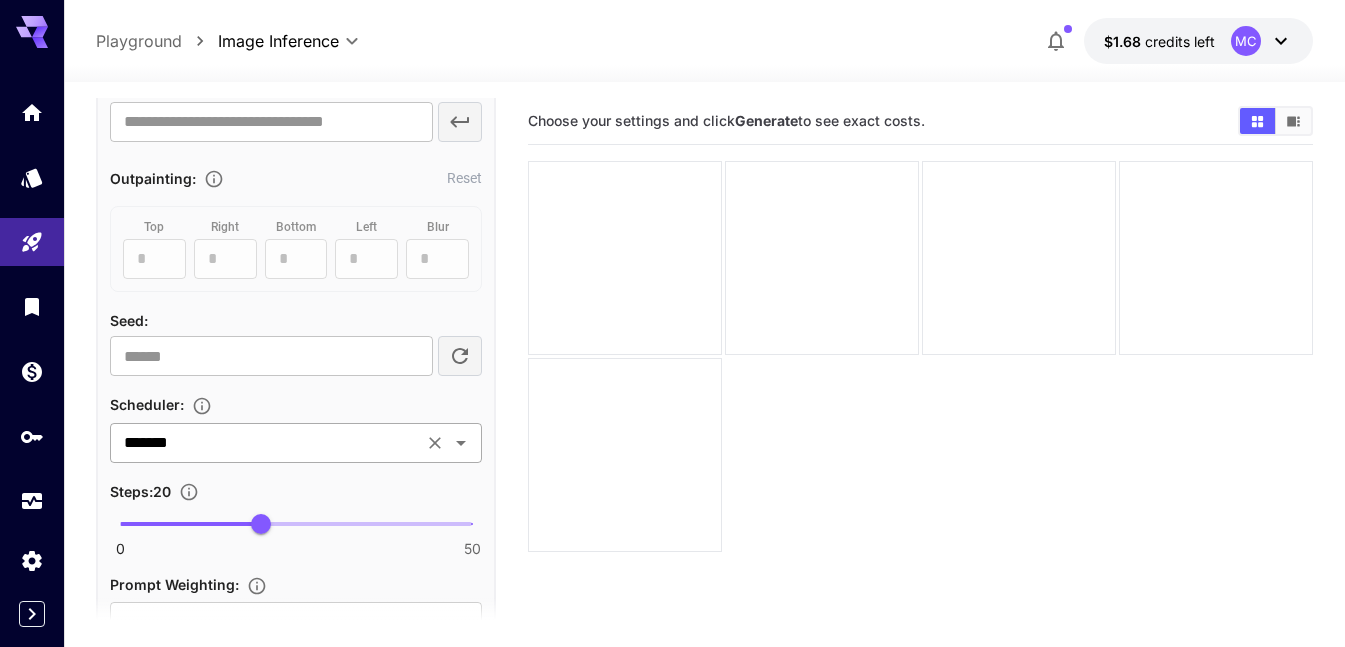 click on "*******" at bounding box center [266, 443] 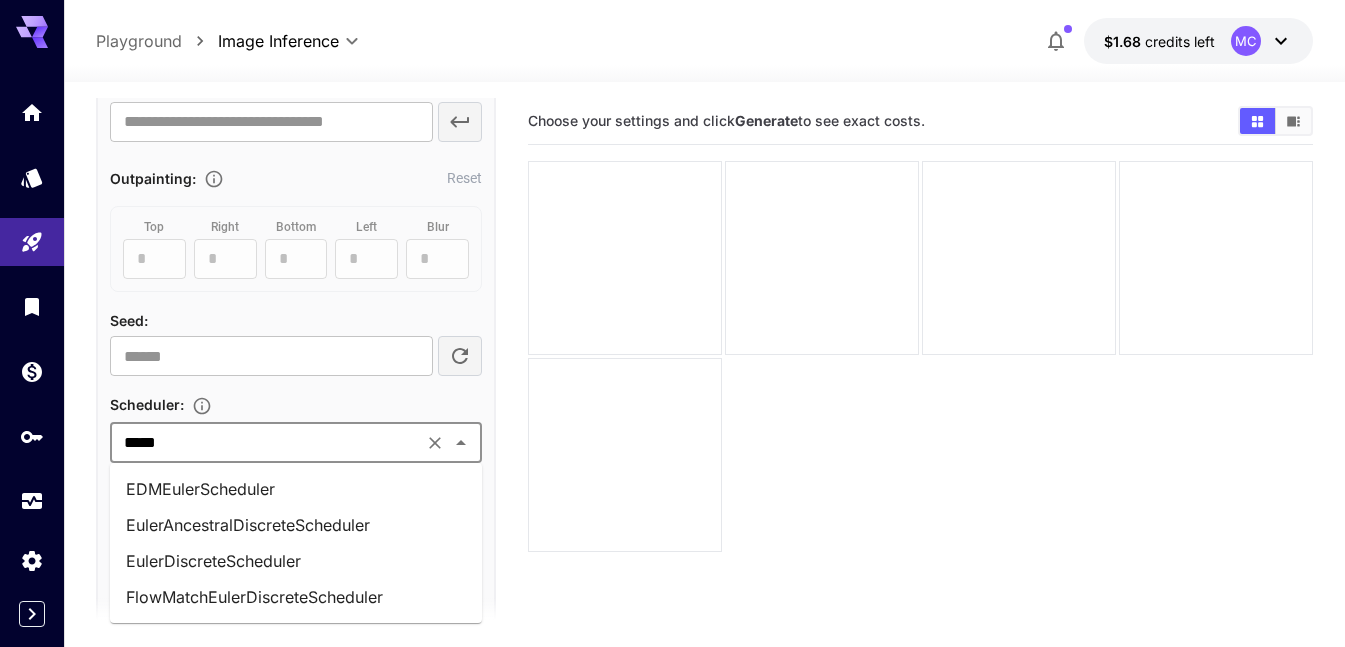 type on "******" 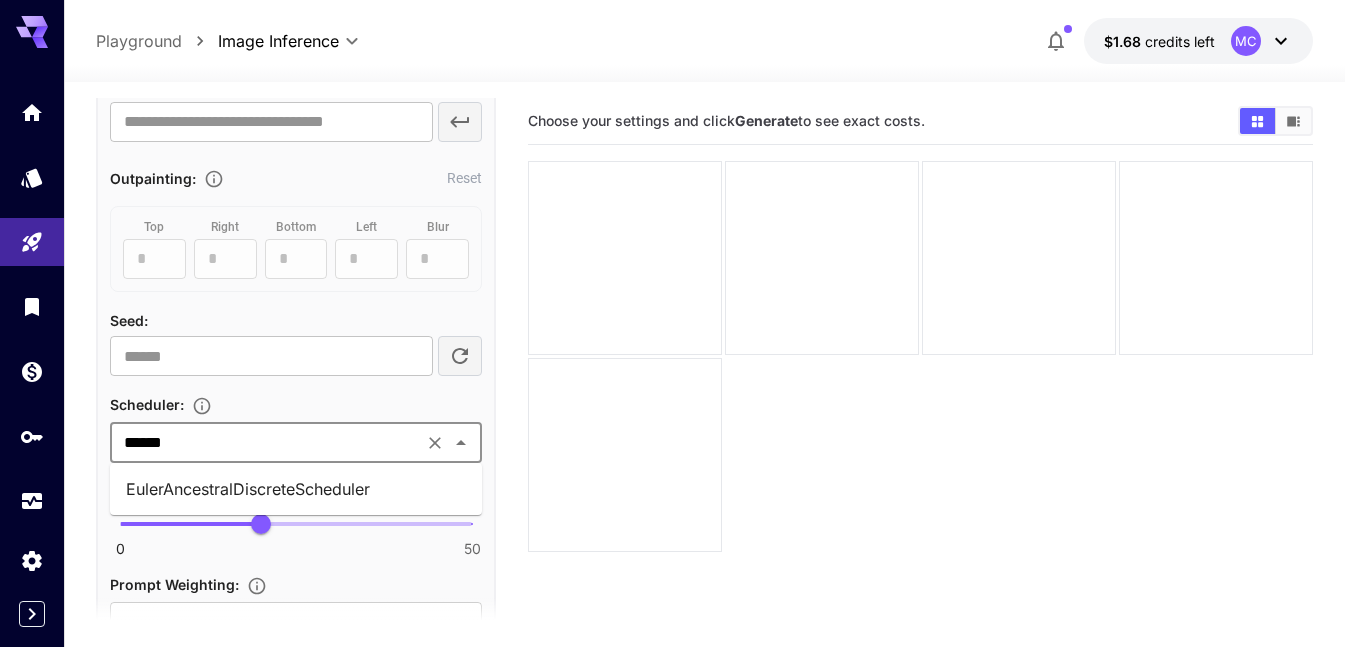 click on "EulerAncestralDiscreteScheduler" at bounding box center [296, 489] 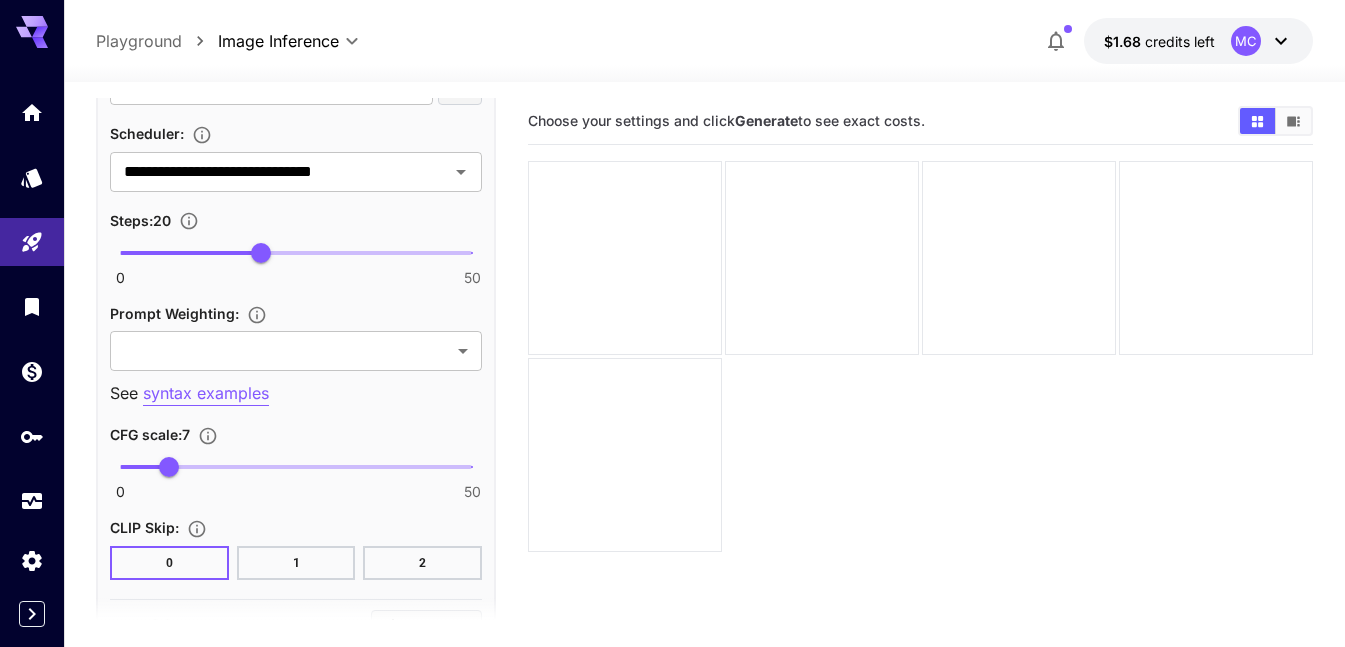 scroll, scrollTop: 1700, scrollLeft: 0, axis: vertical 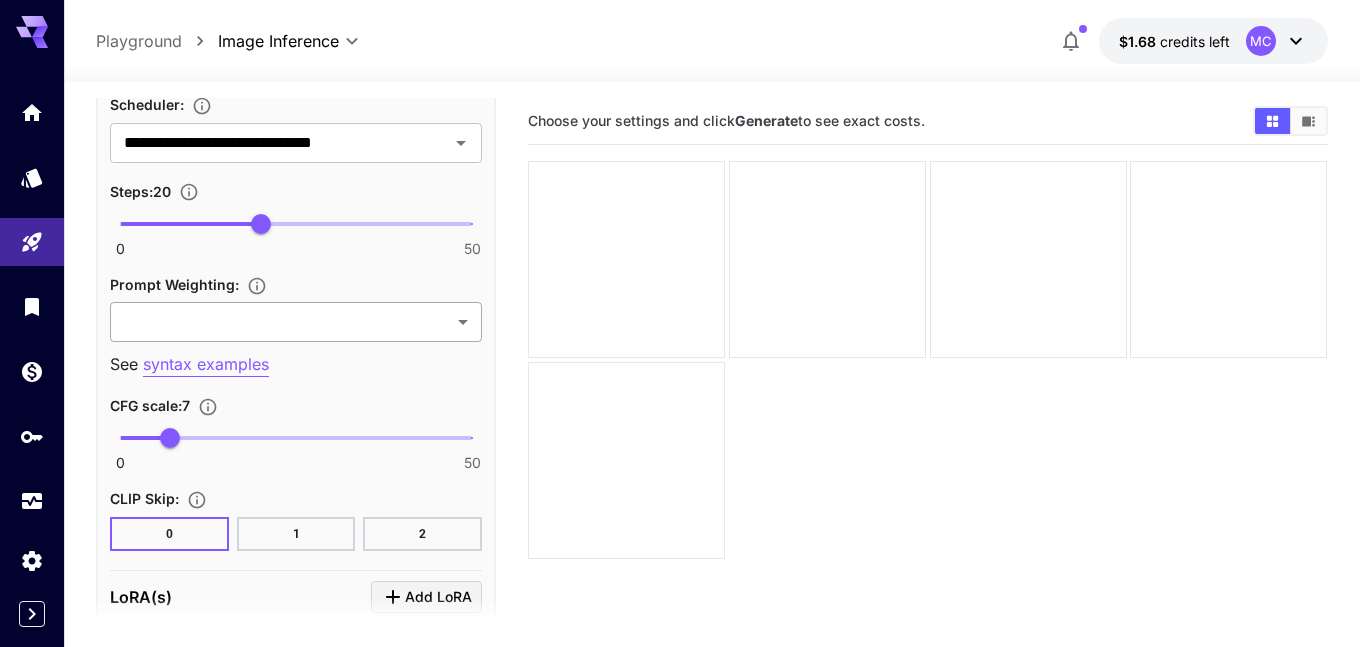 click on "**********" at bounding box center [680, 402] 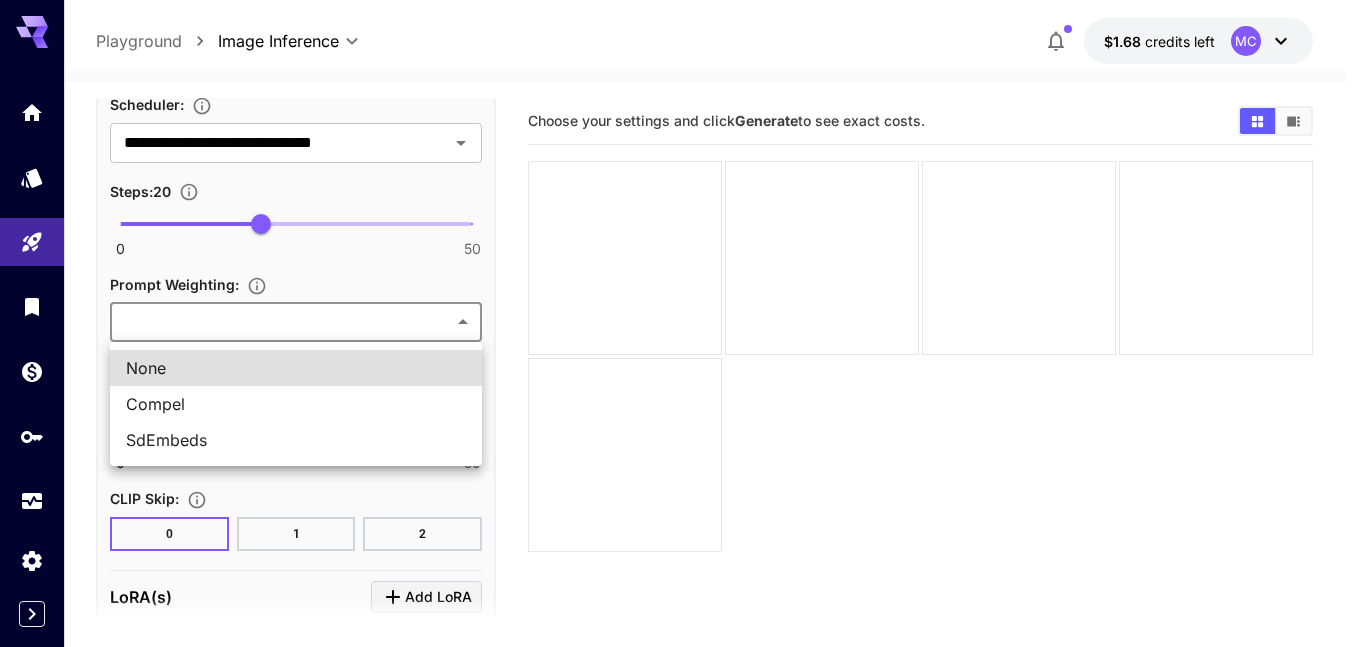 click on "Compel" at bounding box center (296, 404) 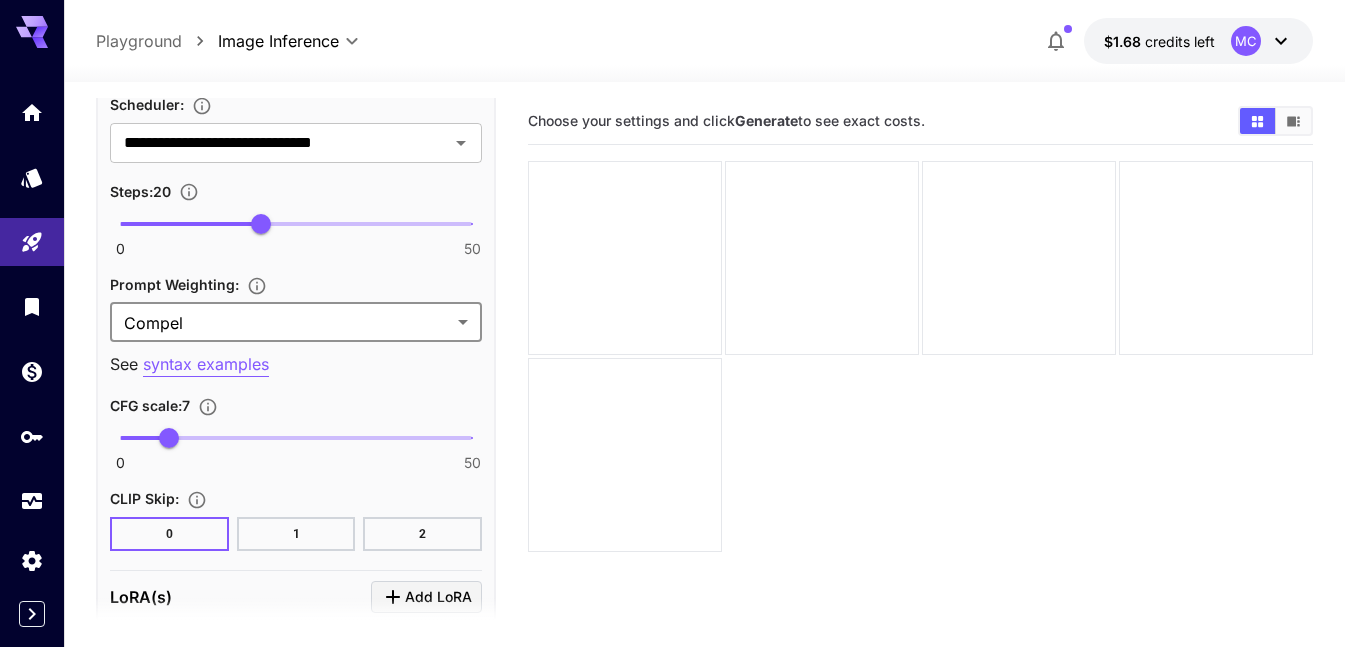 click on "2" at bounding box center [422, 534] 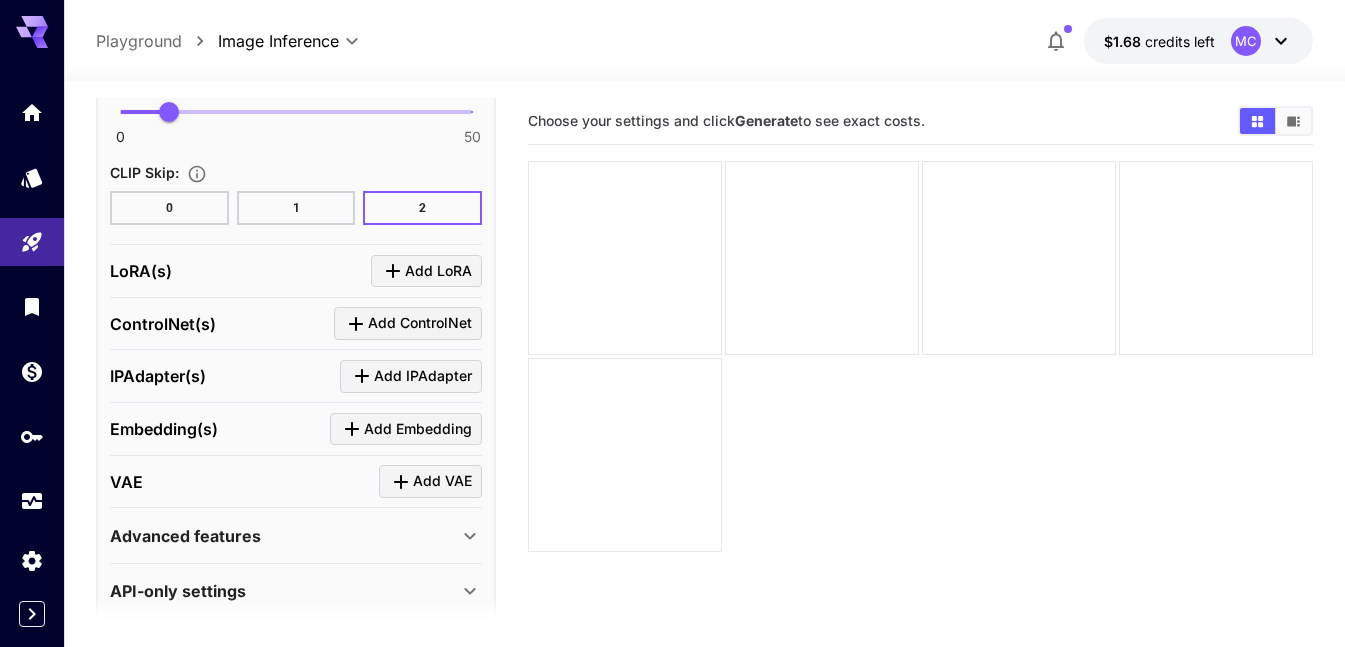 scroll, scrollTop: 1948, scrollLeft: 0, axis: vertical 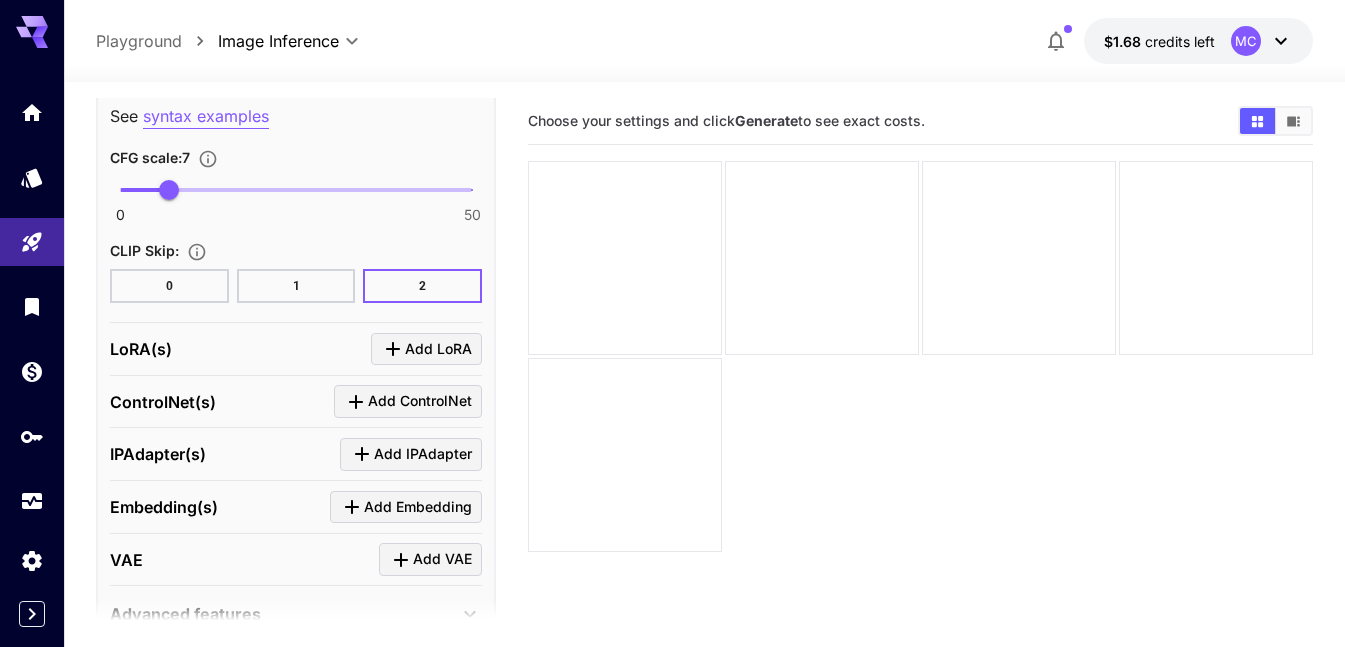 drag, startPoint x: 396, startPoint y: 378, endPoint x: 399, endPoint y: 365, distance: 13.341664 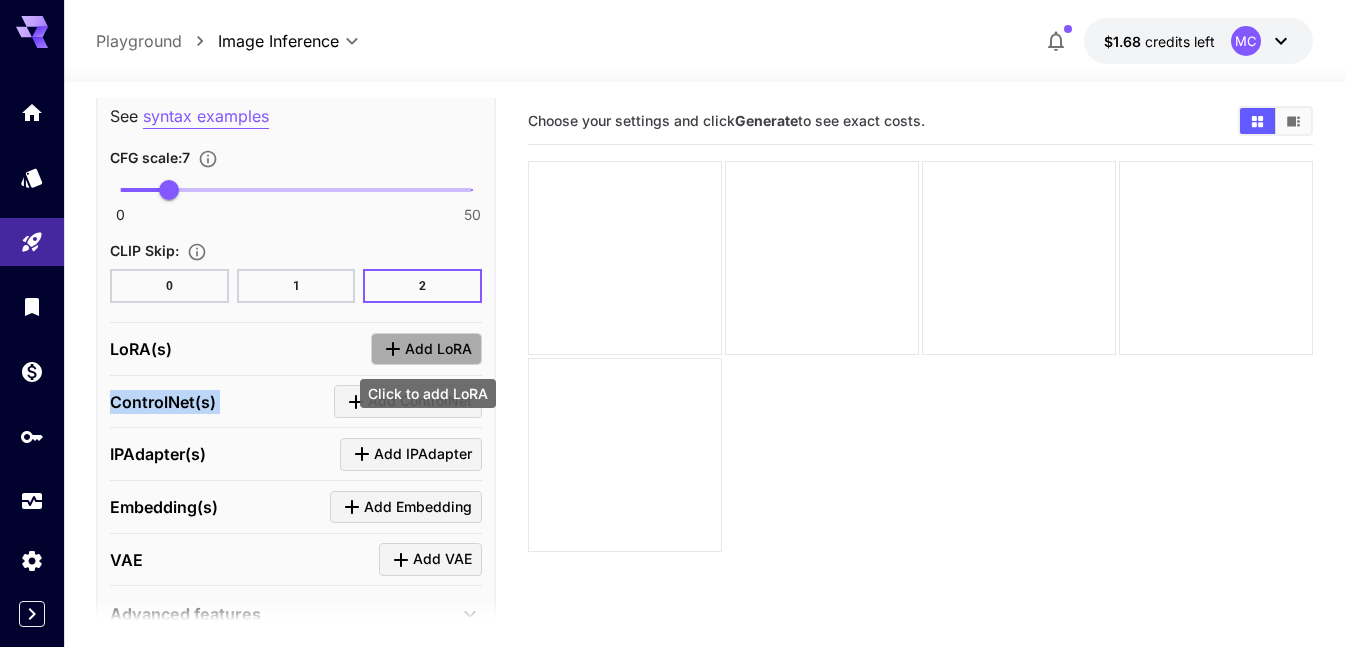 click 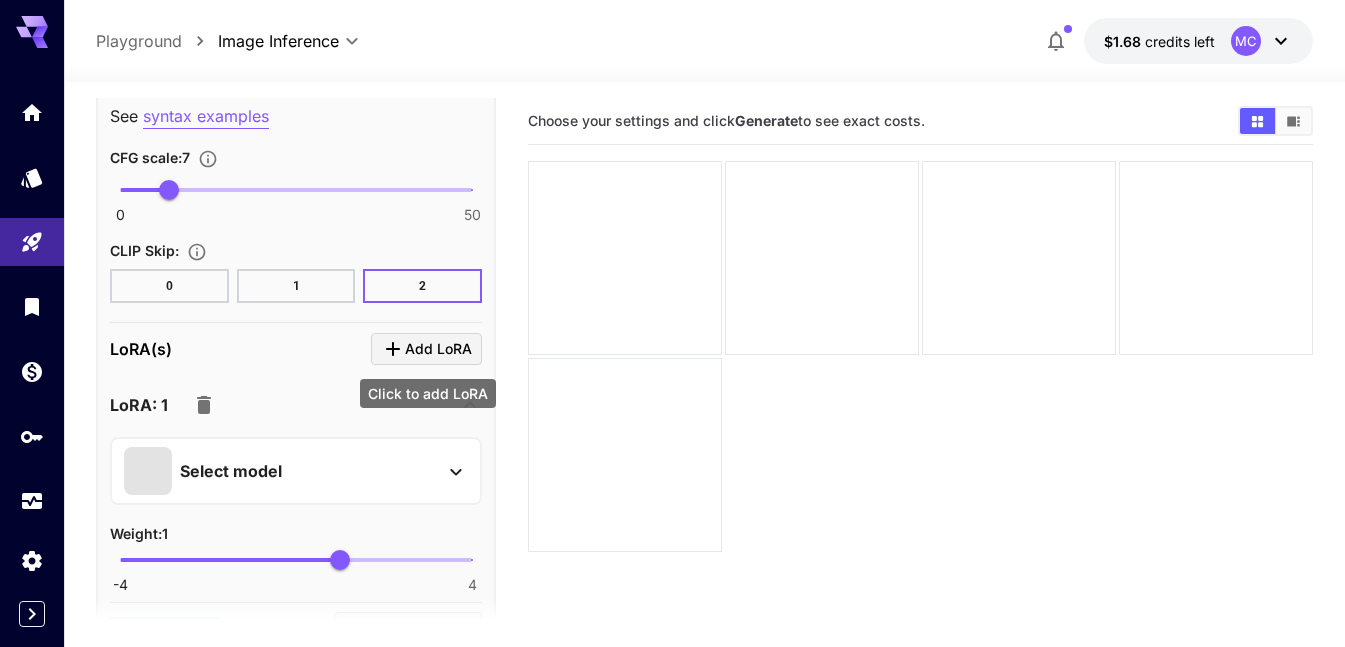 click 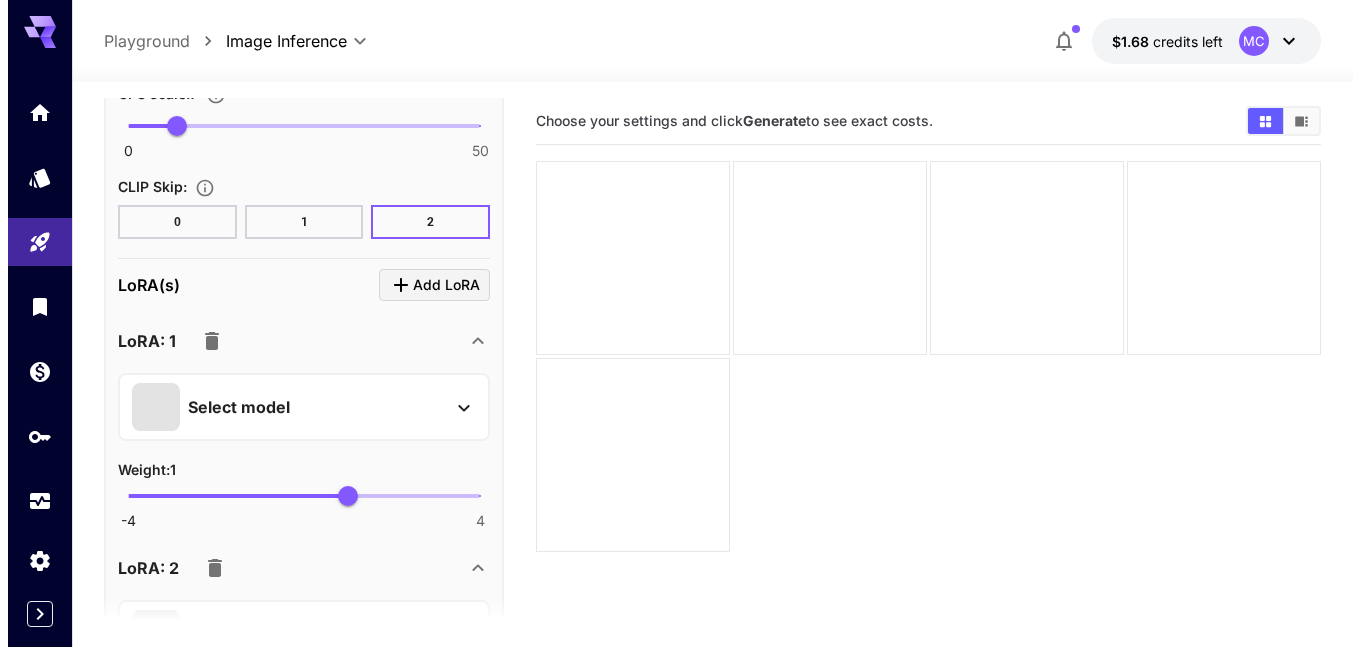 scroll, scrollTop: 2148, scrollLeft: 0, axis: vertical 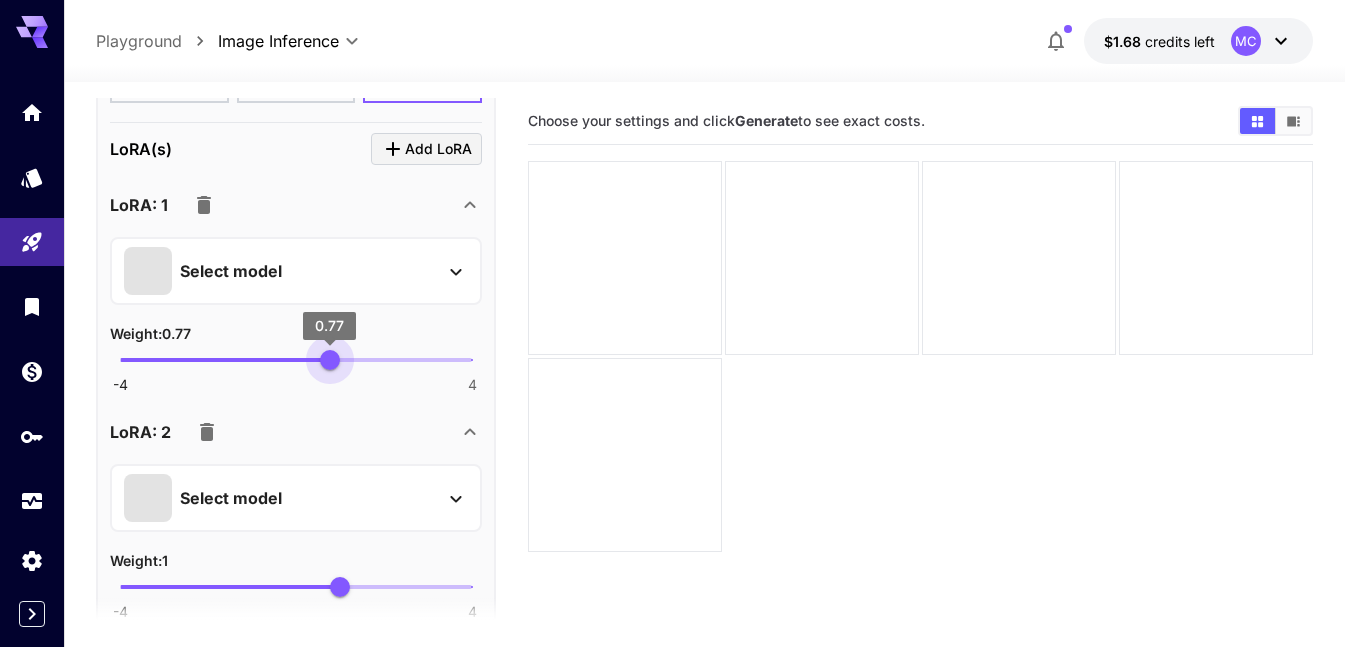 type on "***" 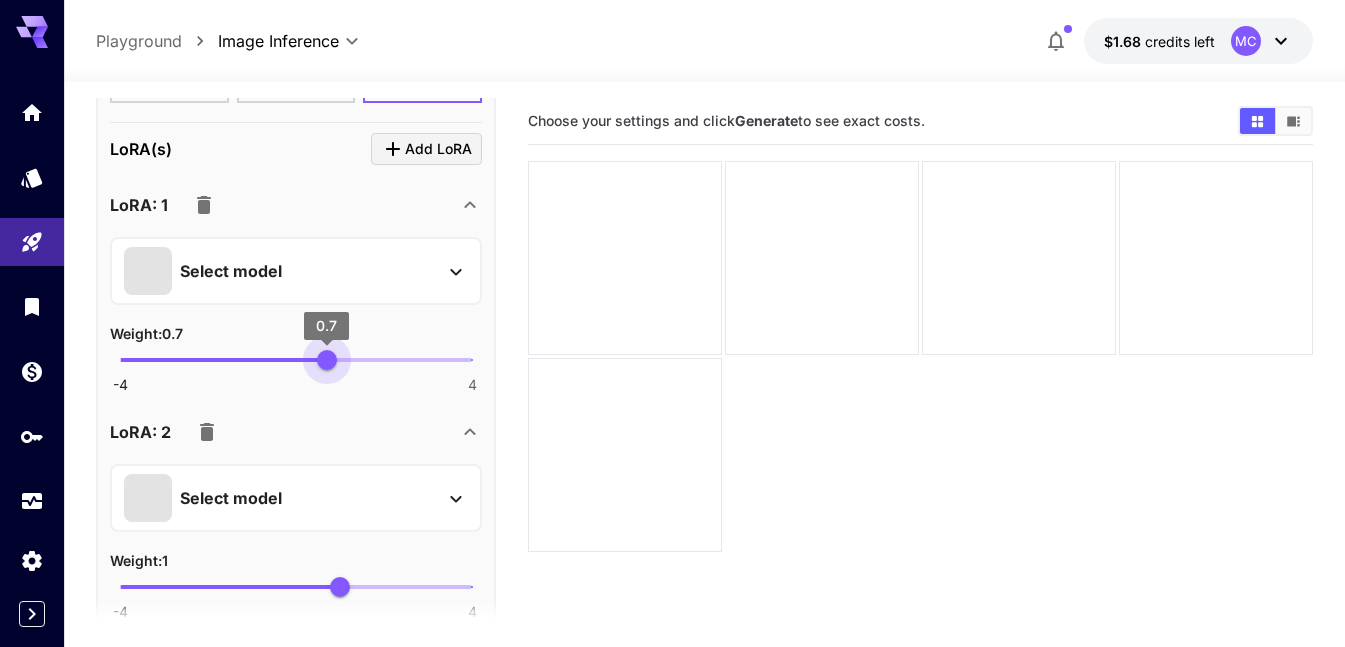drag, startPoint x: 340, startPoint y: 357, endPoint x: 327, endPoint y: 362, distance: 13.928389 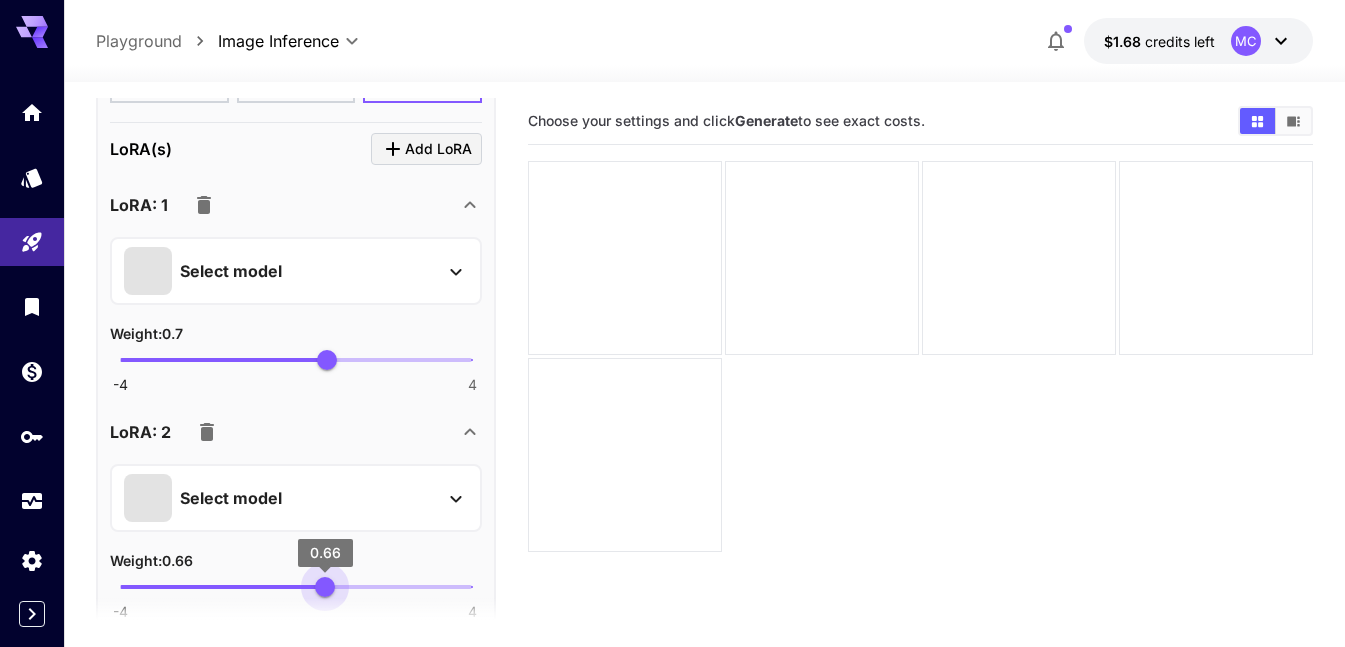type on "***" 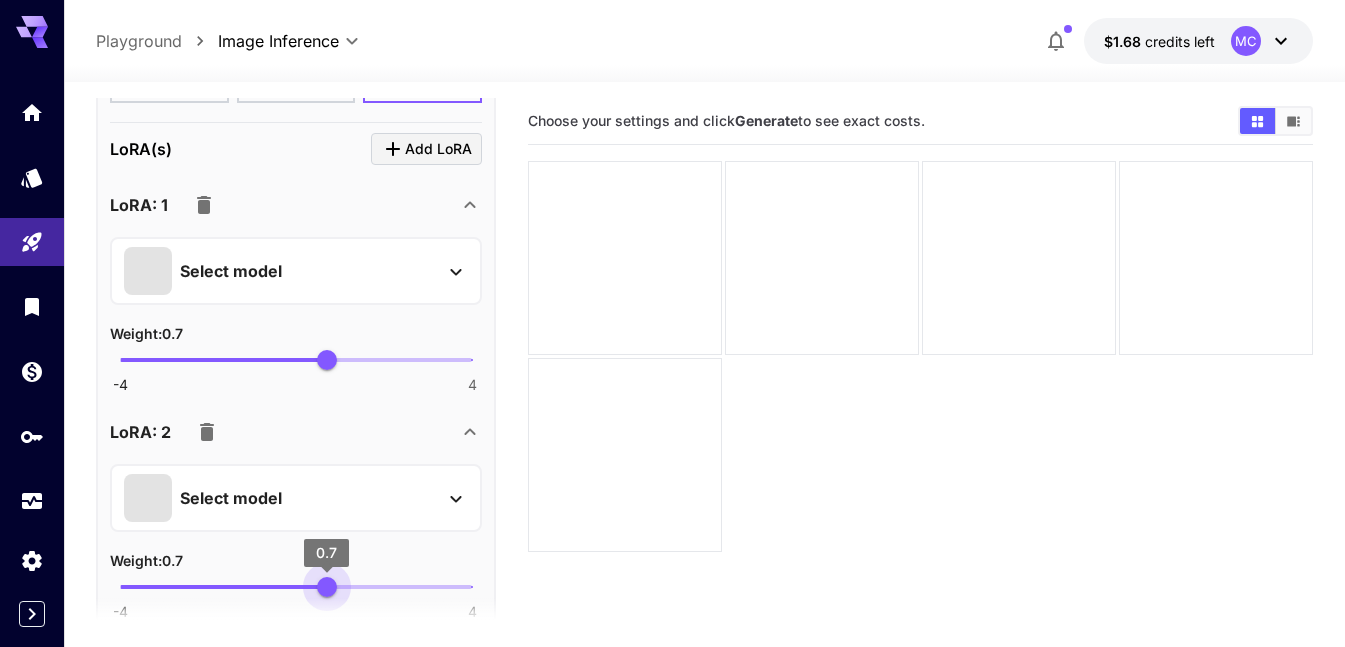drag, startPoint x: 341, startPoint y: 589, endPoint x: 327, endPoint y: 585, distance: 14.56022 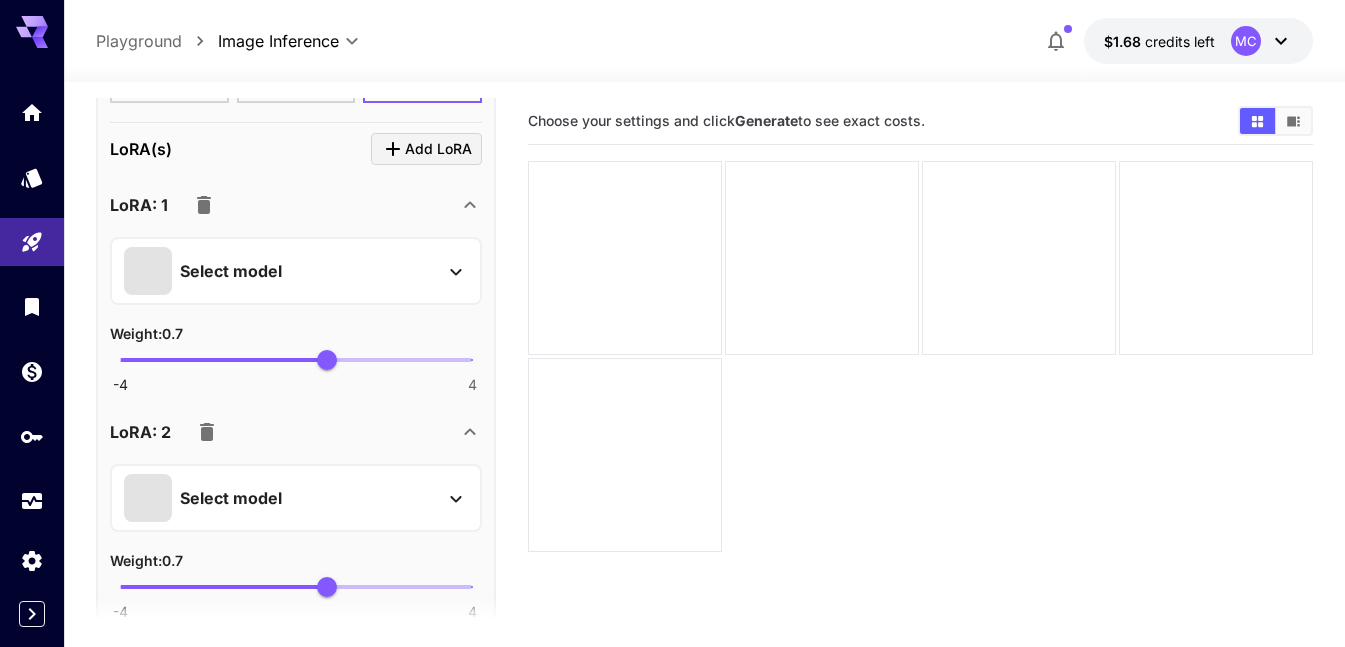 click on "Select model" at bounding box center (280, 271) 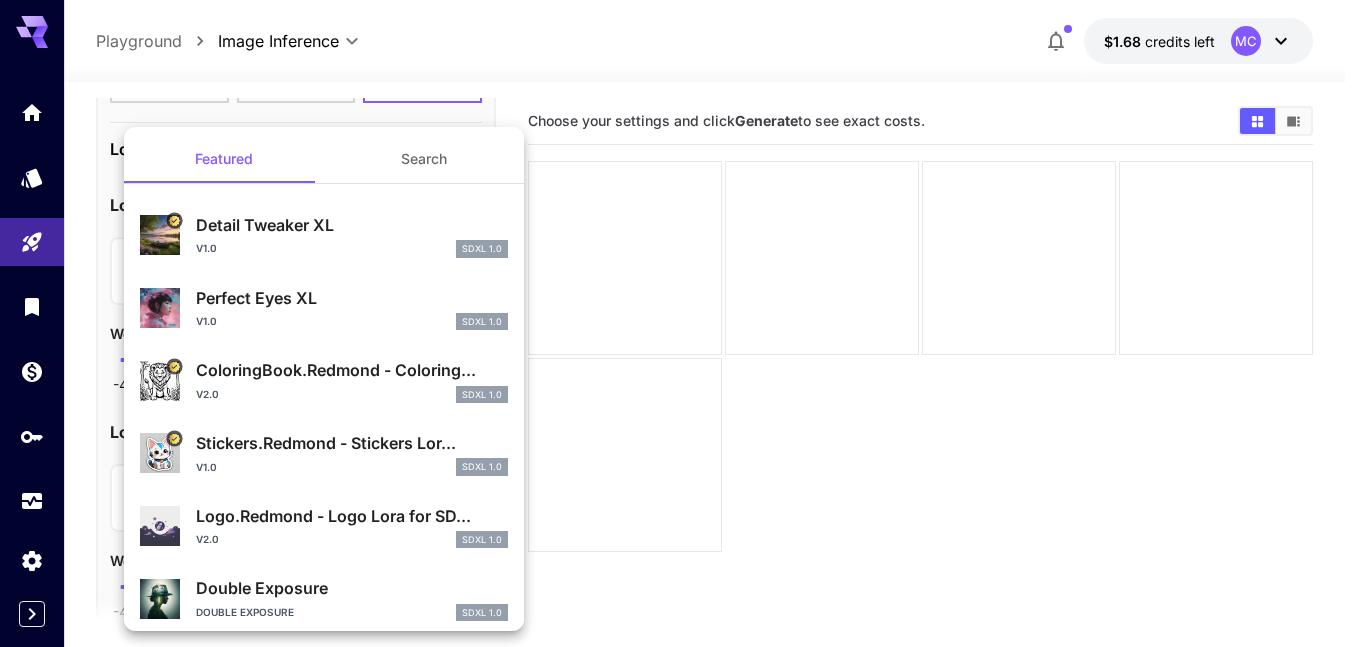 click on "Featured Search                             Detail Tweaker XL v1.0 SDXL 1.0 Perfect Eyes XL v1.0 SDXL 1.0                             ColoringBook.Redmond - Coloring... v2.0 SDXL 1.0                             Stickers.Redmond - Stickers Lor... v1.0 SDXL 1.0 Logo.Redmond - Logo Lora for SD... v2.0 SDXL 1.0 Double Exposure Double Exposure SDXL 1.0" at bounding box center [324, 385] 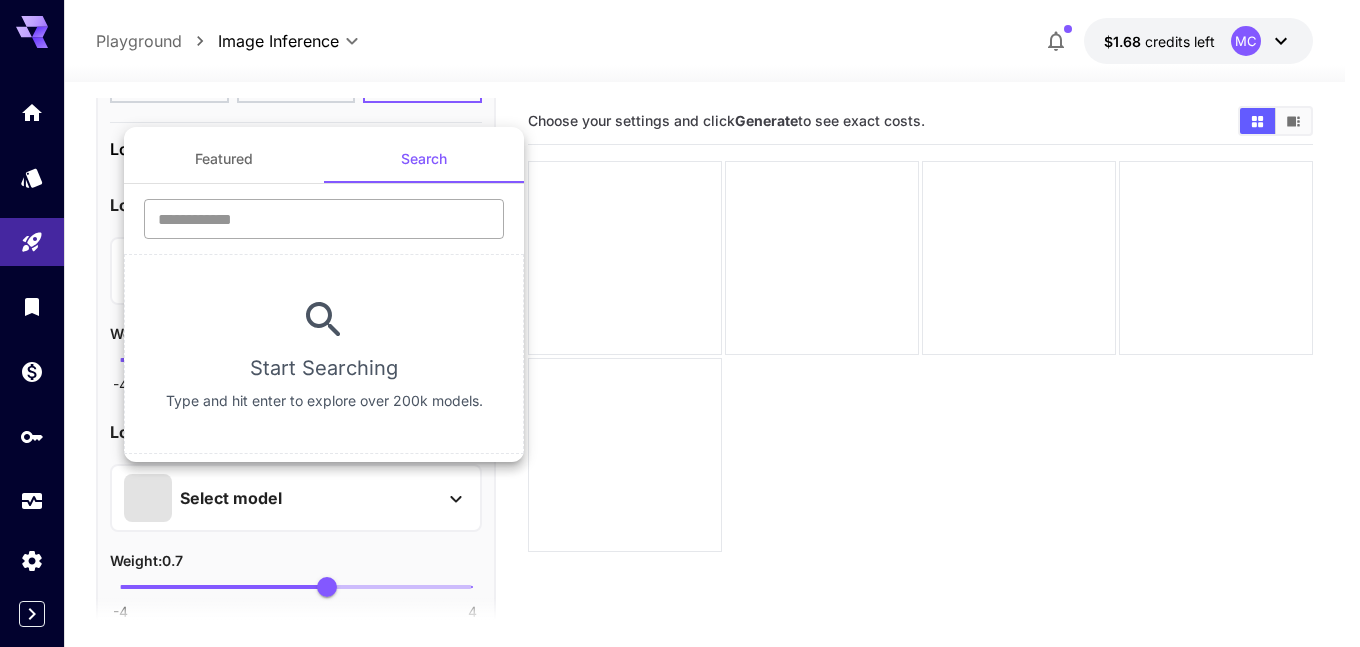 click at bounding box center (324, 219) 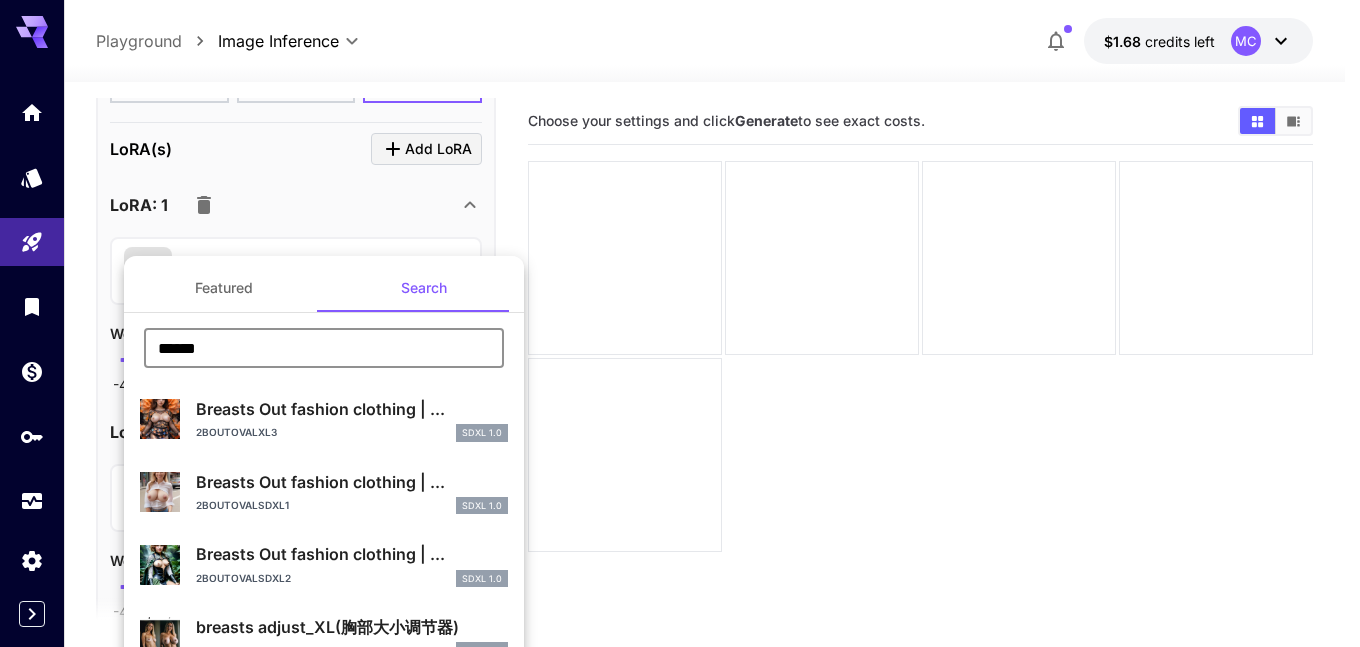 drag, startPoint x: 240, startPoint y: 348, endPoint x: 93, endPoint y: 345, distance: 147.03061 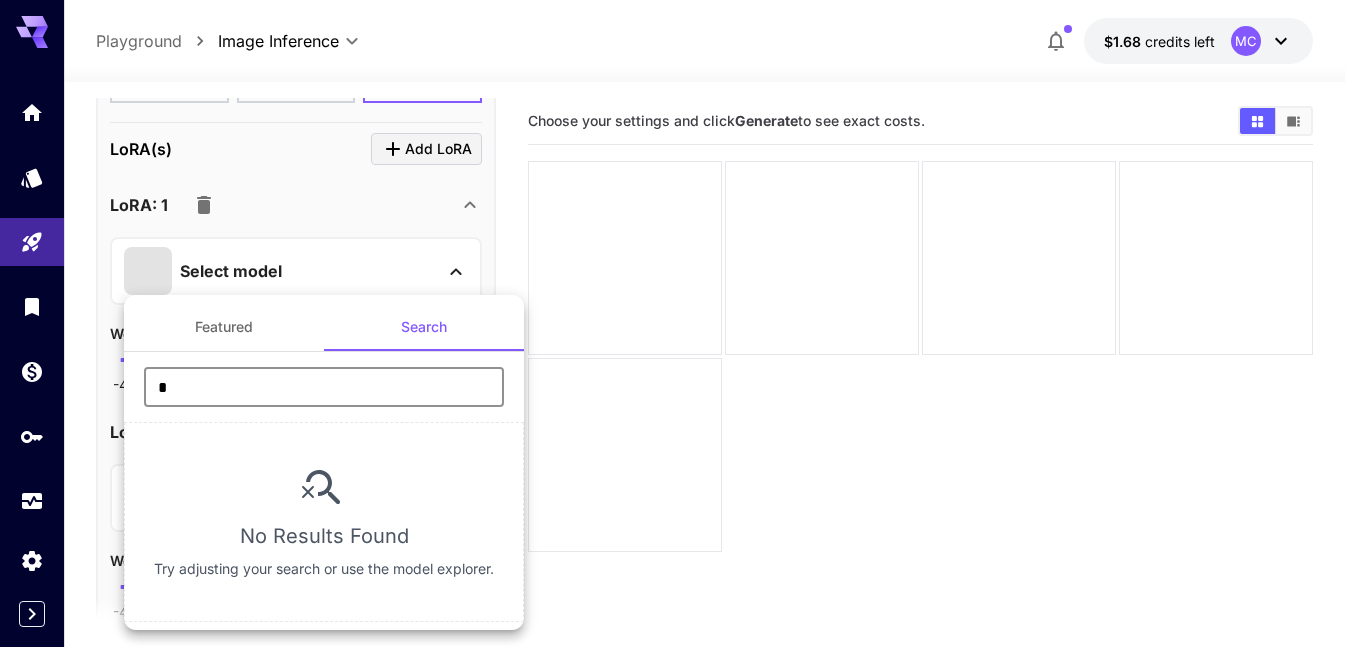 type on "**********" 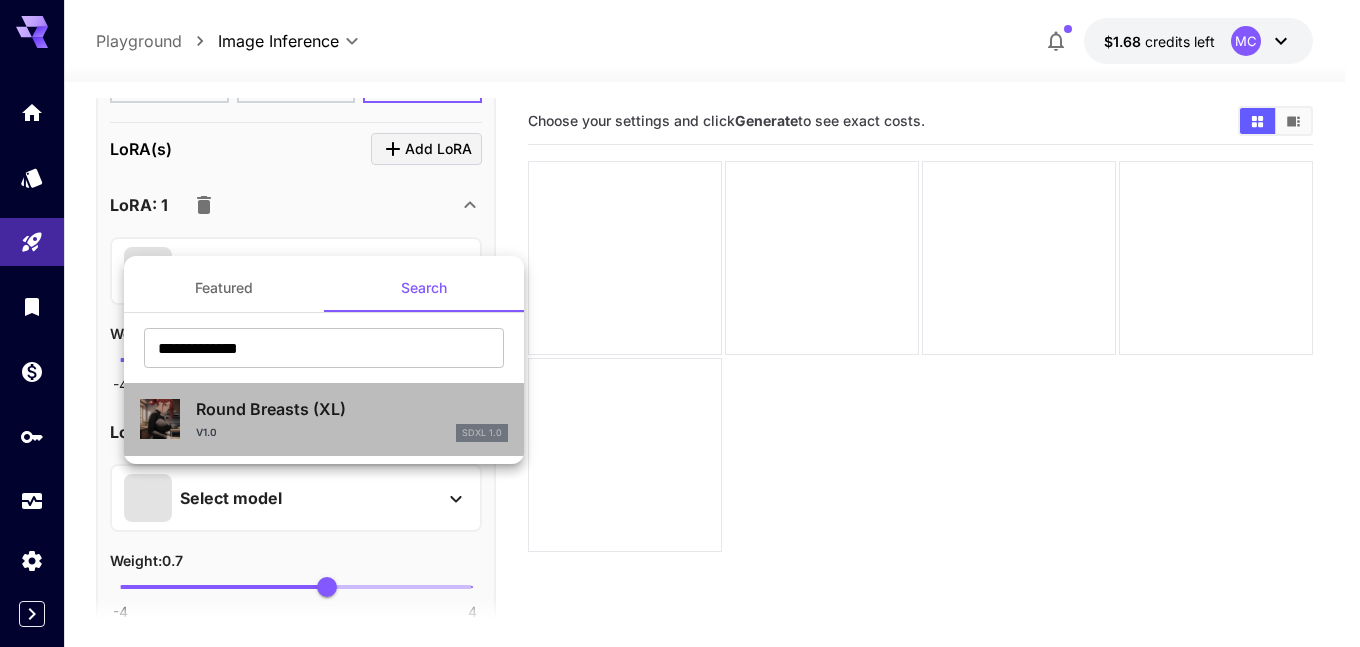 click on "Round Breasts (XL) v1.0 SDXL 1.0" at bounding box center (324, 419) 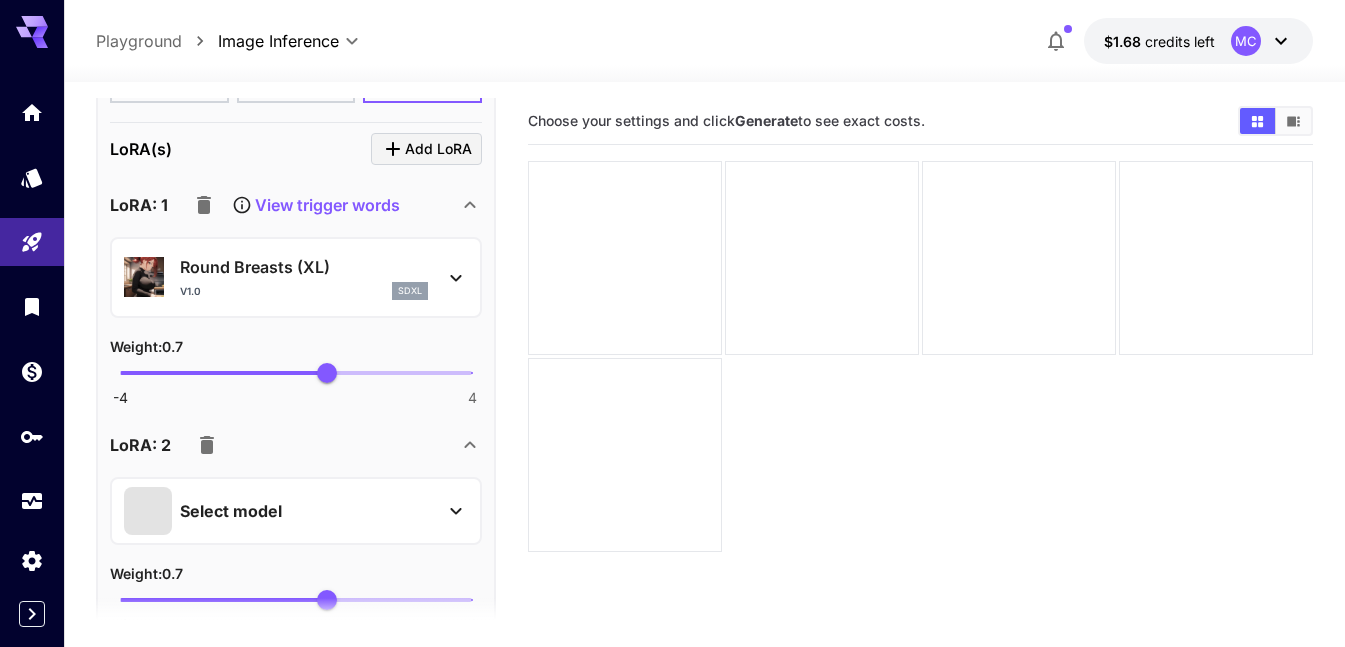 click on "Select model" at bounding box center (231, 511) 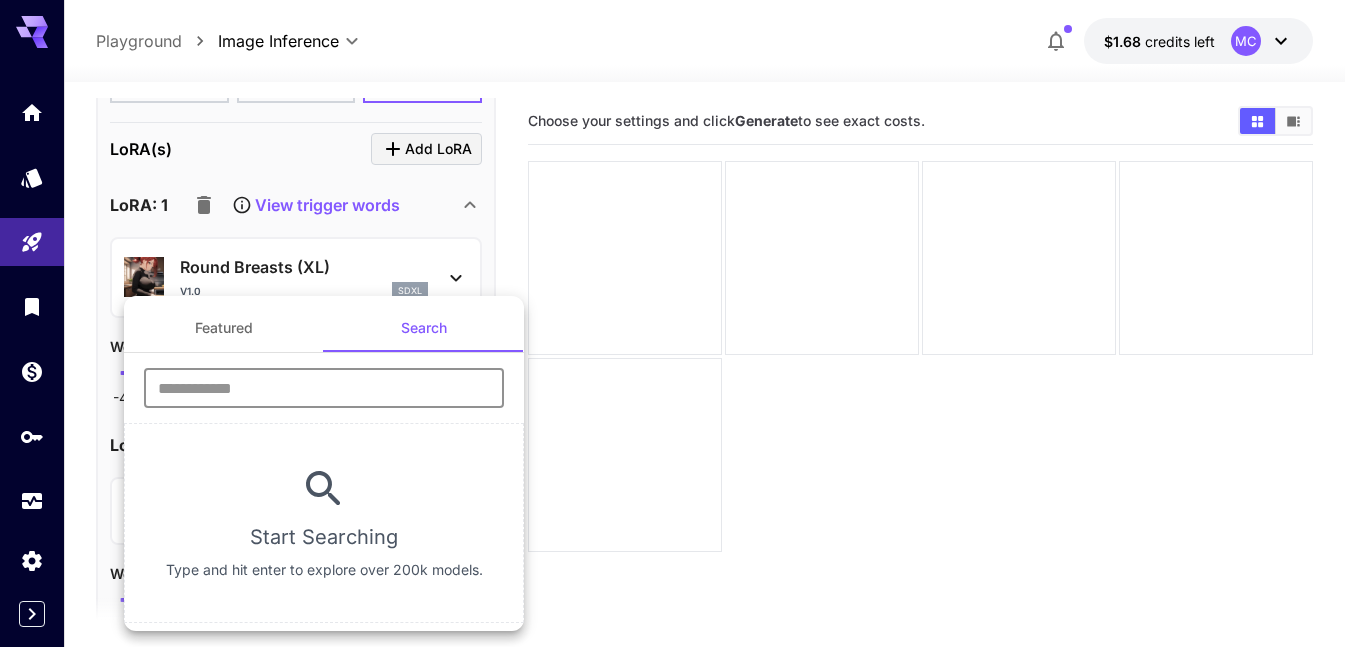 click at bounding box center (324, 388) 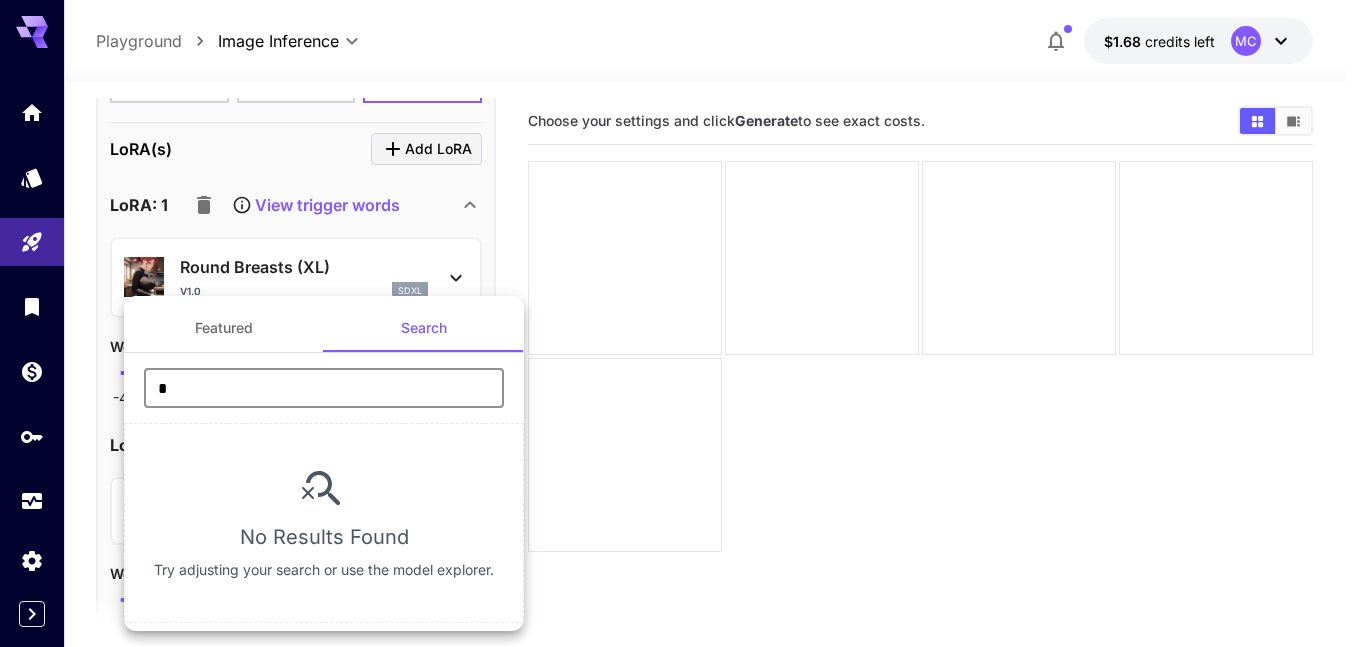 type on "*****" 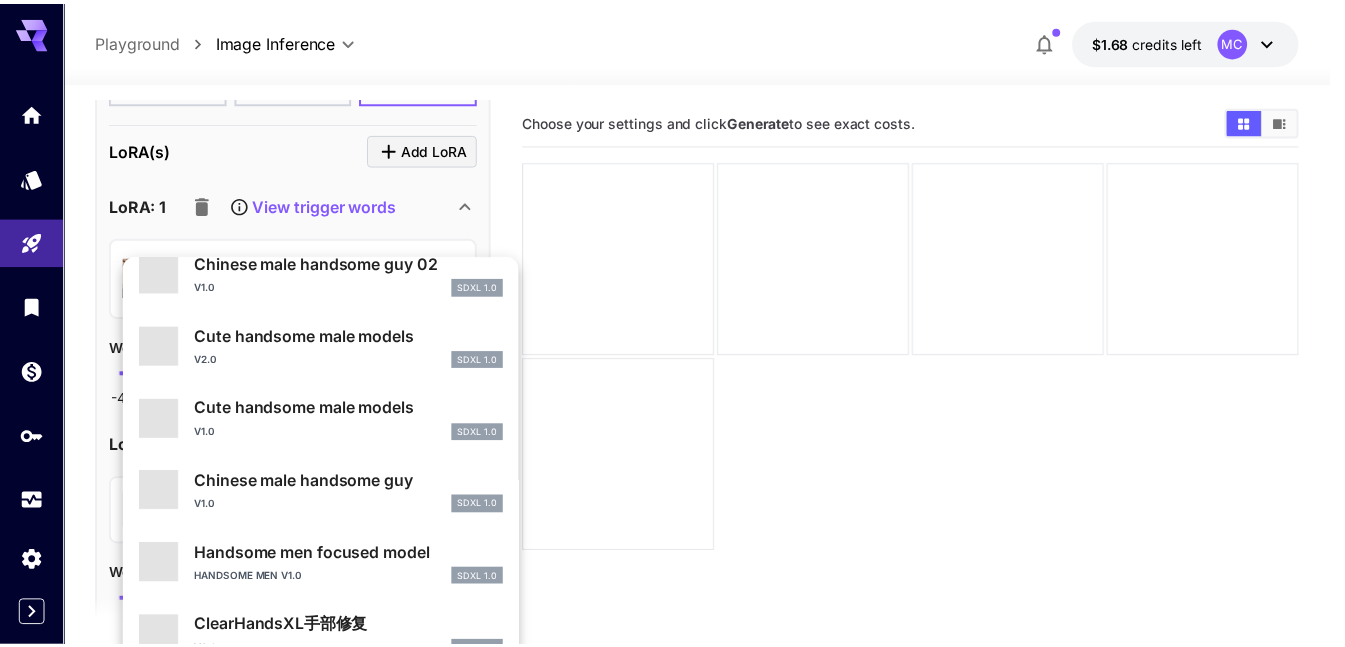 scroll, scrollTop: 1089, scrollLeft: 0, axis: vertical 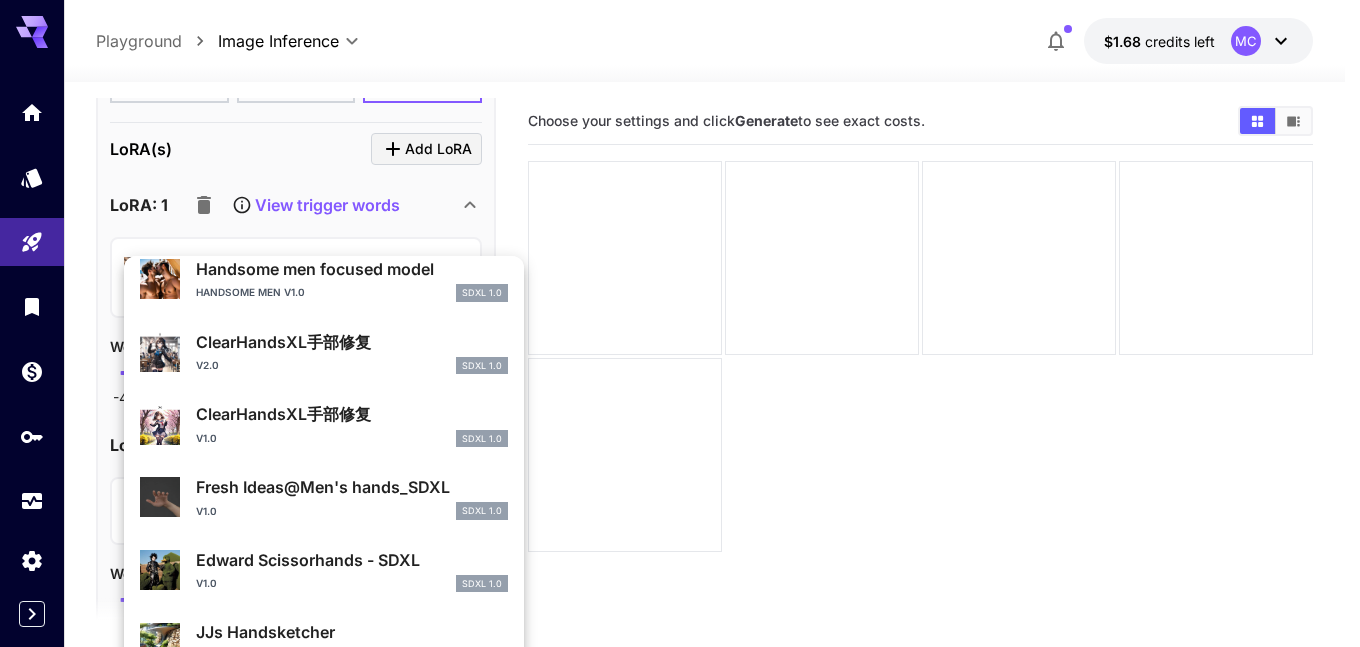 click on "v2.0 SDXL 1.0" at bounding box center (352, 366) 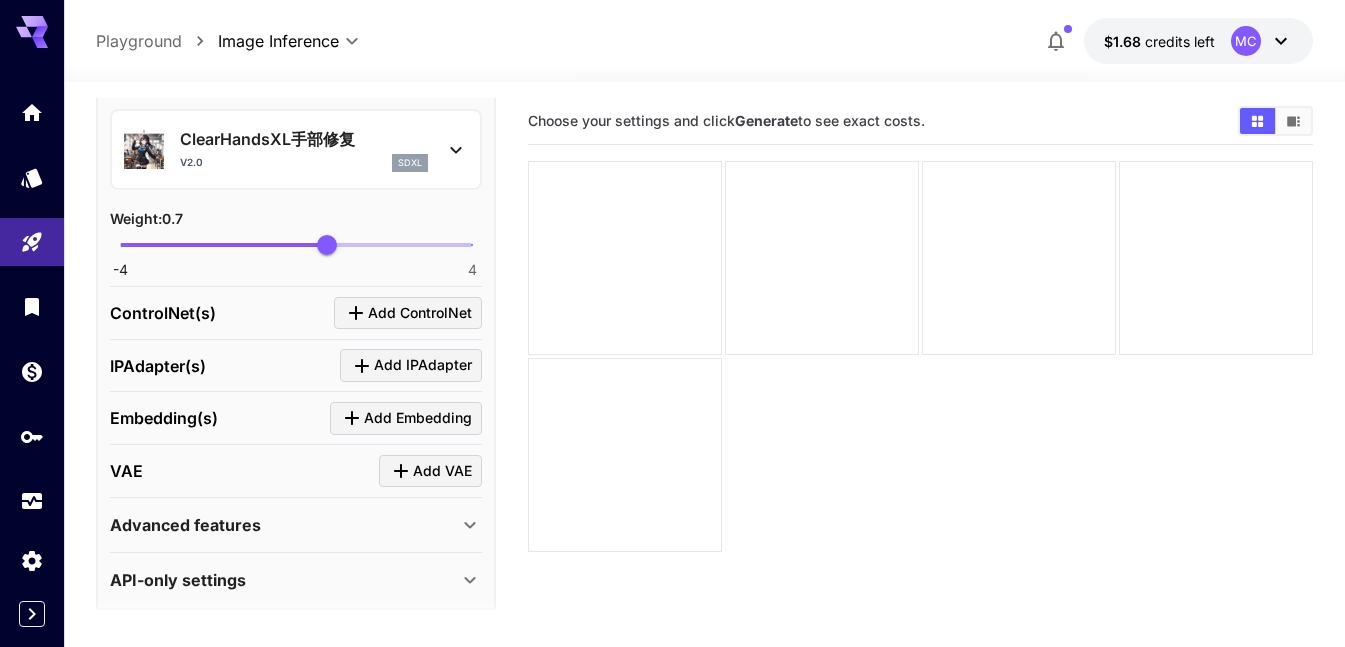 scroll, scrollTop: 2528, scrollLeft: 0, axis: vertical 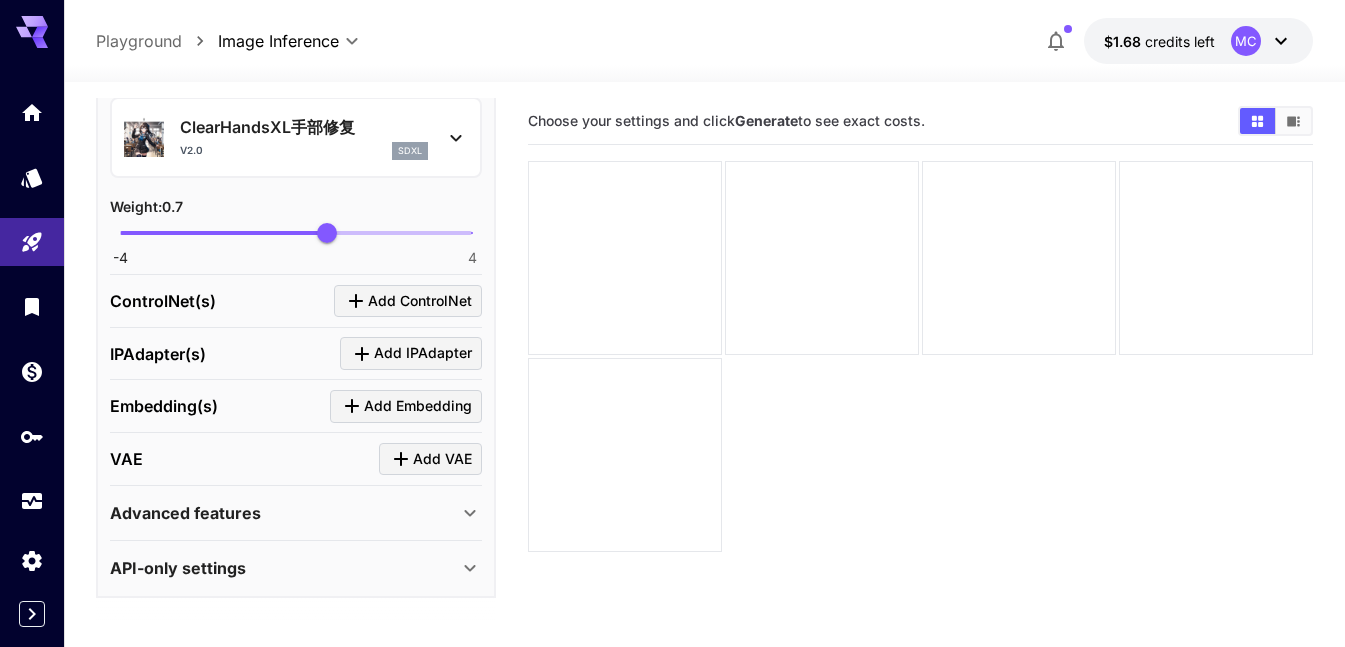 click on "Add VAE" at bounding box center [442, 459] 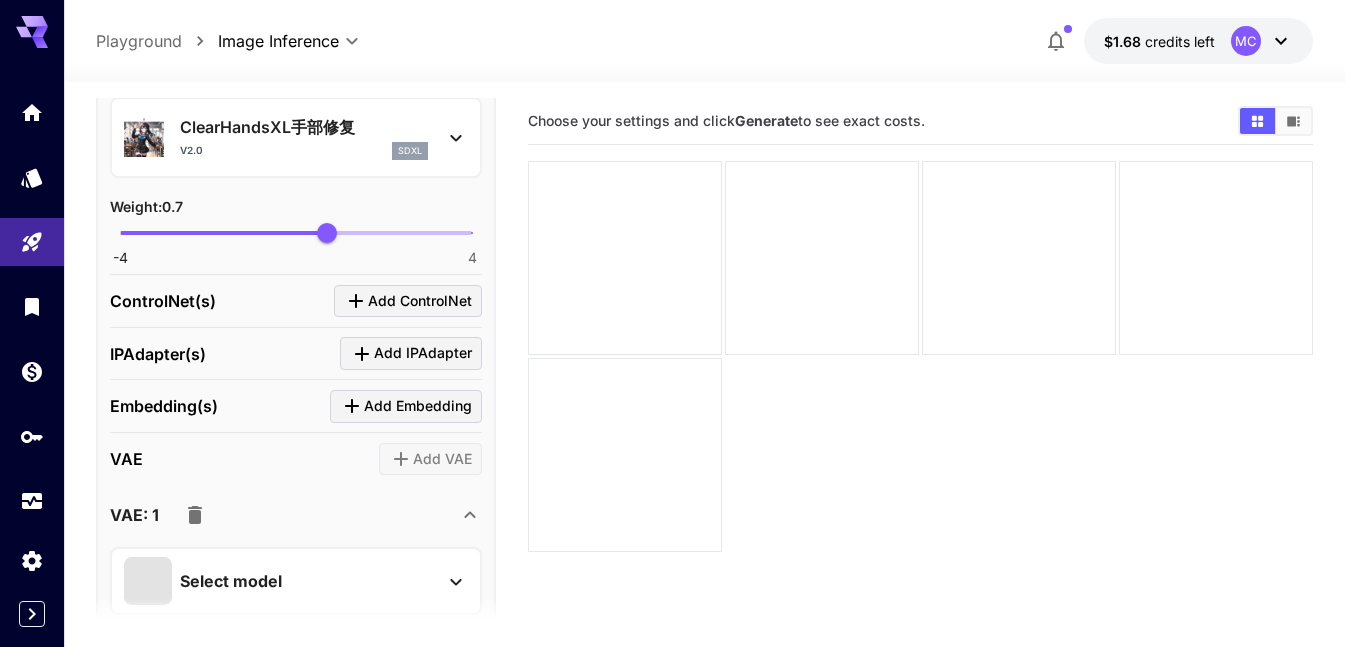 click on "Select model" at bounding box center (280, 581) 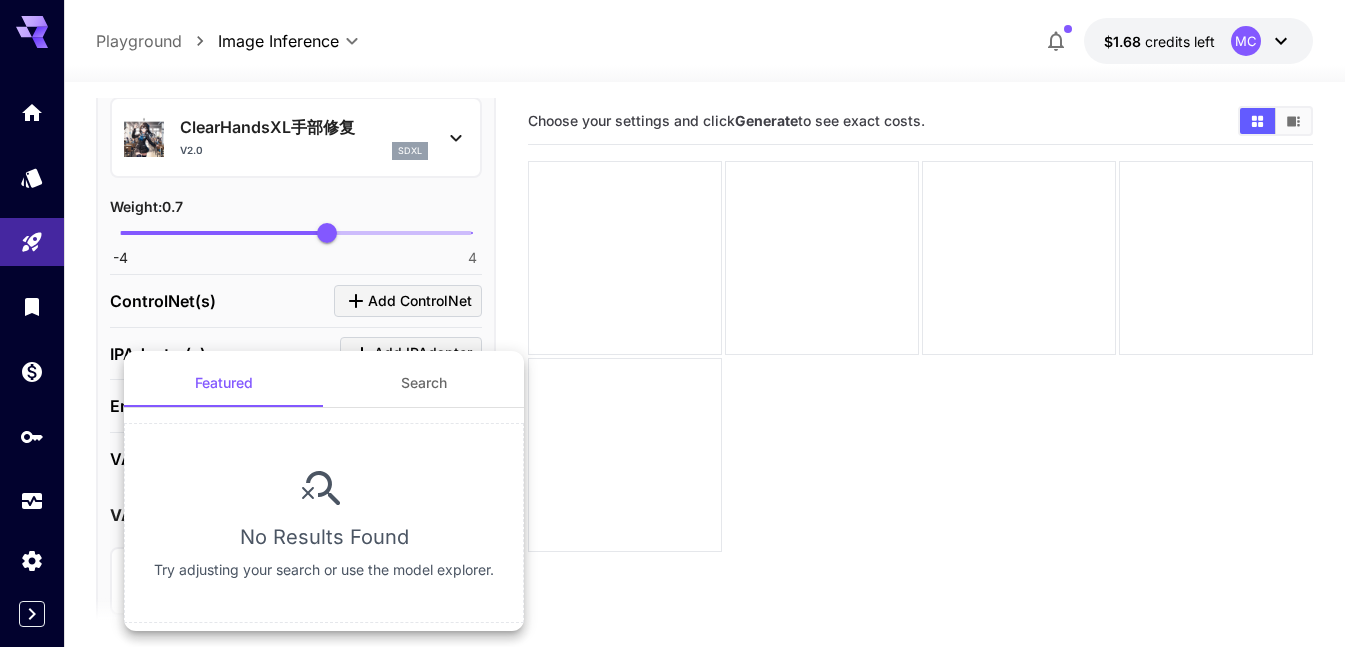 click on "Search" at bounding box center [424, 383] 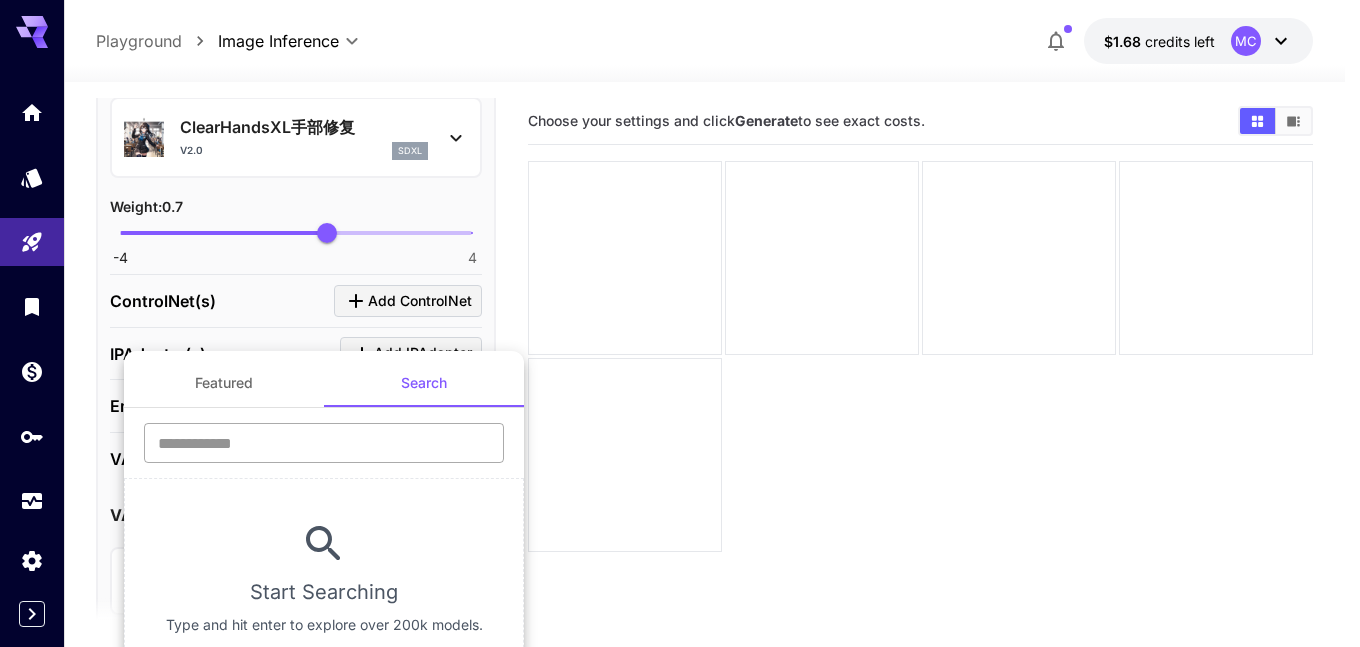 click at bounding box center (324, 443) 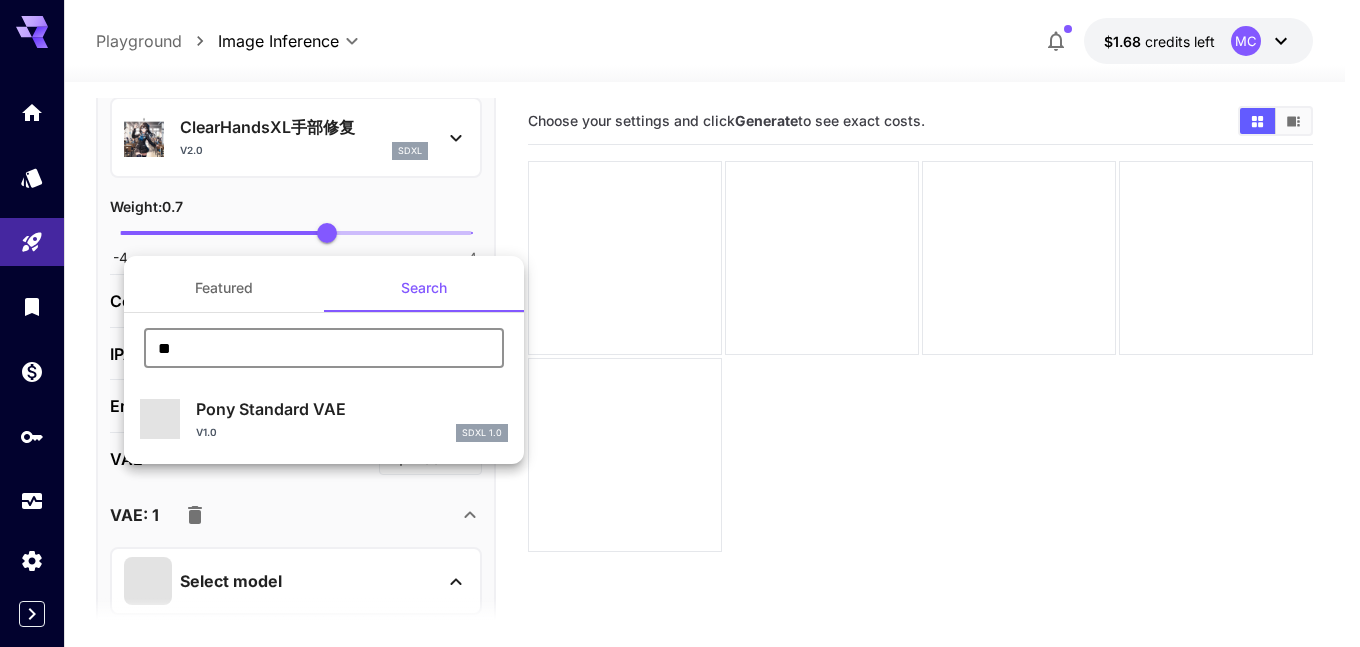 type on "**" 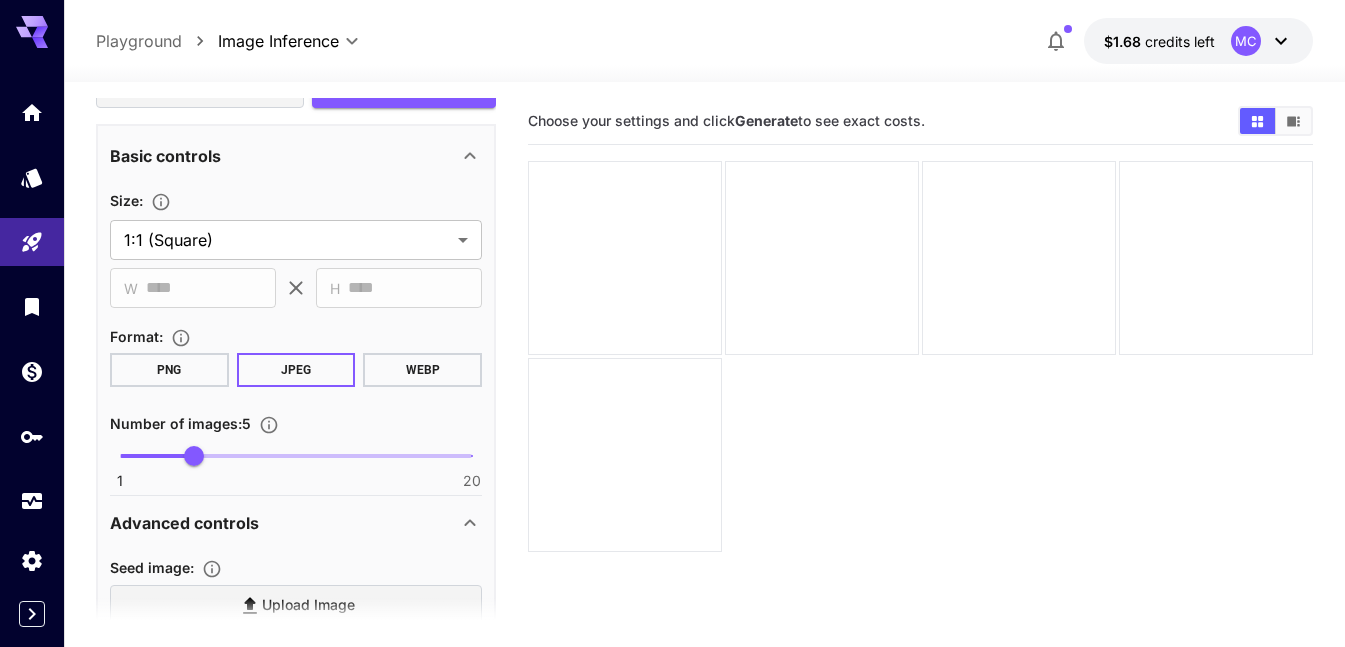 scroll, scrollTop: 28, scrollLeft: 0, axis: vertical 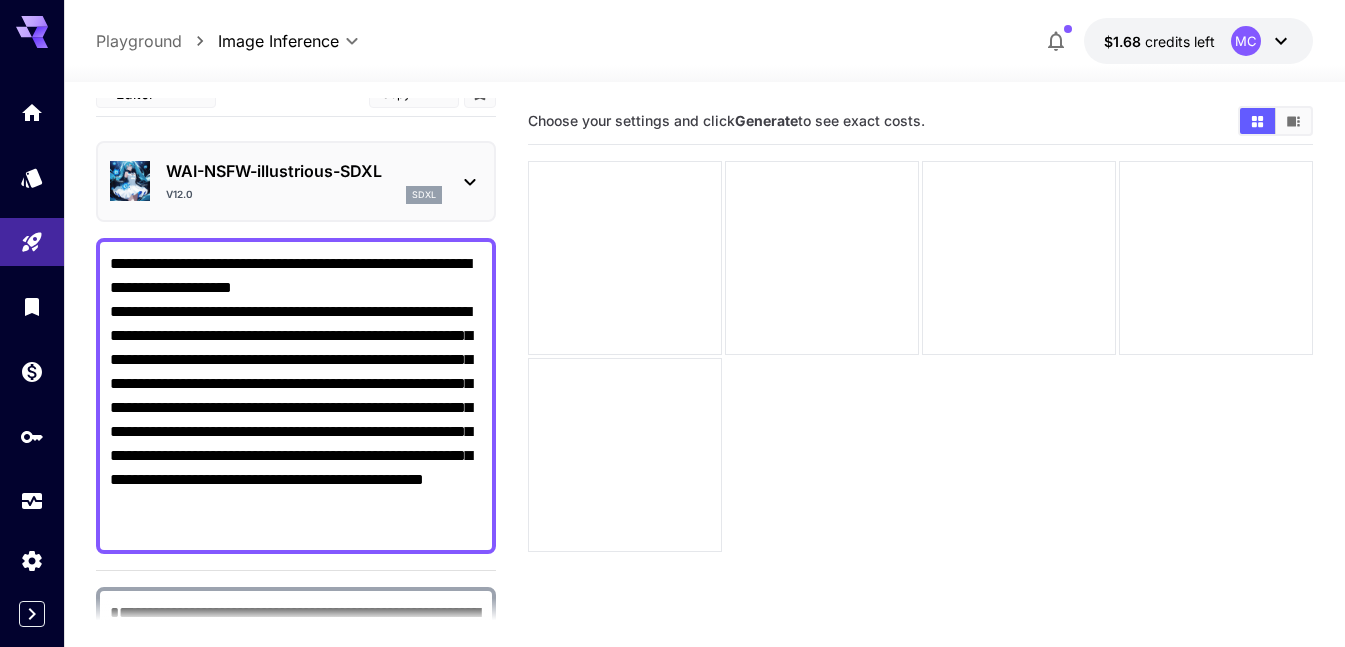 drag, startPoint x: 190, startPoint y: 431, endPoint x: 75, endPoint y: 311, distance: 166.2077 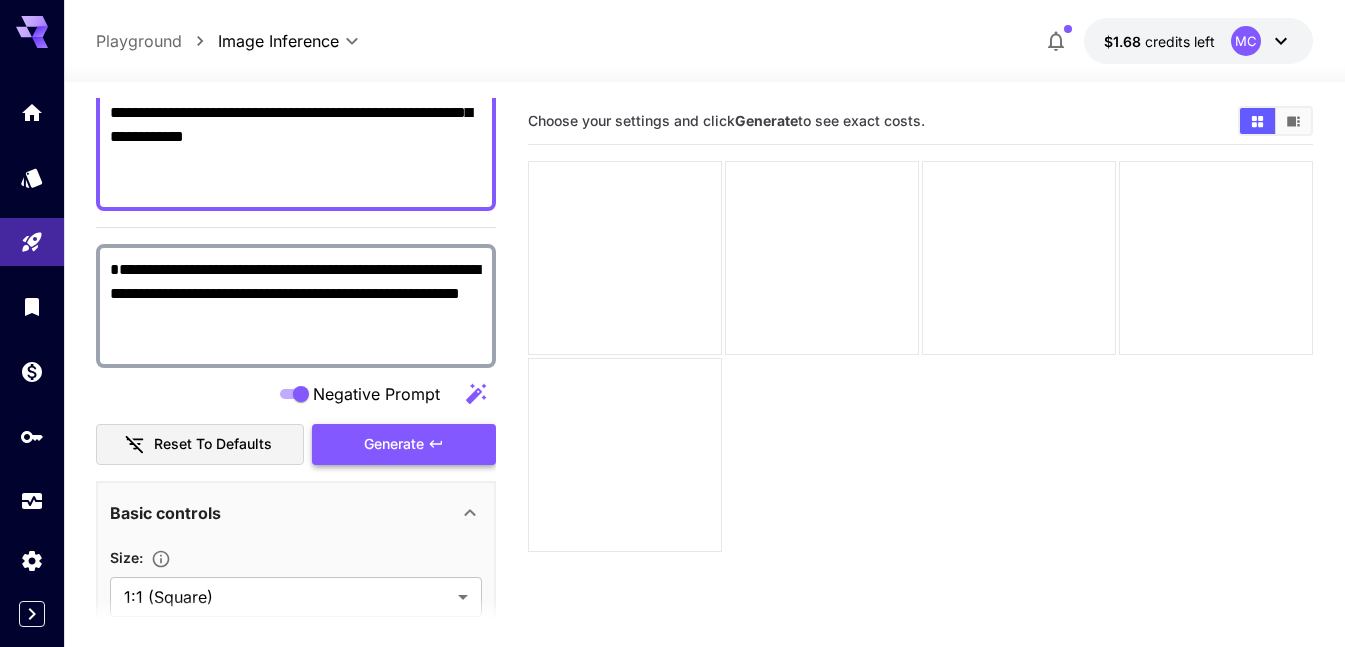 scroll, scrollTop: 428, scrollLeft: 0, axis: vertical 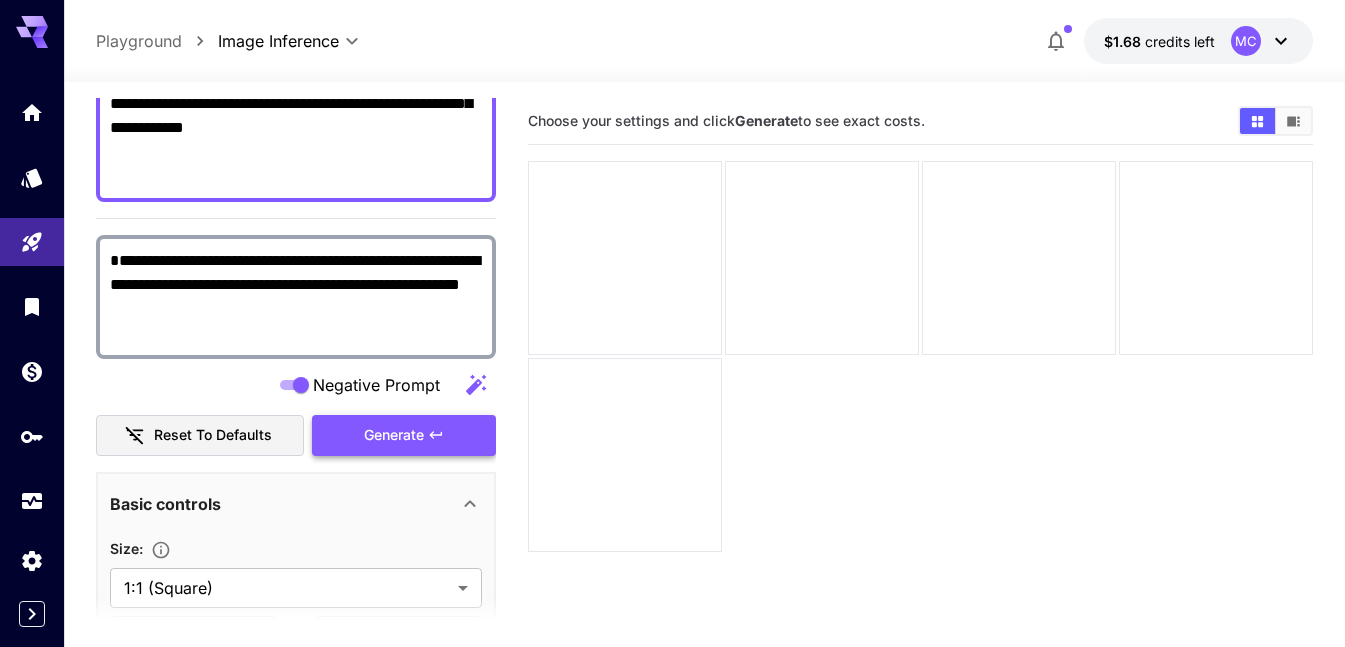 click on "Generate" at bounding box center [394, 435] 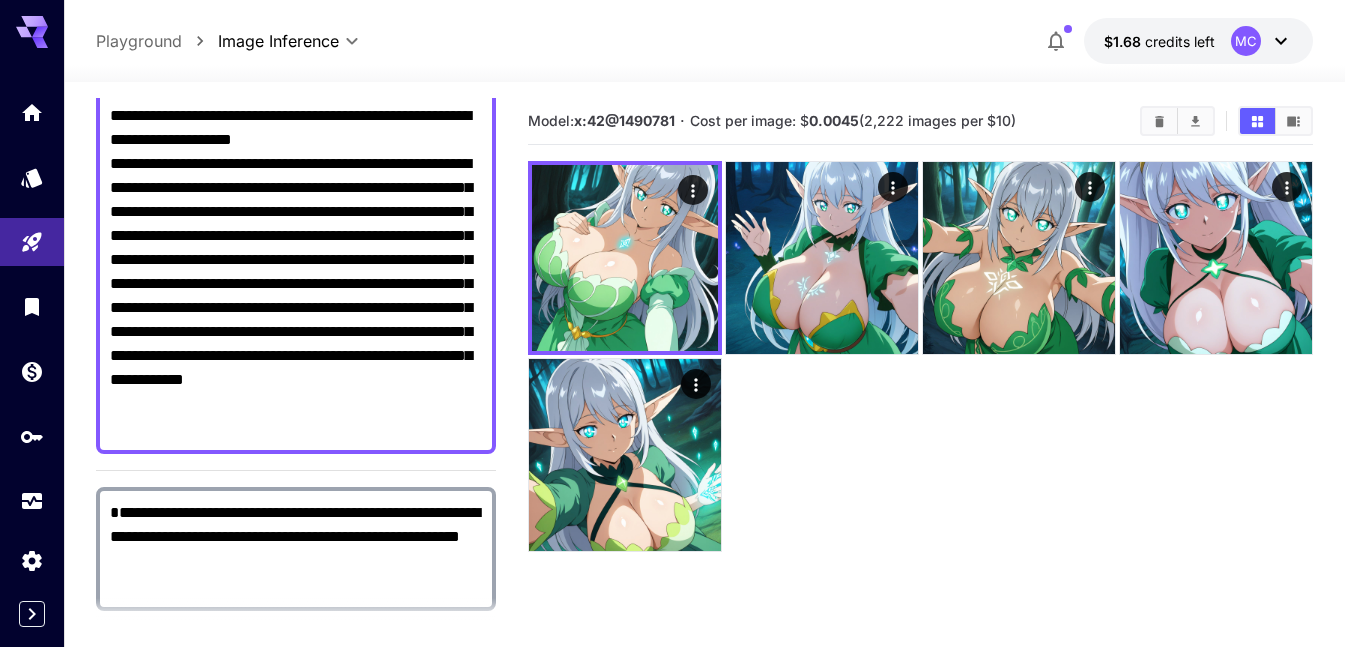 scroll, scrollTop: 0, scrollLeft: 0, axis: both 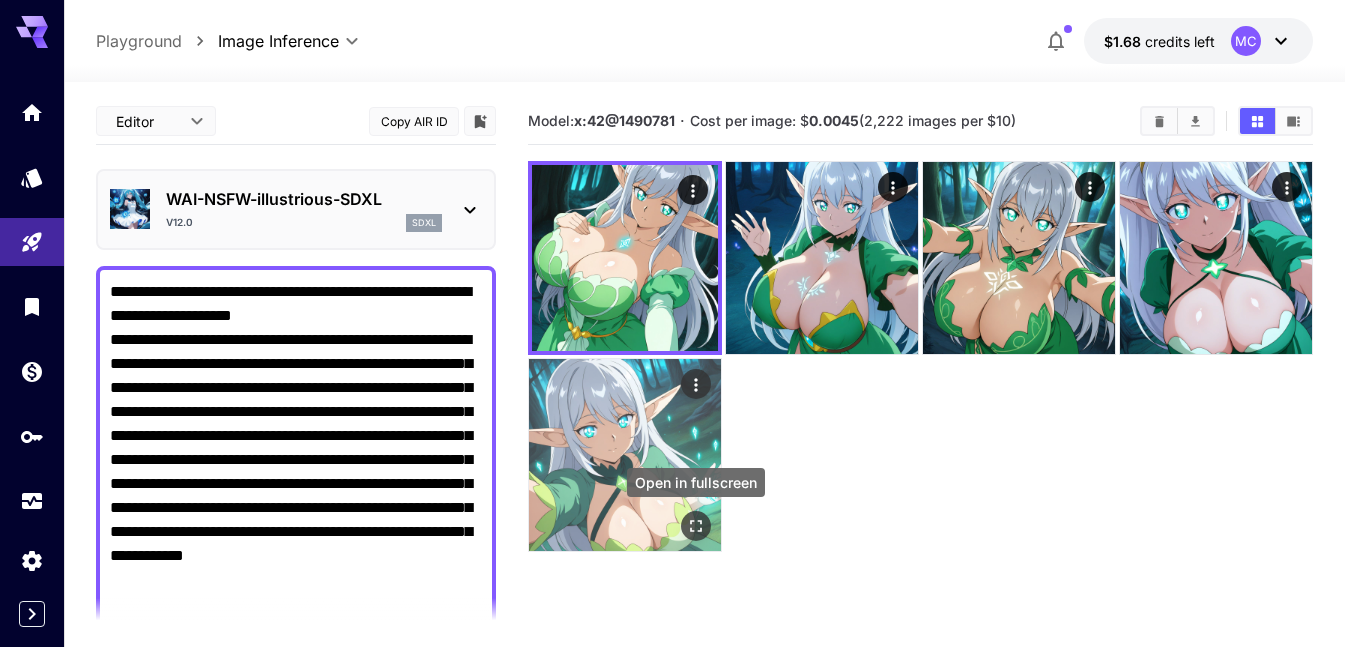 click 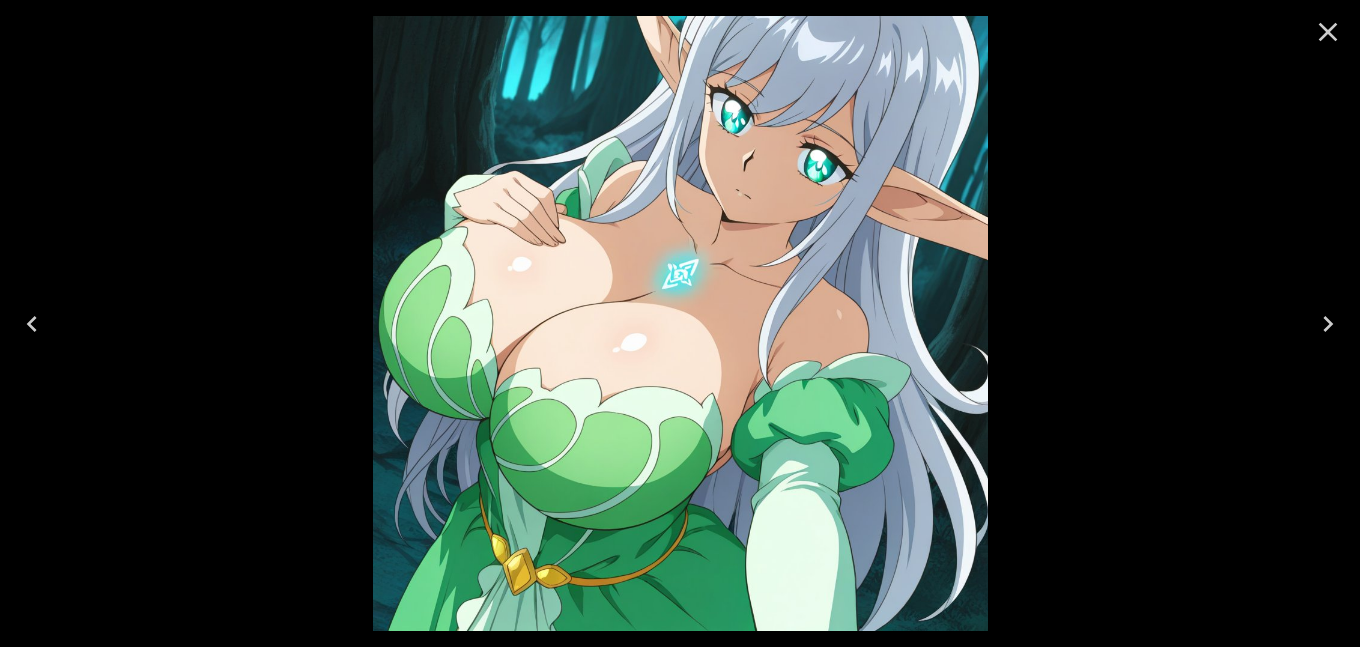 click 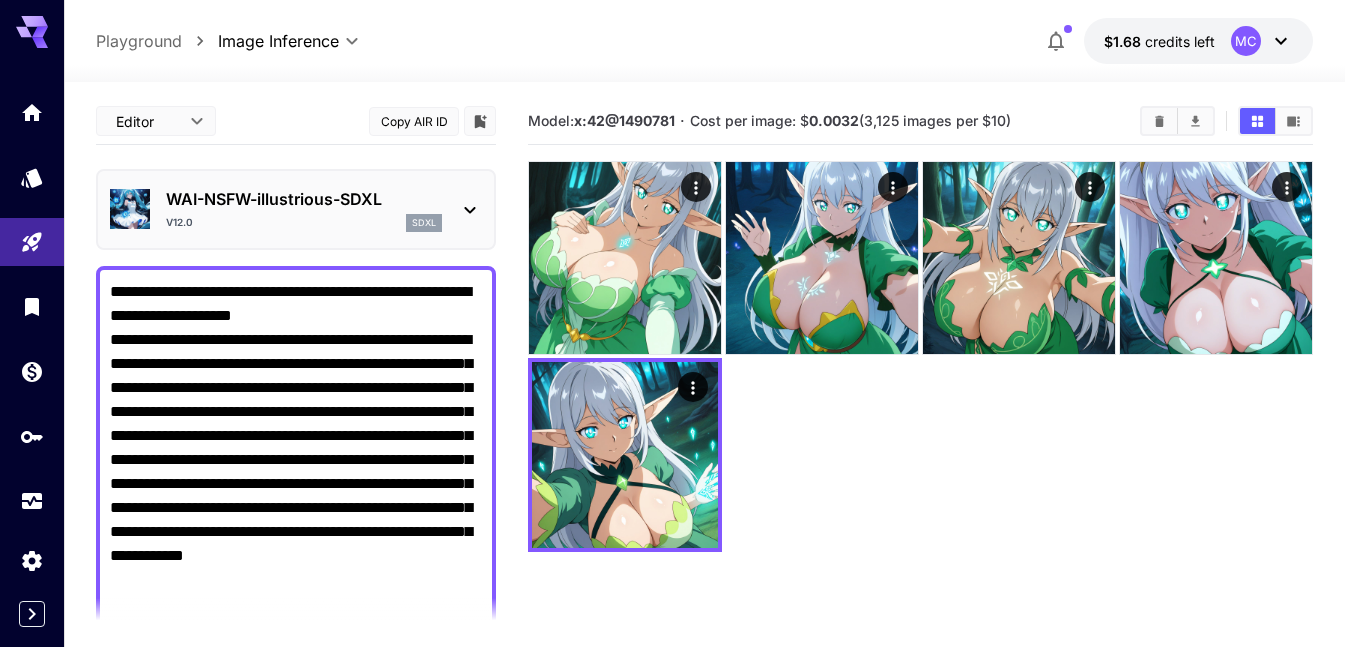 click 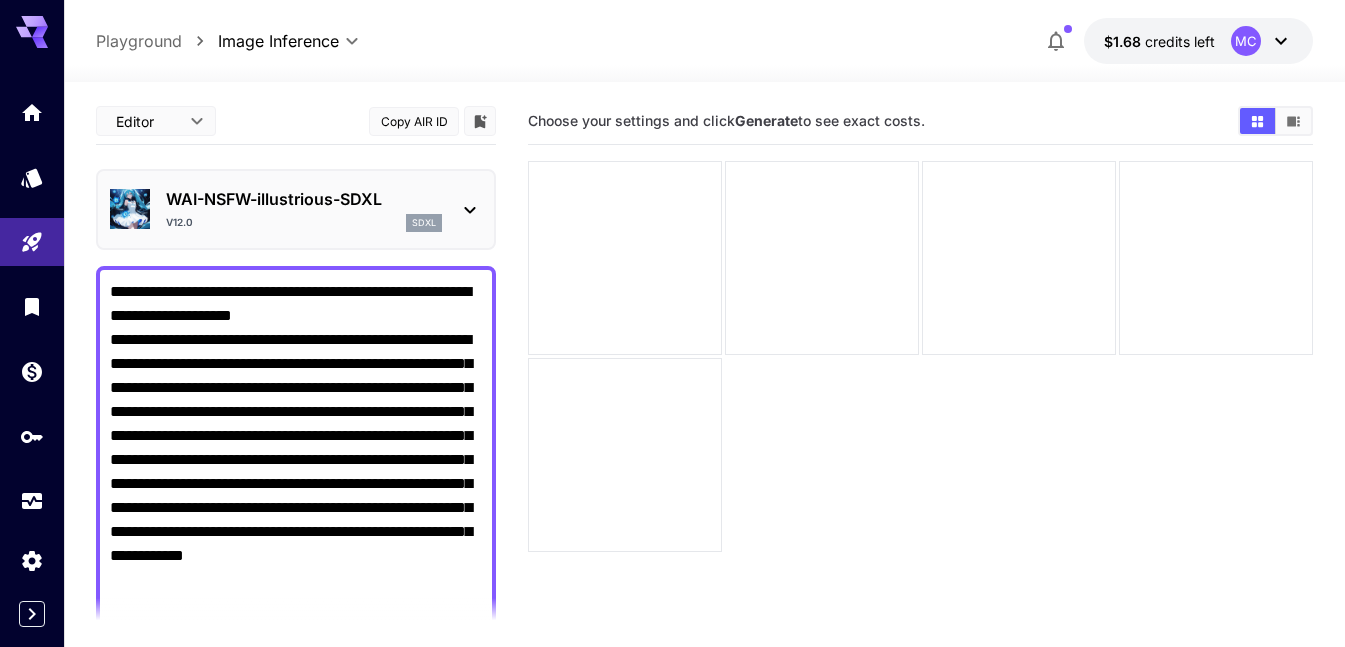 drag, startPoint x: 108, startPoint y: 435, endPoint x: 413, endPoint y: 460, distance: 306.0229 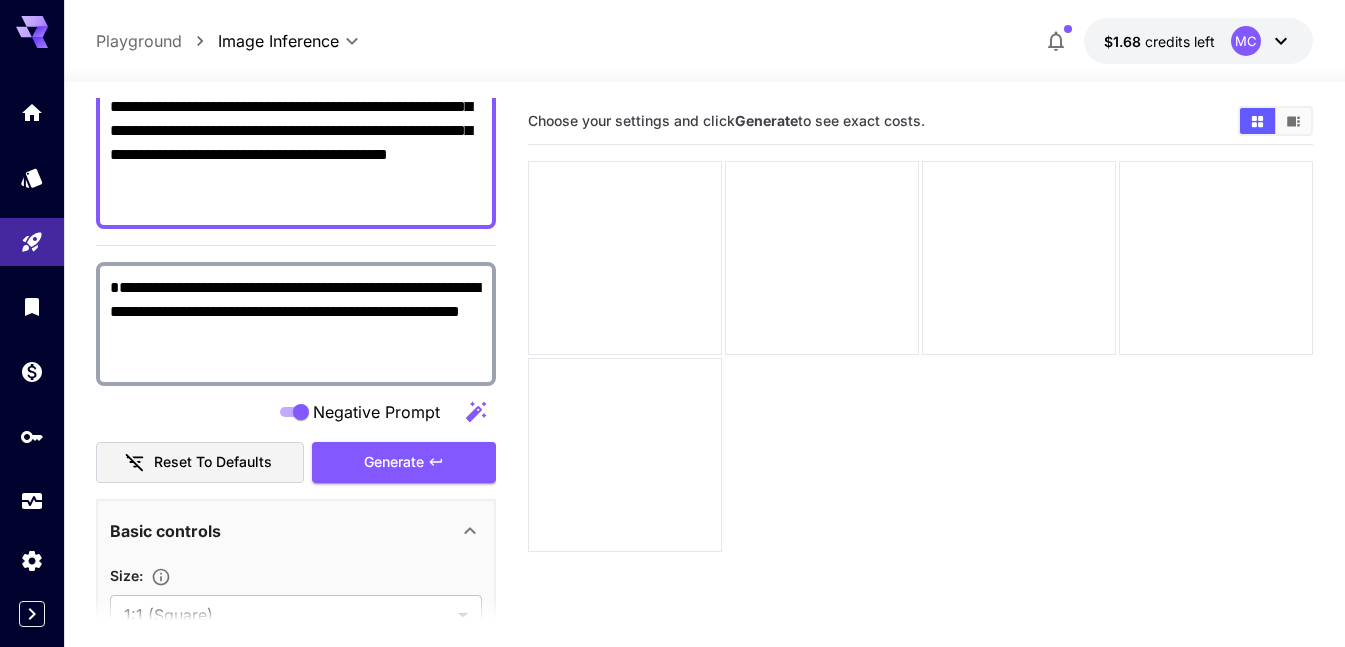 scroll, scrollTop: 400, scrollLeft: 0, axis: vertical 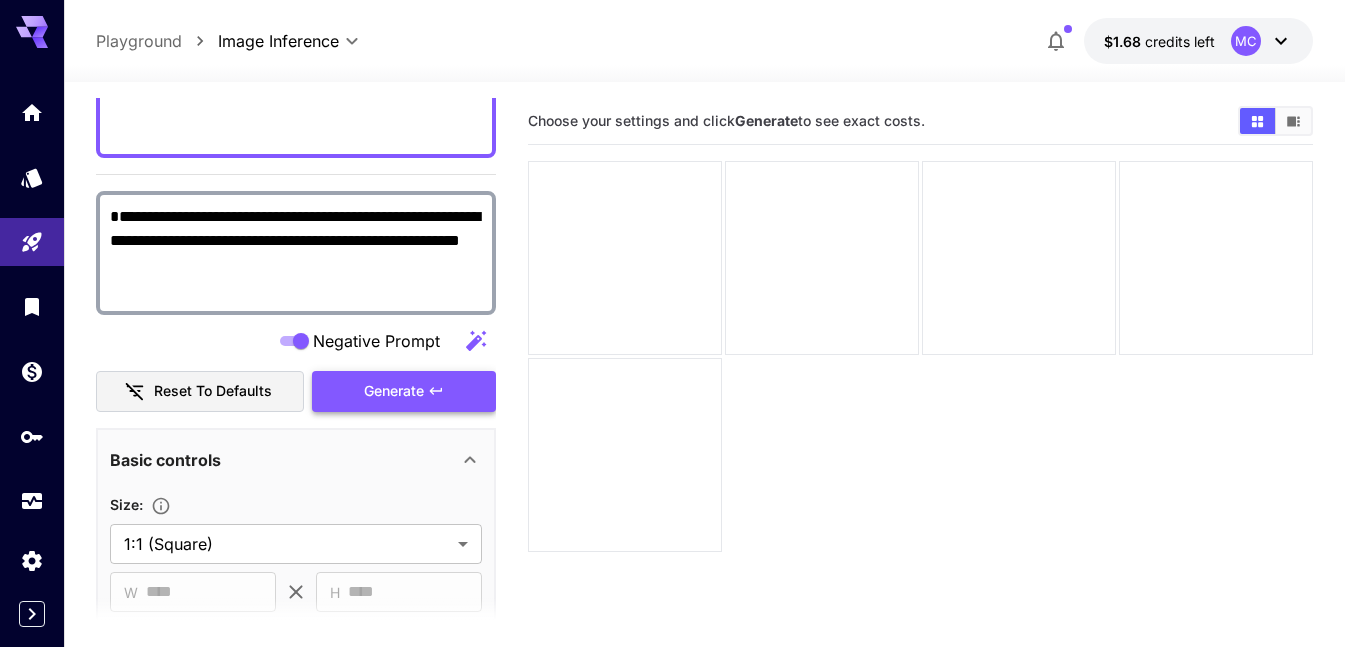 click on "Generate" at bounding box center (394, 391) 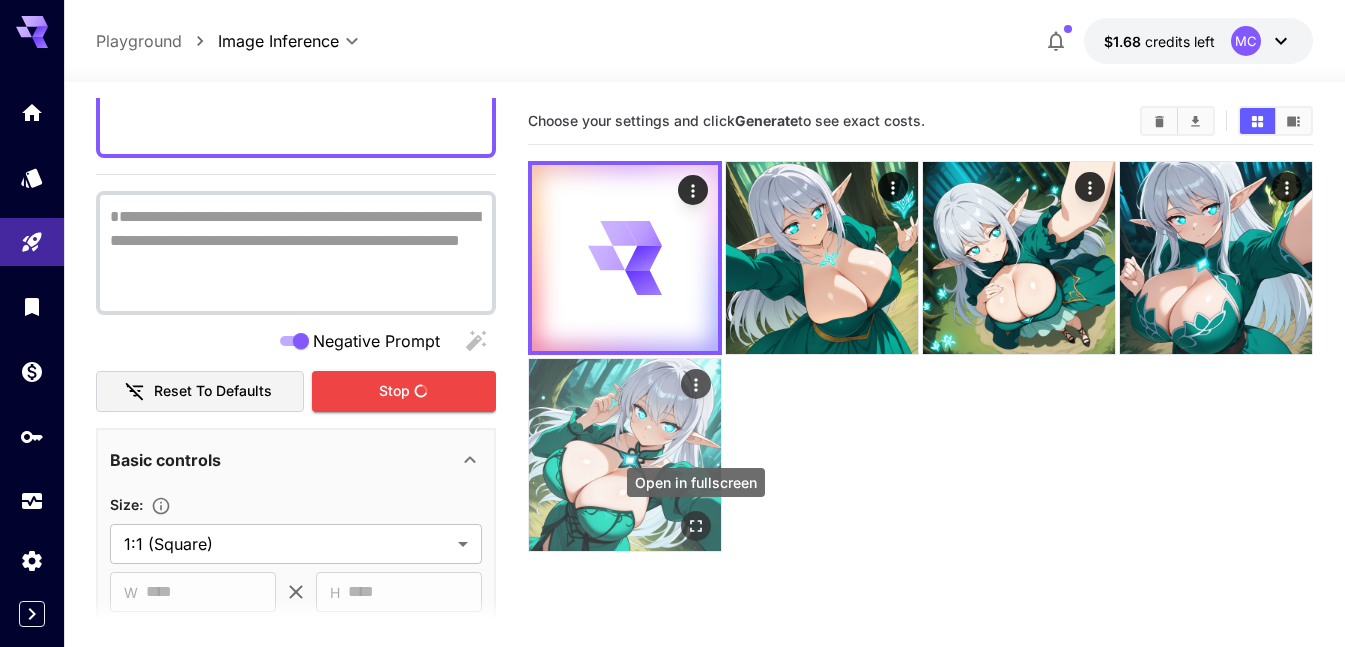 click 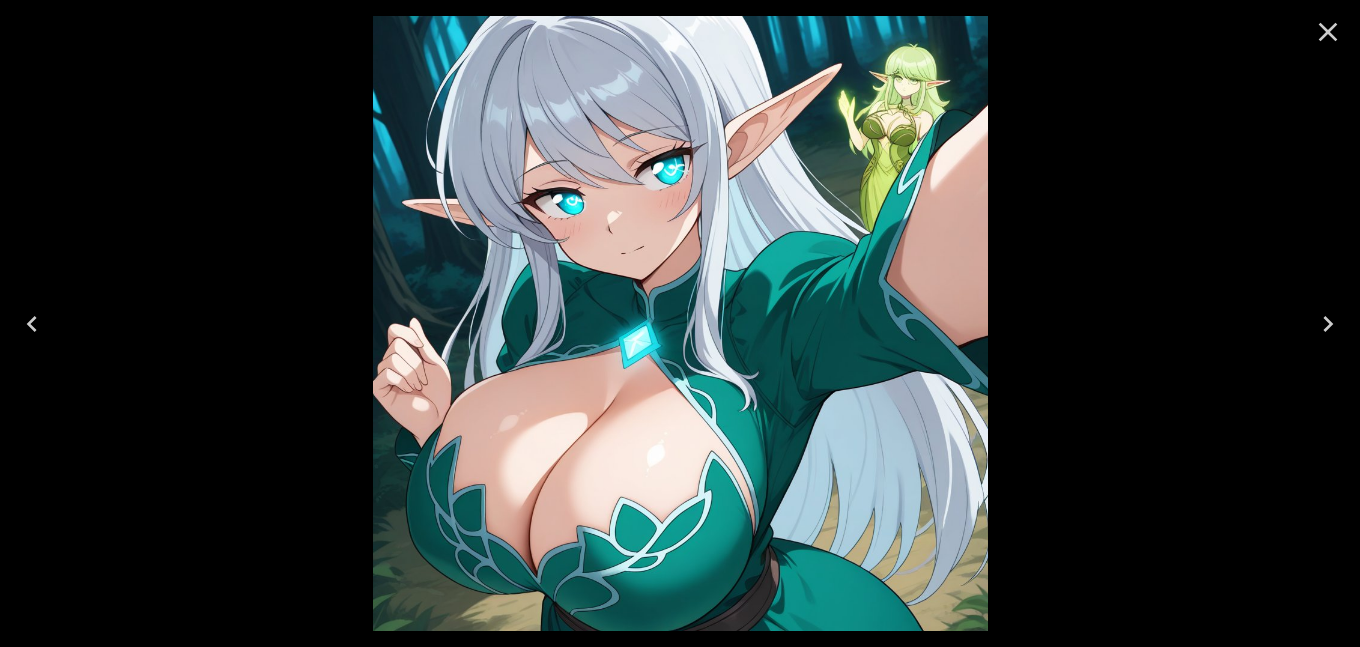 click 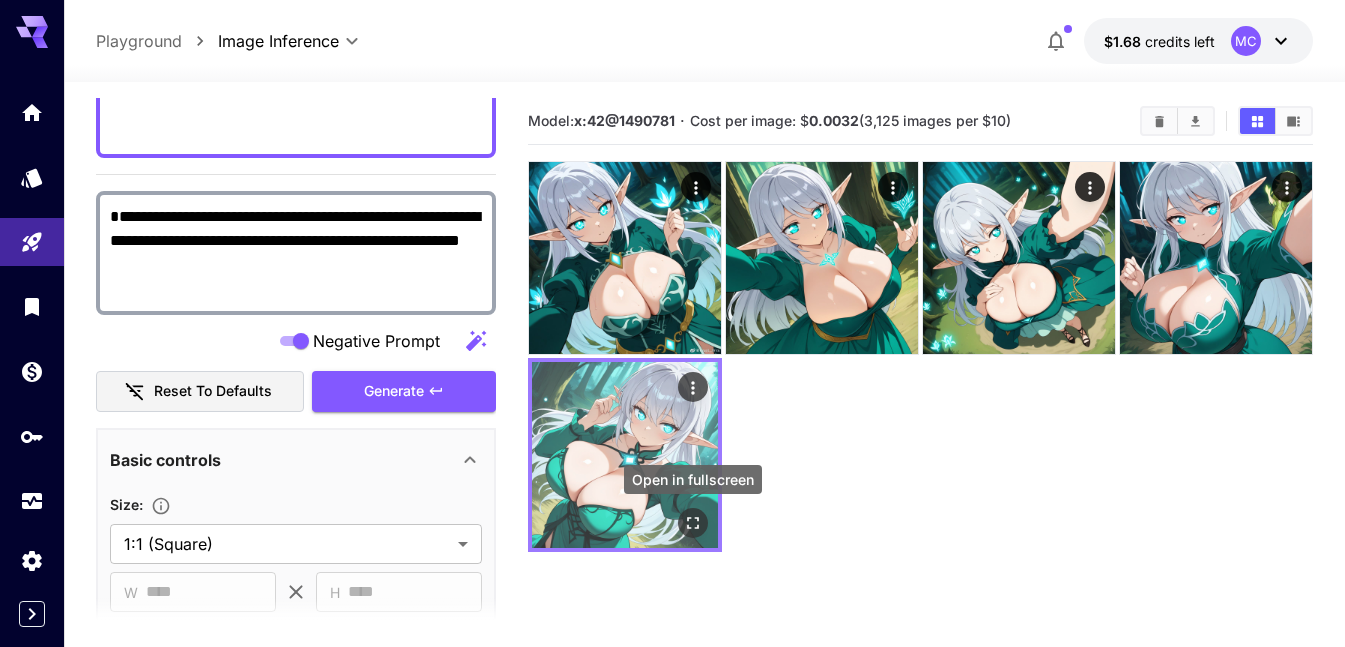 click 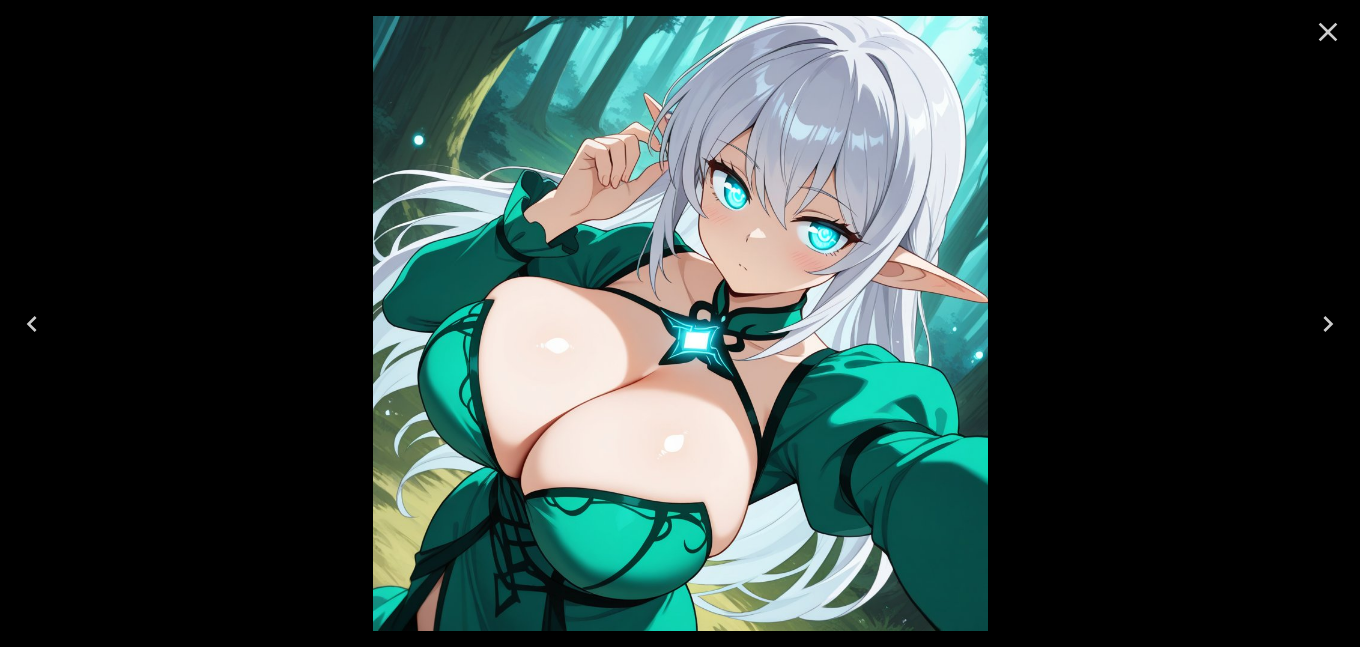 click 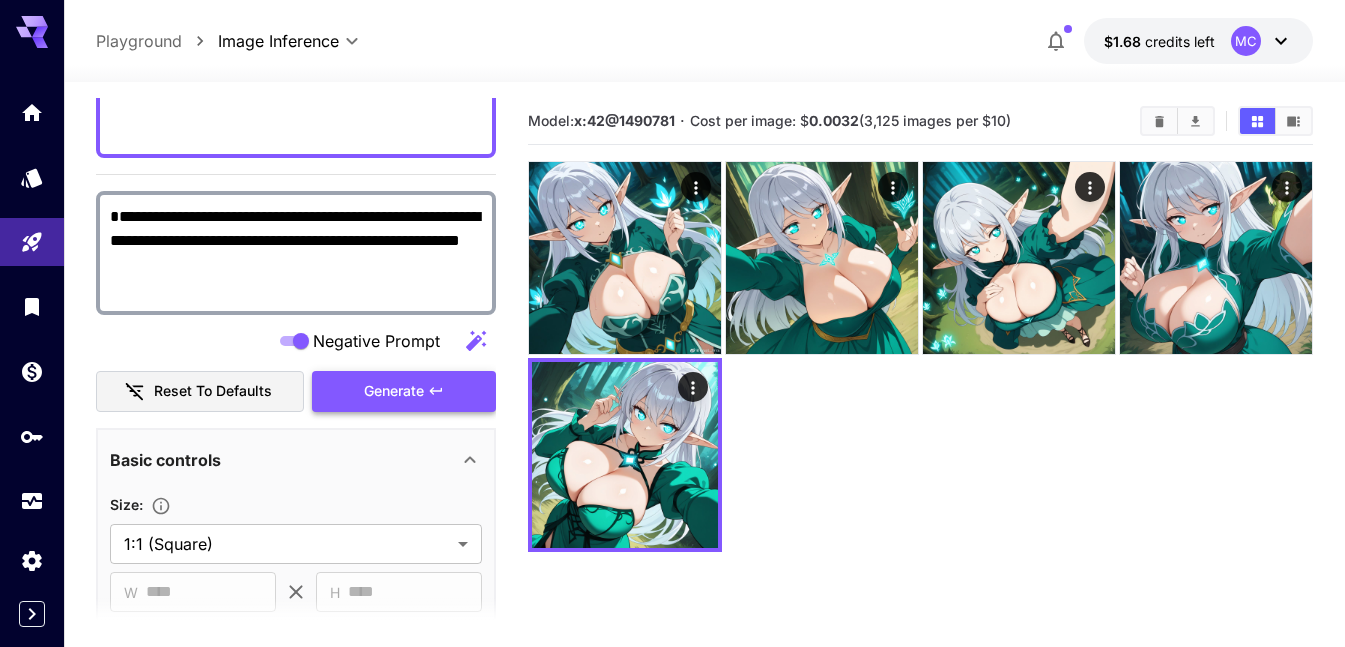 click on "Generate" at bounding box center [404, 391] 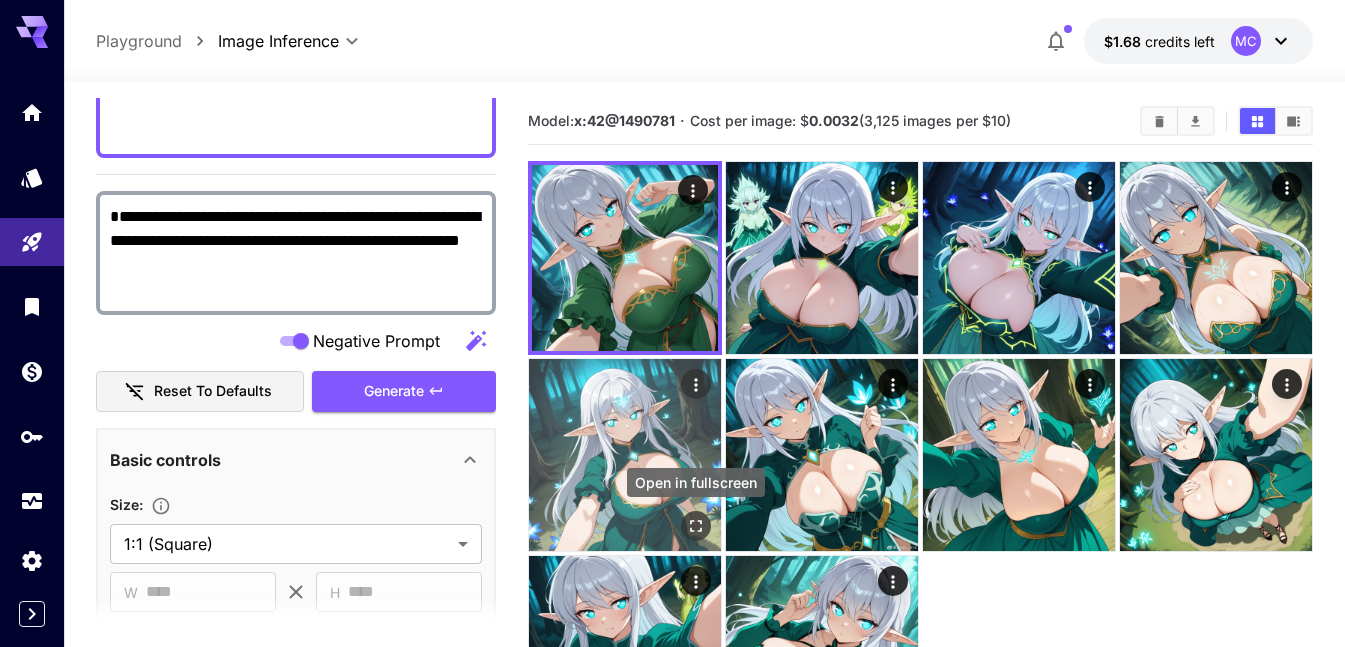 click 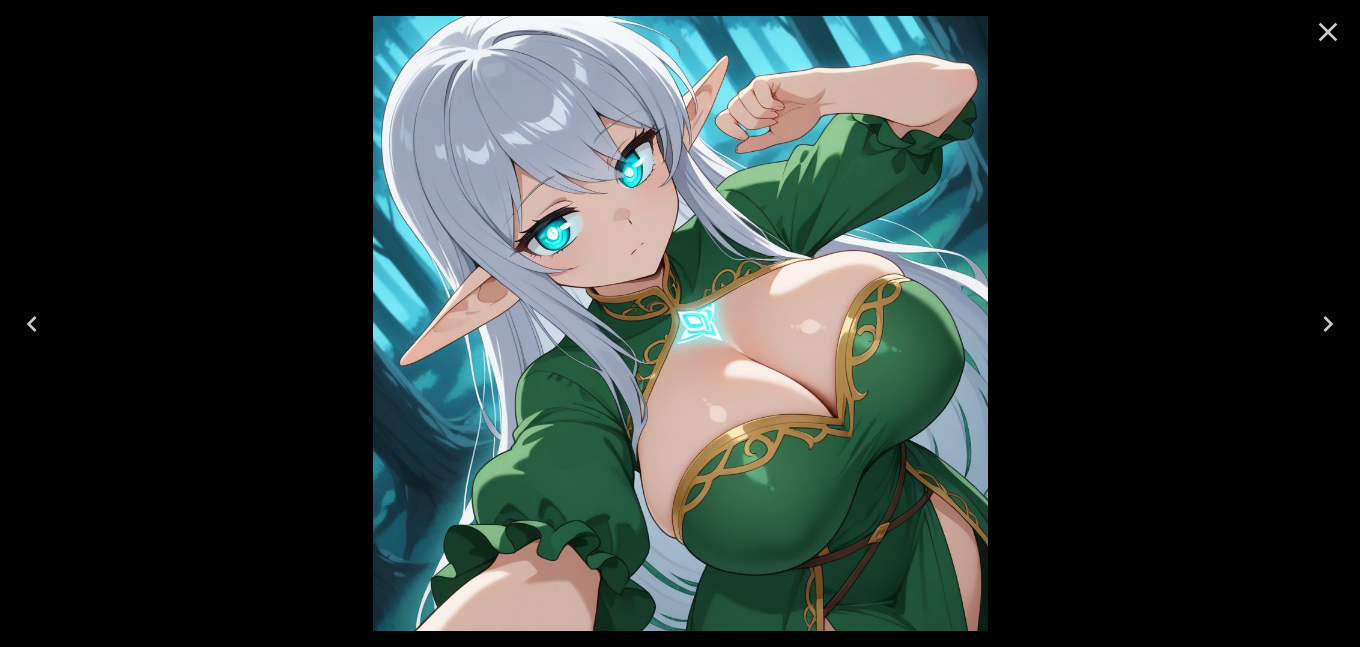 click at bounding box center [680, 323] 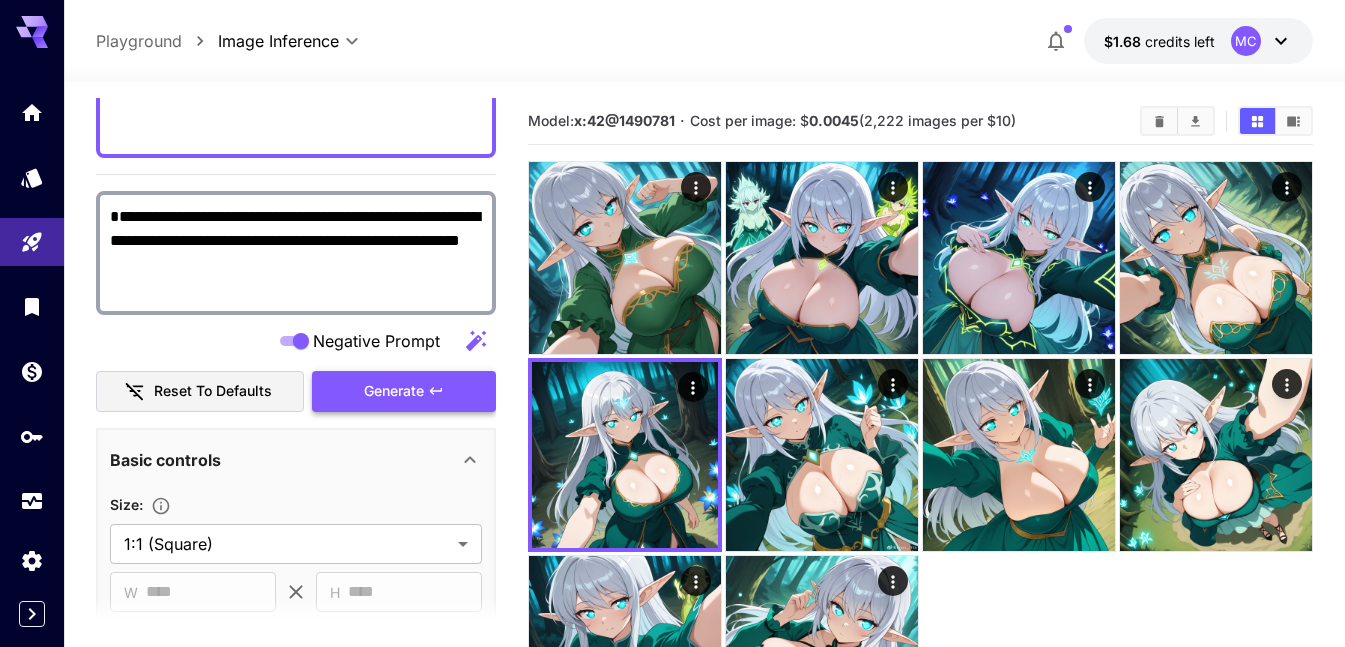 click on "Generate" at bounding box center [404, 391] 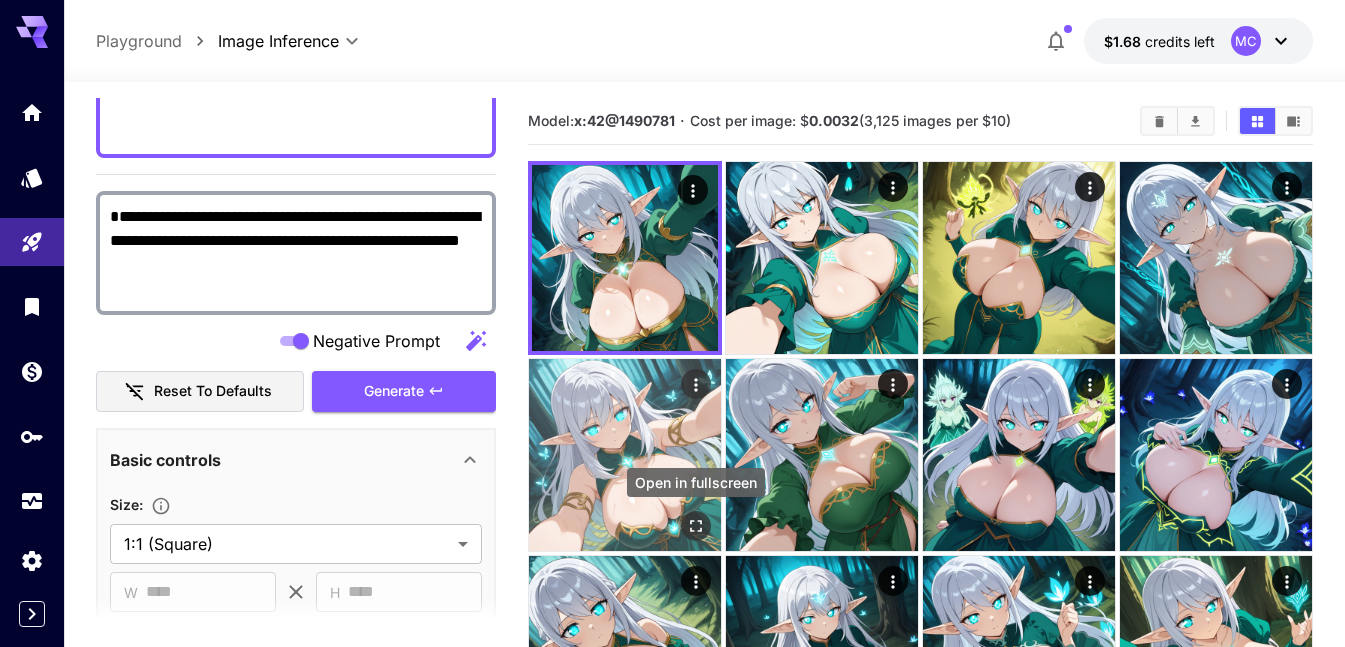 click 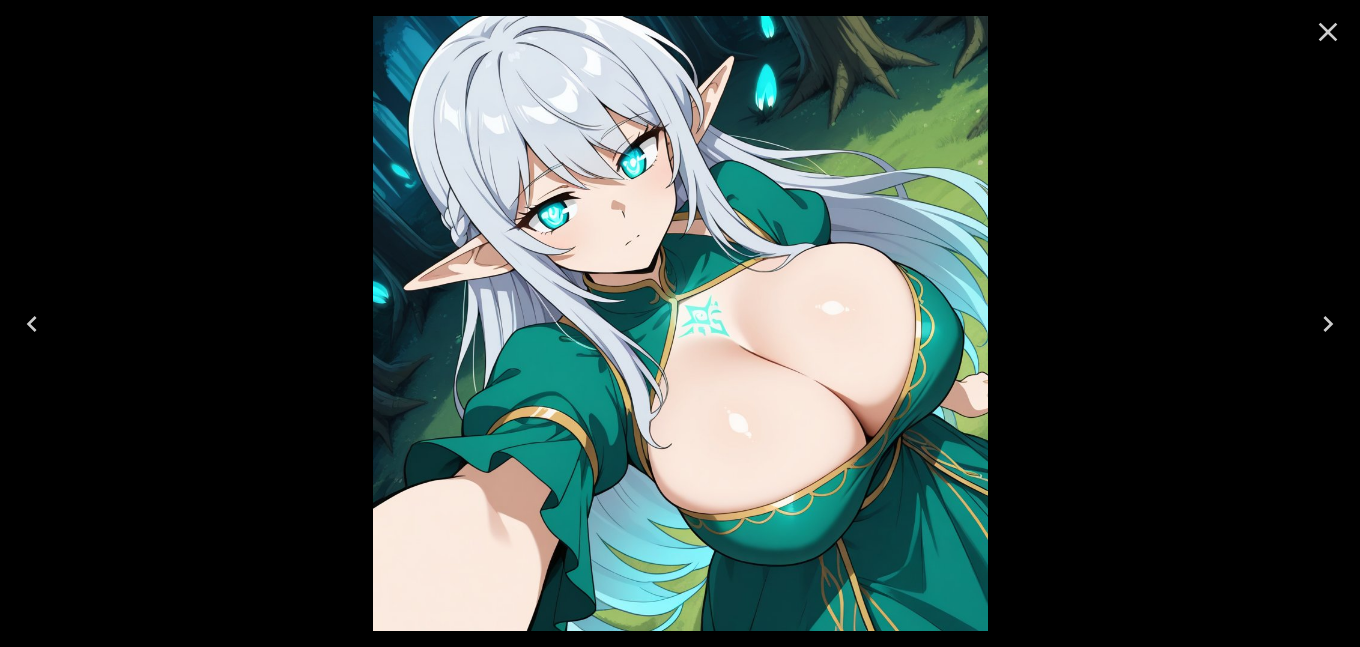 click 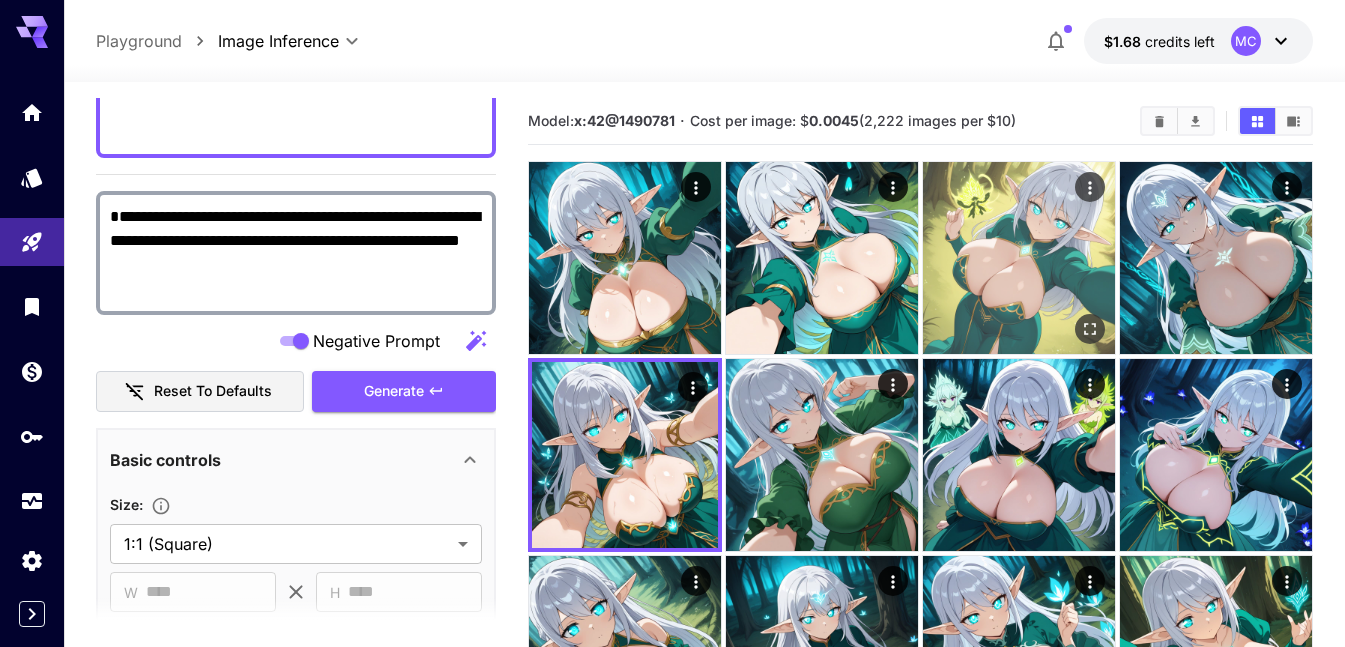 click at bounding box center [1019, 258] 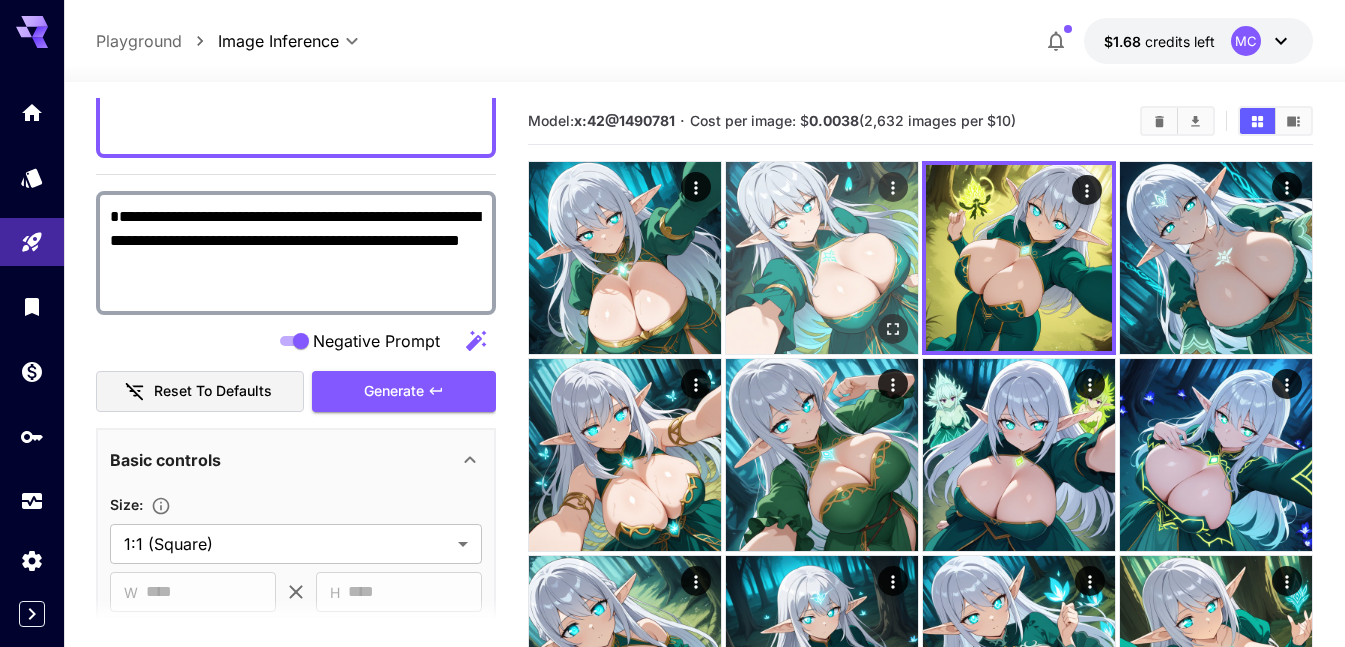 click at bounding box center (822, 258) 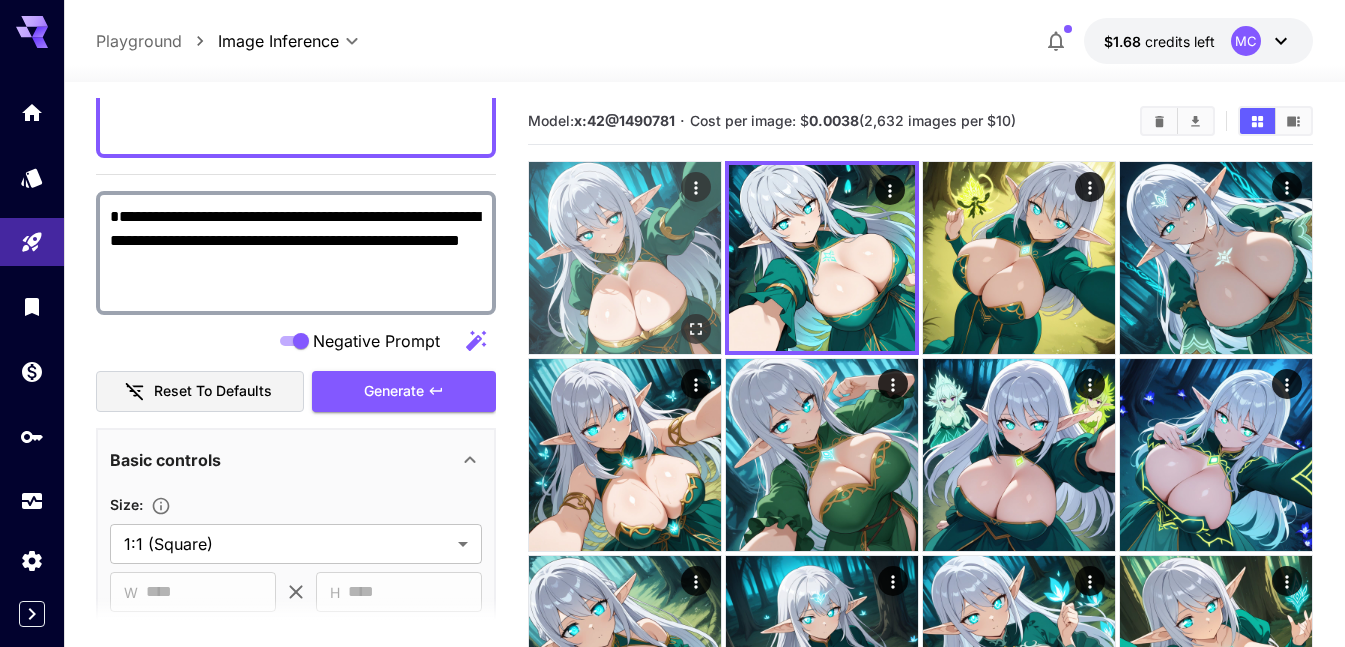 click at bounding box center [625, 258] 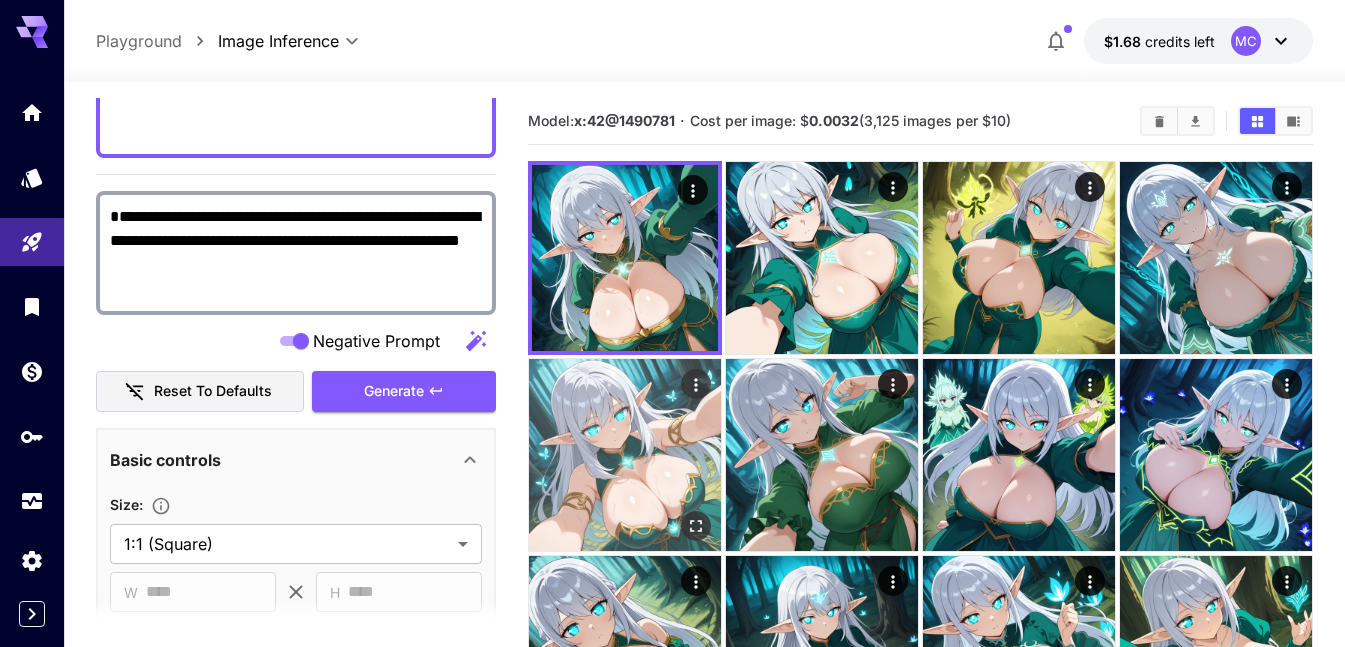 click at bounding box center [625, 455] 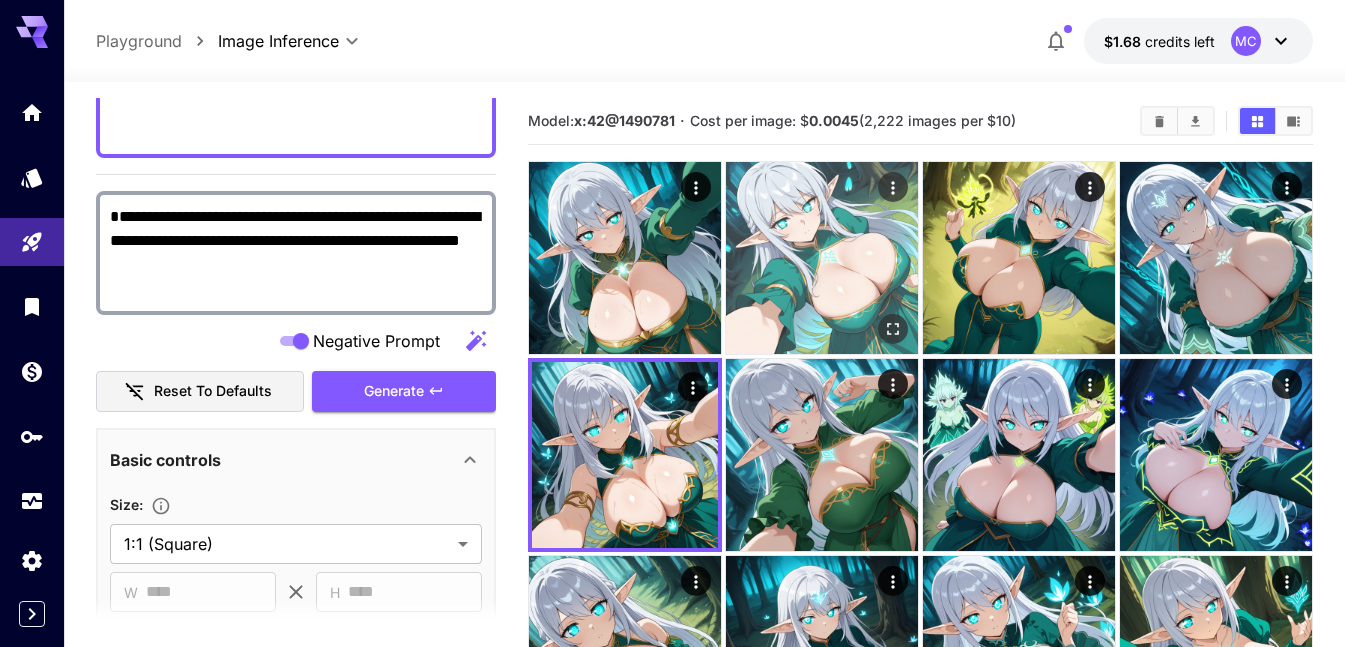 click at bounding box center (822, 258) 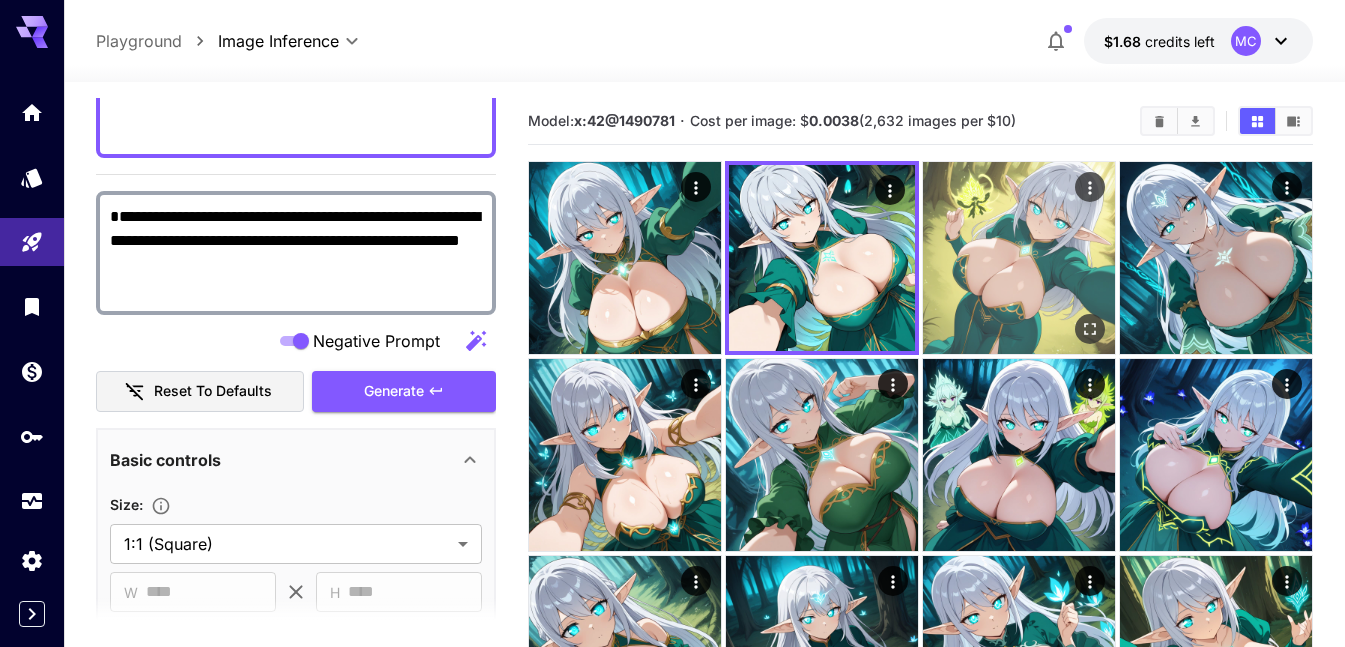 click at bounding box center (1019, 258) 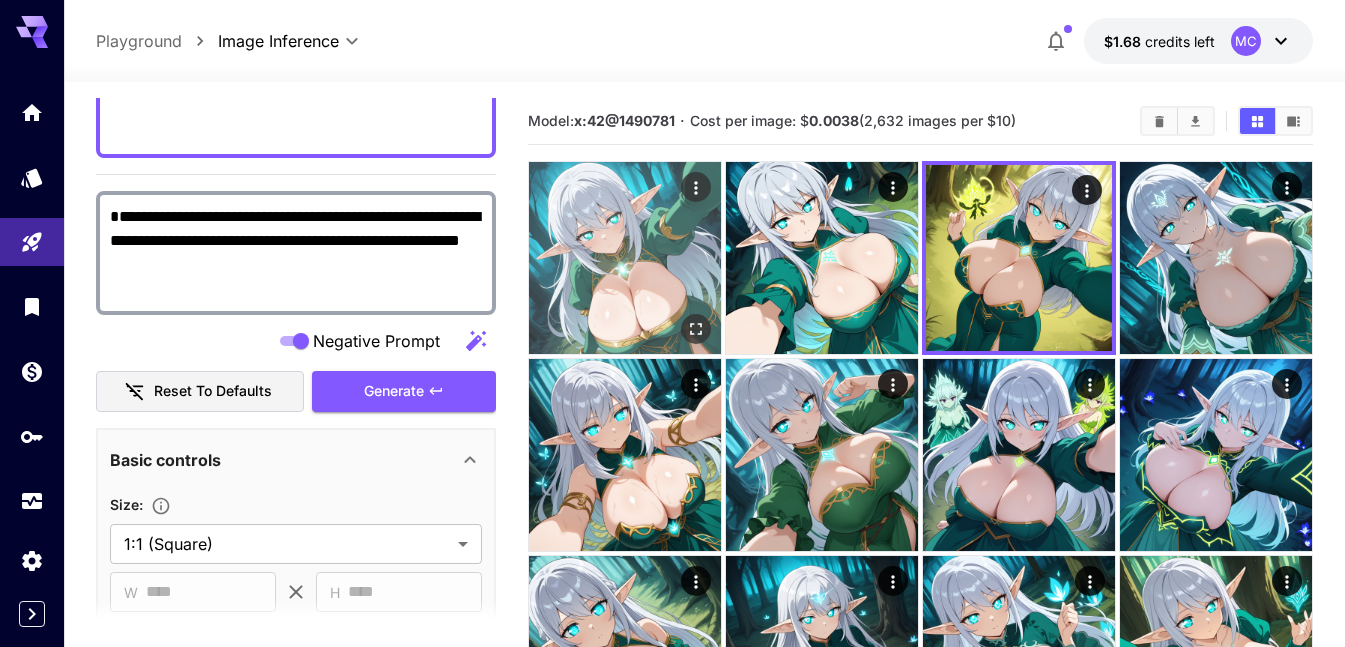 click at bounding box center [625, 258] 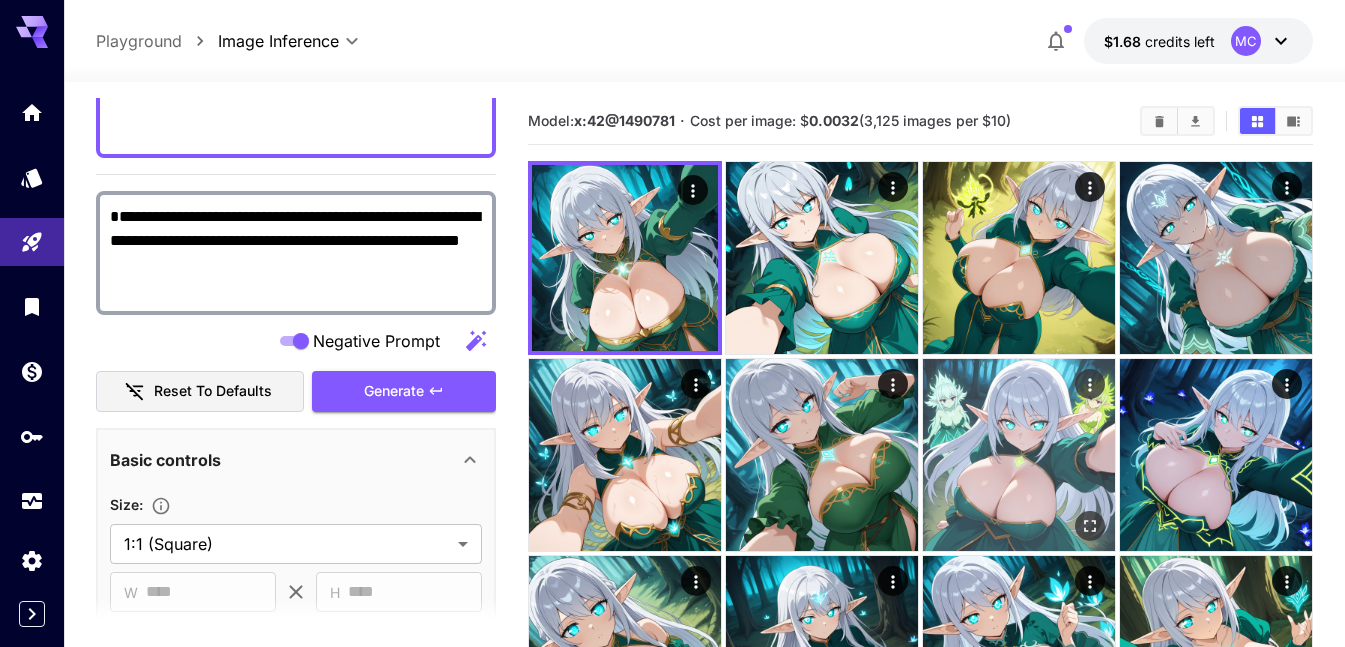 click at bounding box center [822, 455] 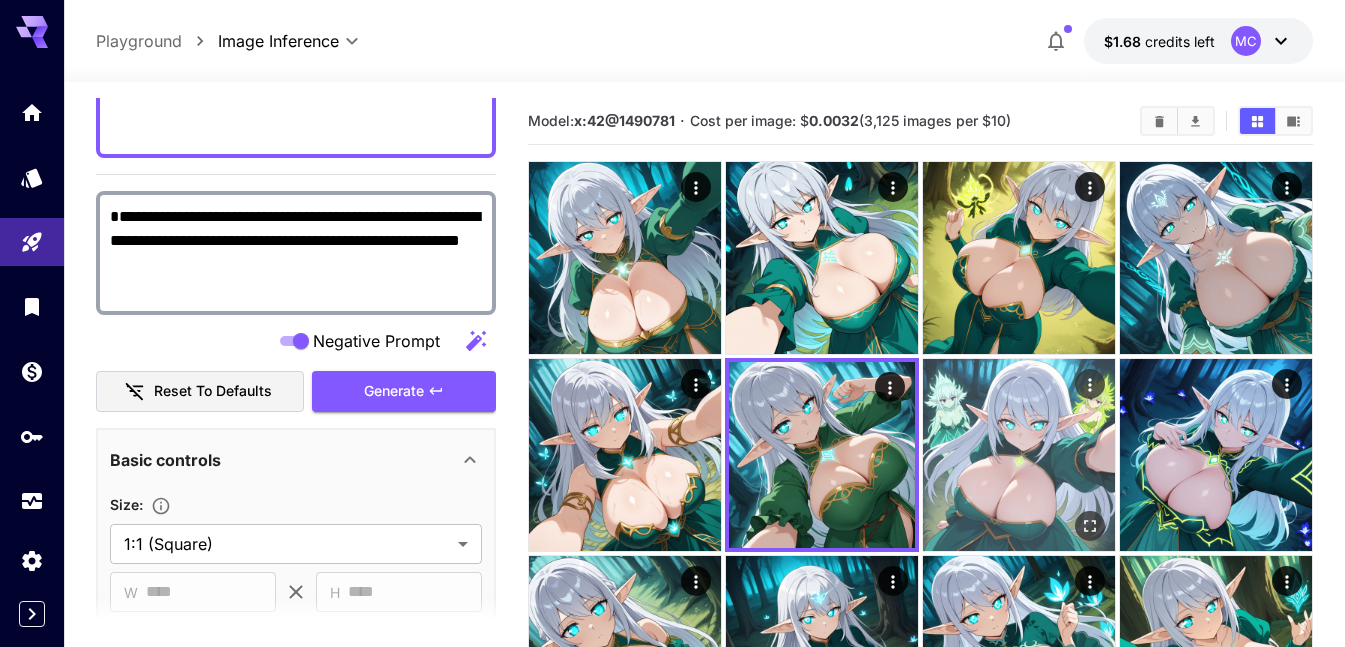 click at bounding box center [1019, 455] 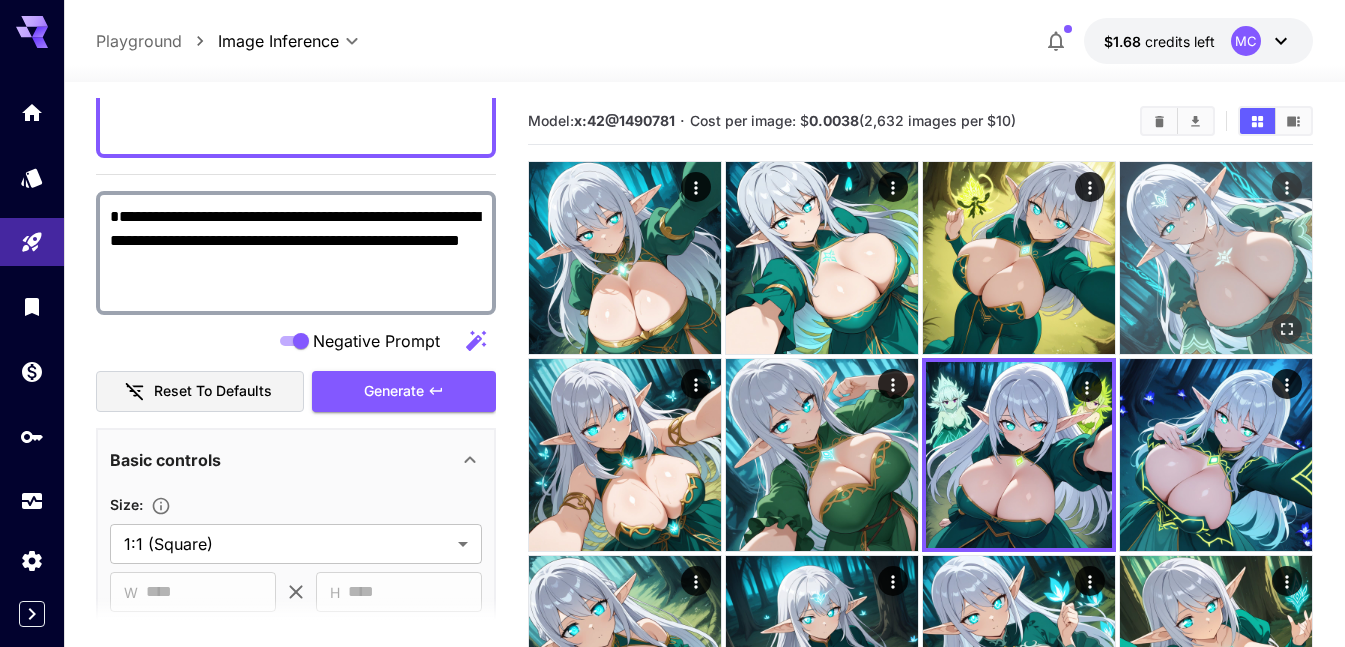click at bounding box center (1216, 258) 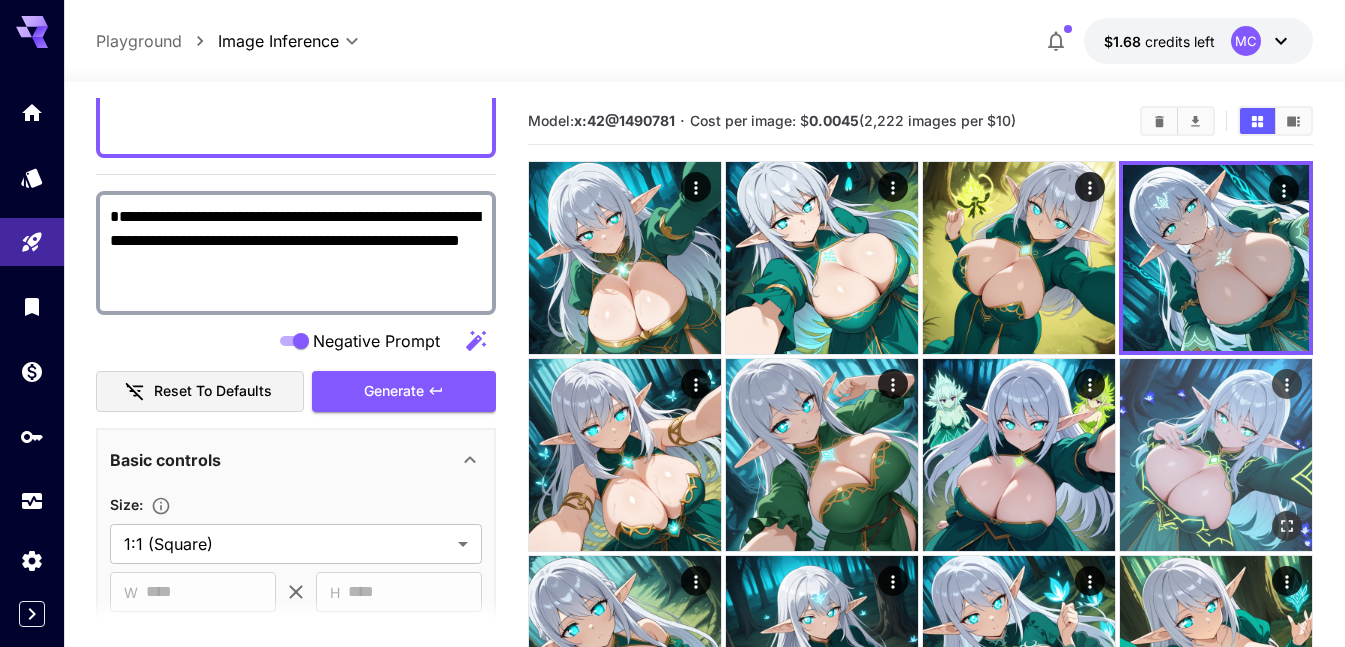 click at bounding box center (1216, 455) 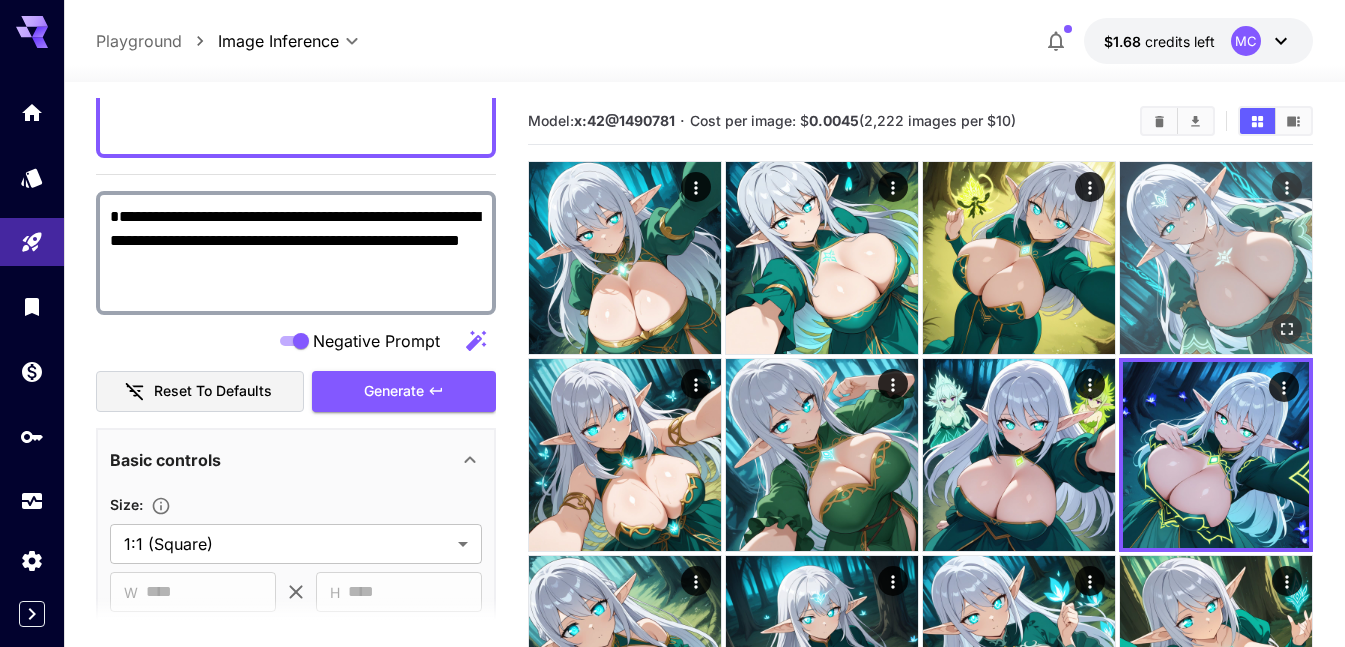 click at bounding box center [1216, 258] 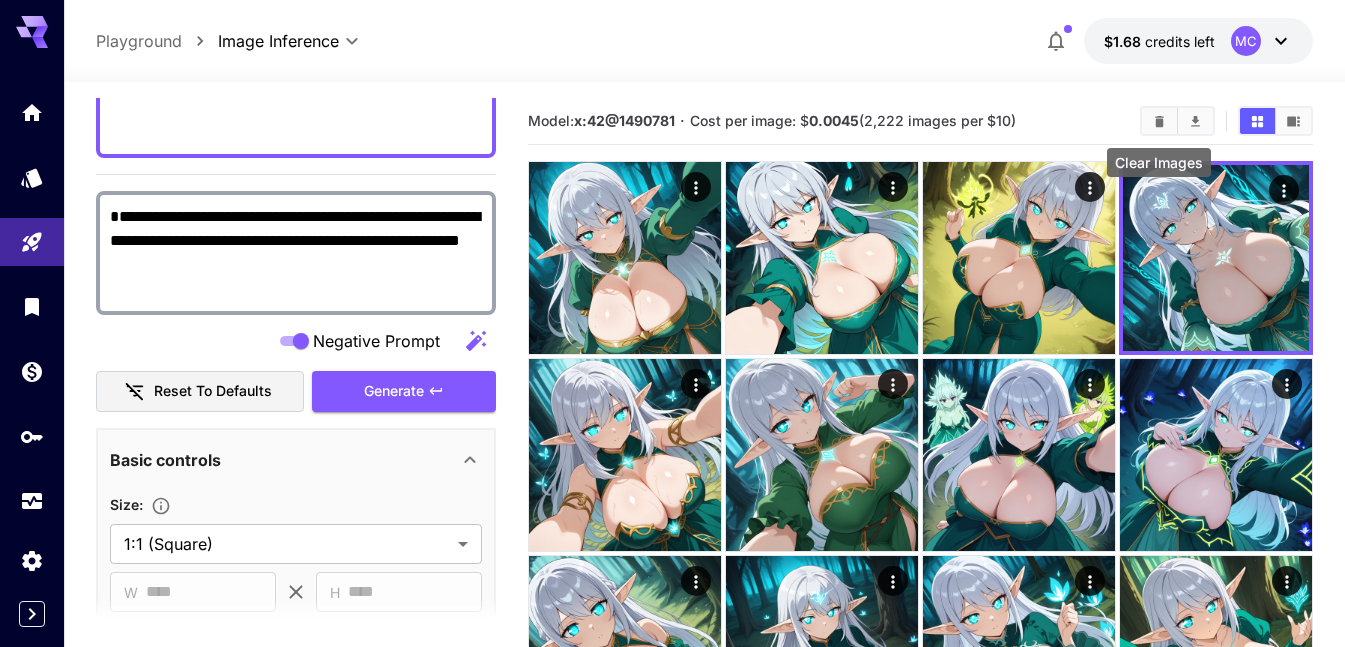 click 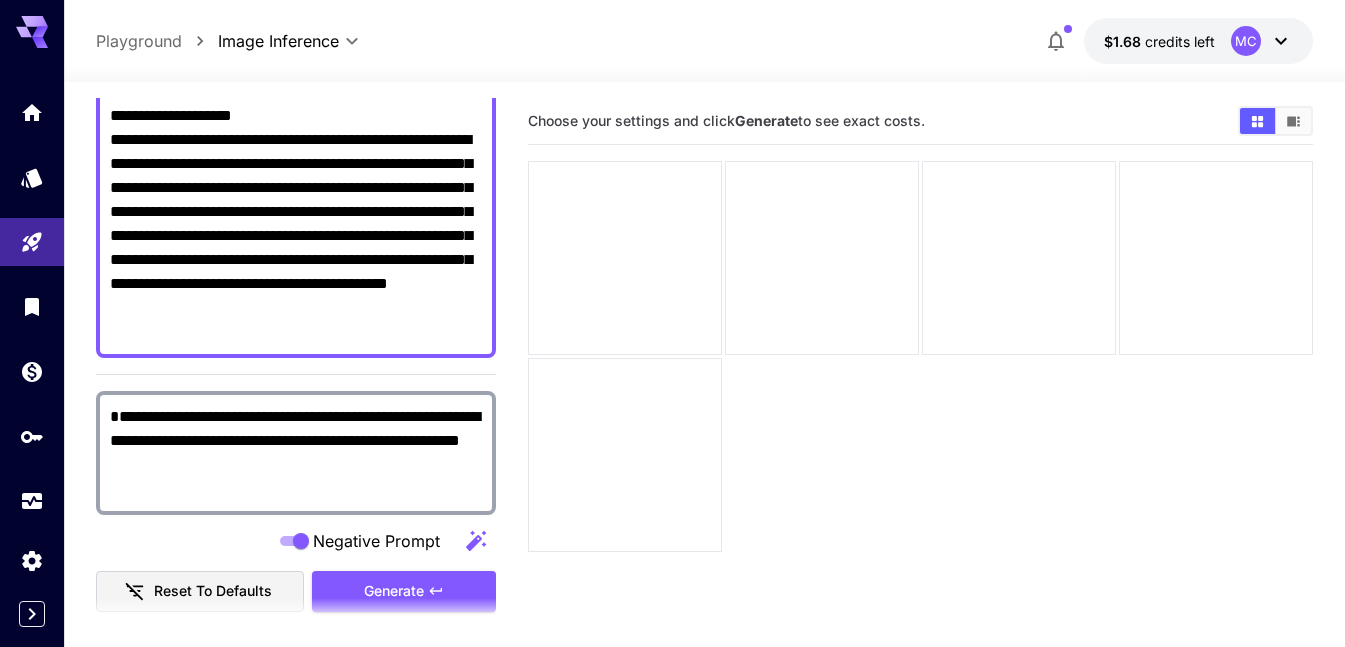 scroll, scrollTop: 100, scrollLeft: 0, axis: vertical 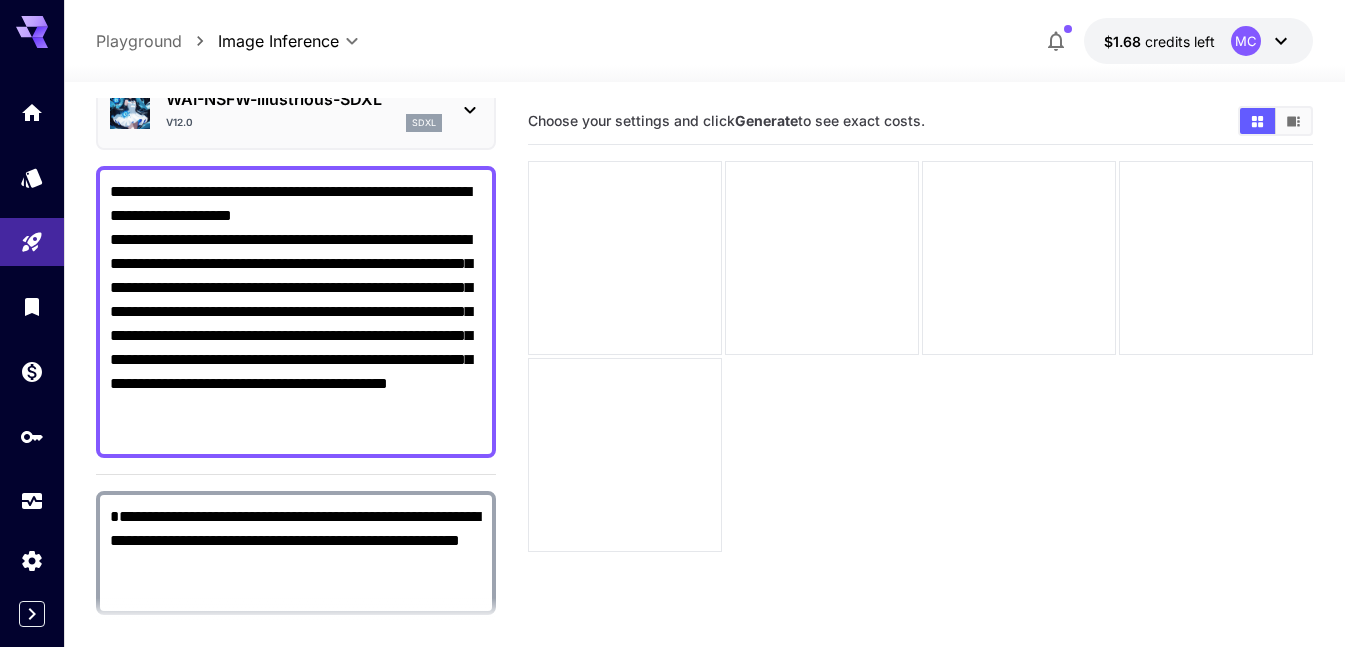 drag, startPoint x: 430, startPoint y: 314, endPoint x: 76, endPoint y: 231, distance: 363.60007 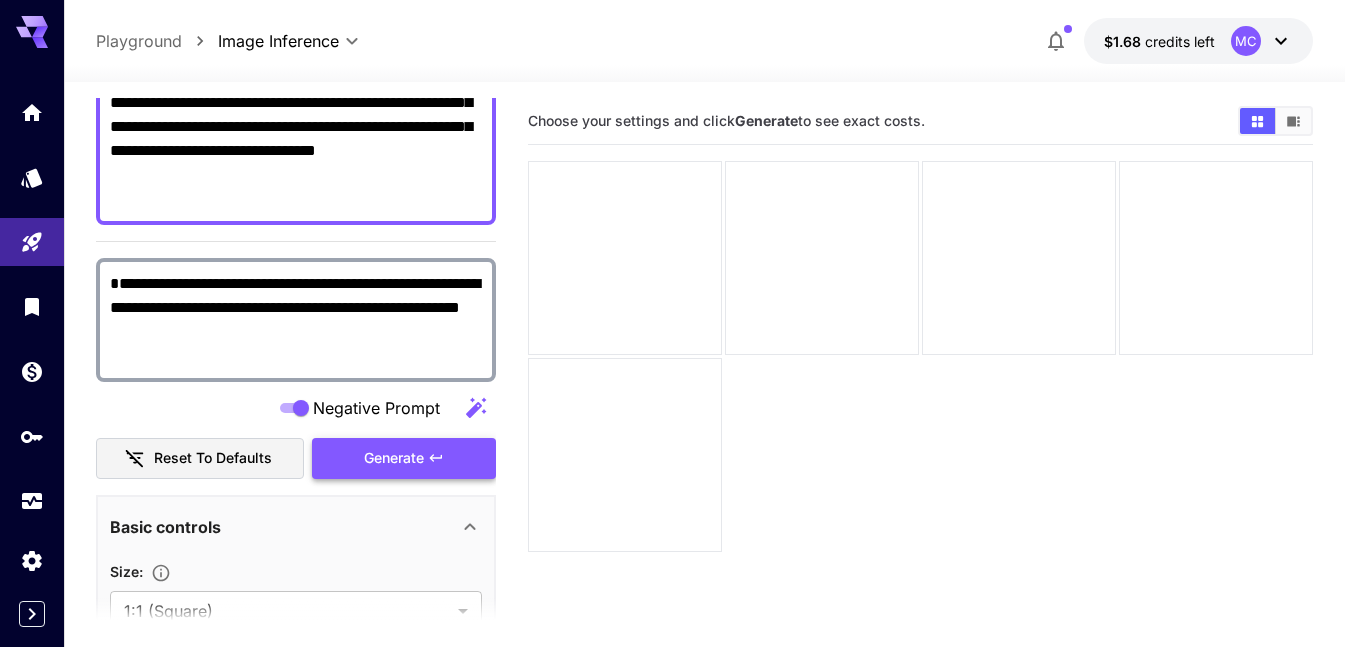 scroll, scrollTop: 400, scrollLeft: 0, axis: vertical 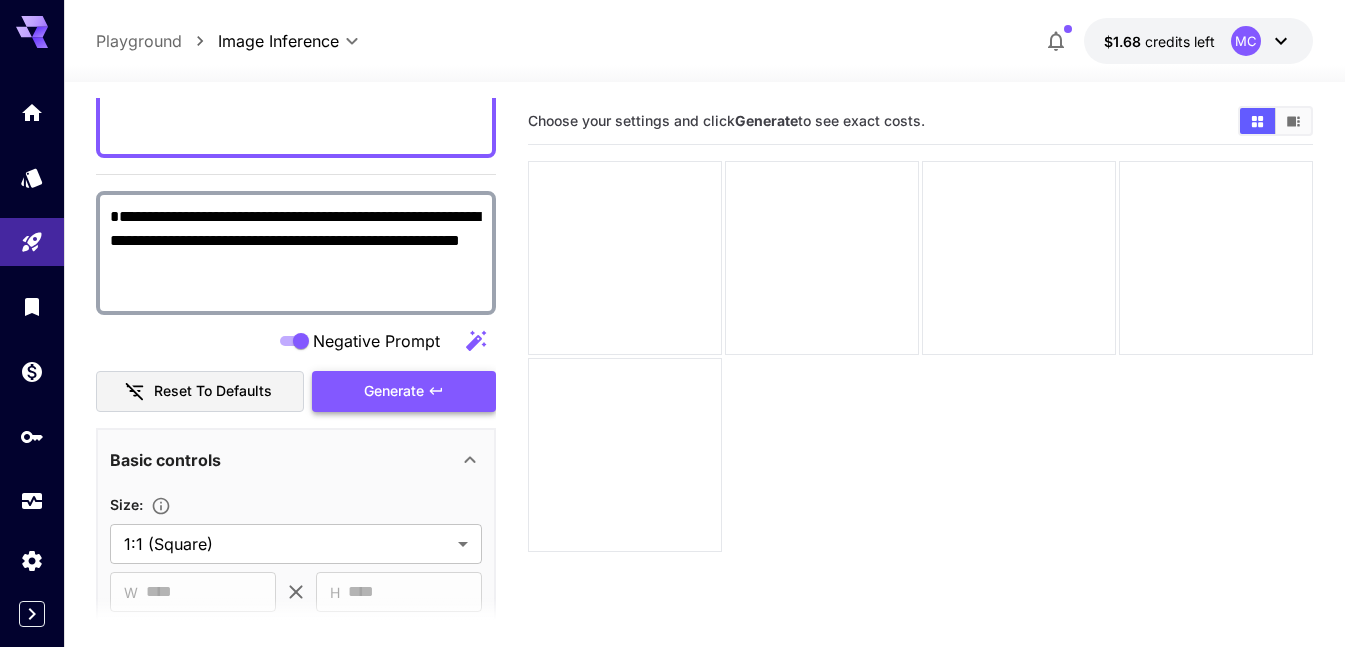 click on "Generate" at bounding box center (394, 391) 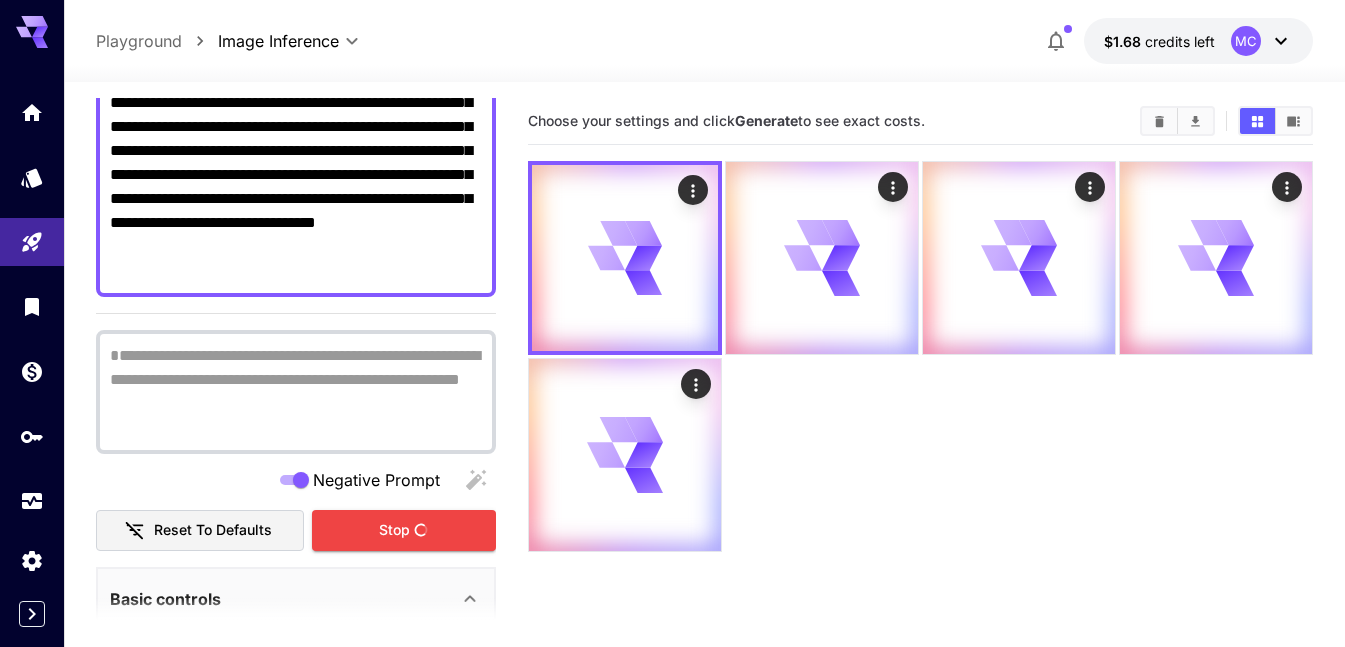 scroll, scrollTop: 0, scrollLeft: 0, axis: both 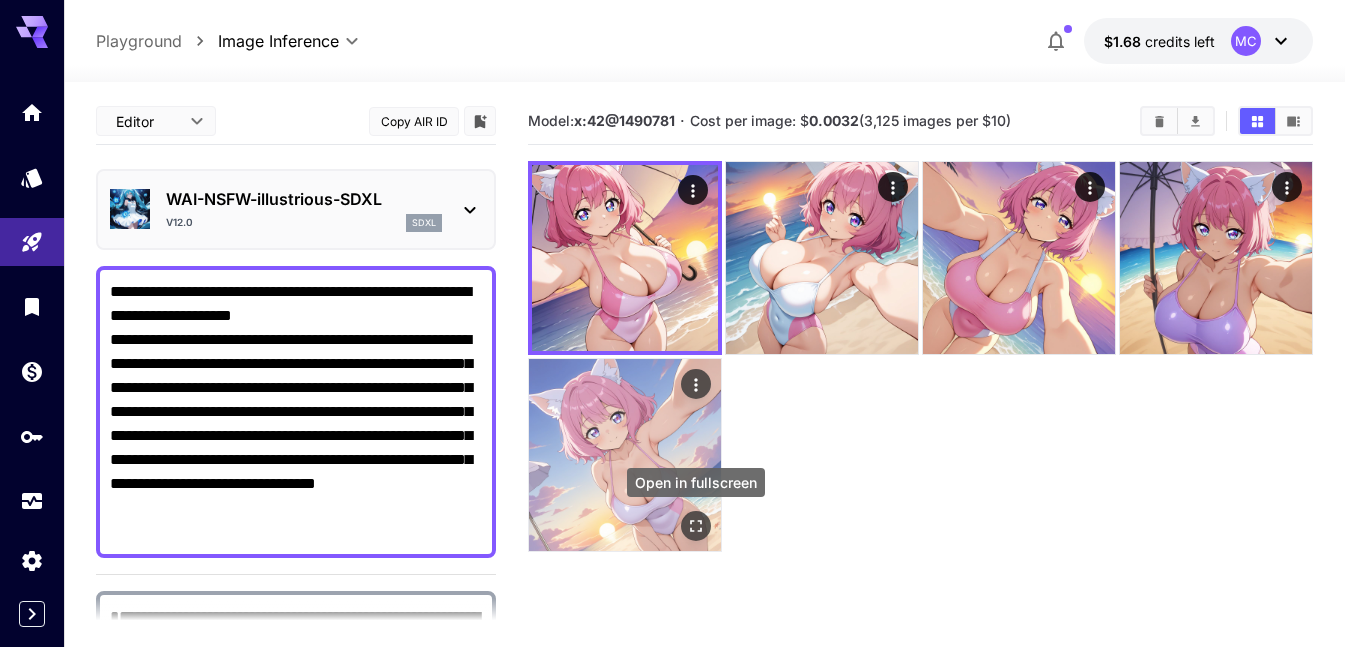 click 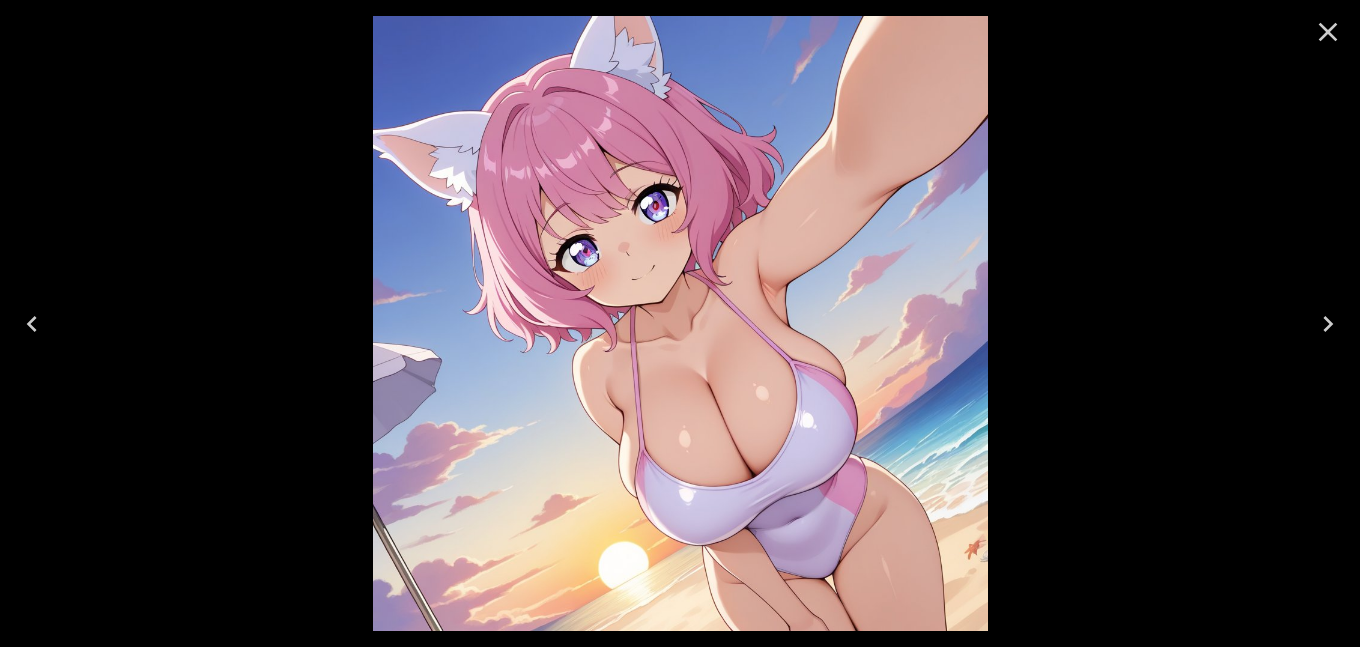 click 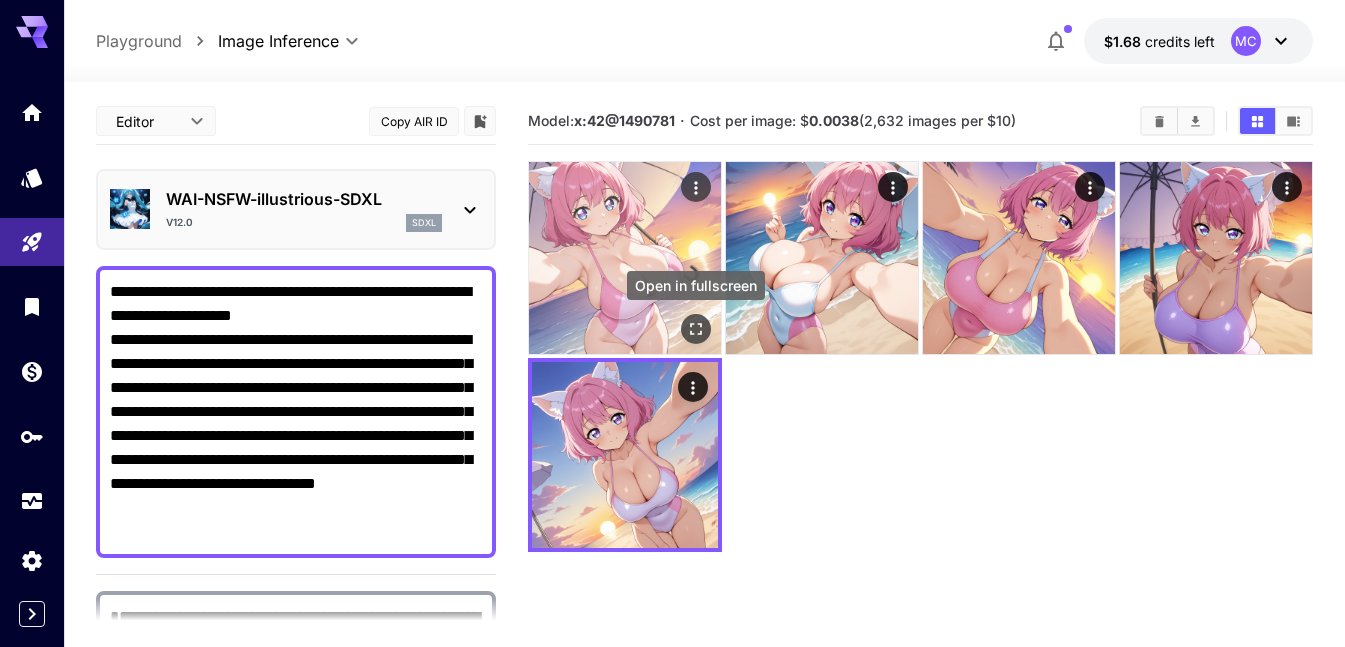 click 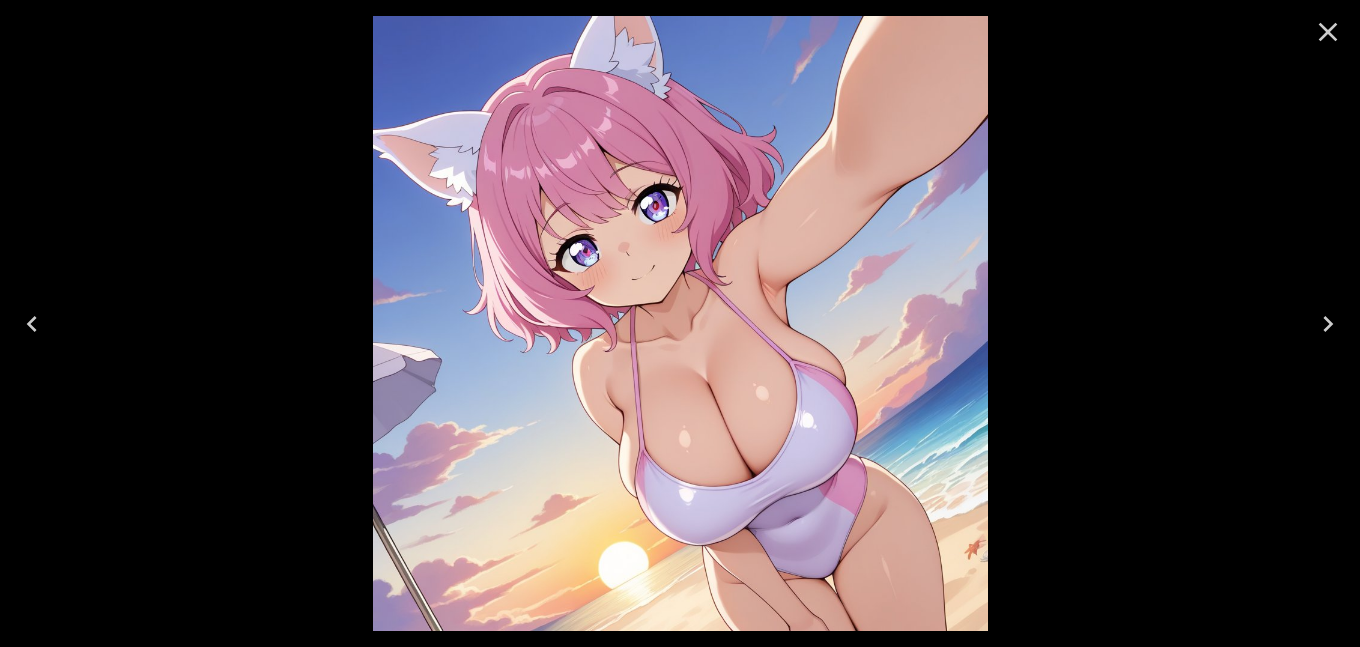 click 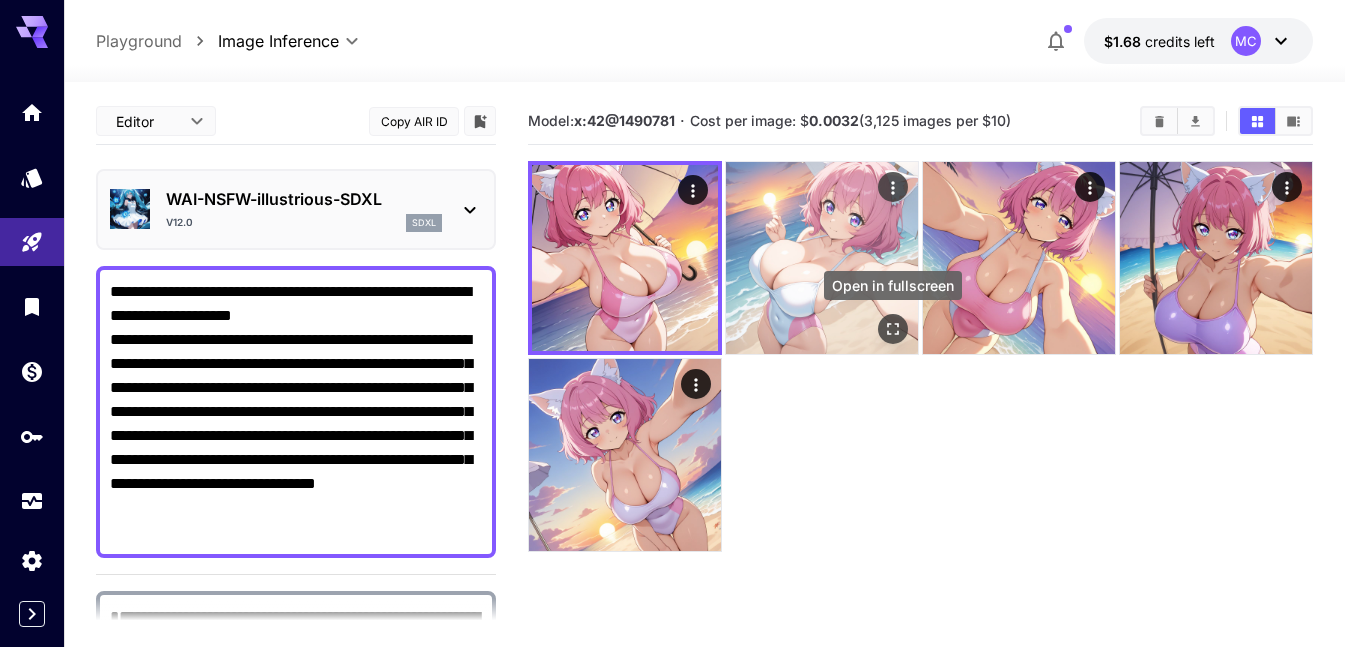 click 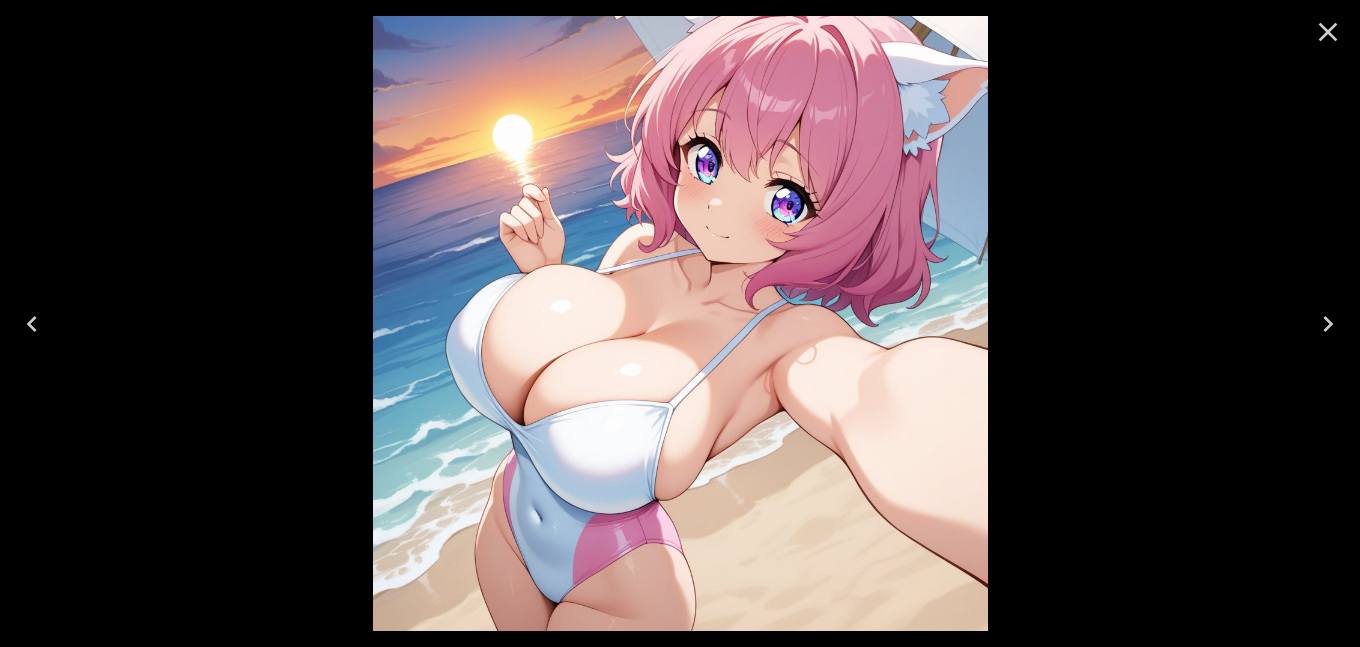 click 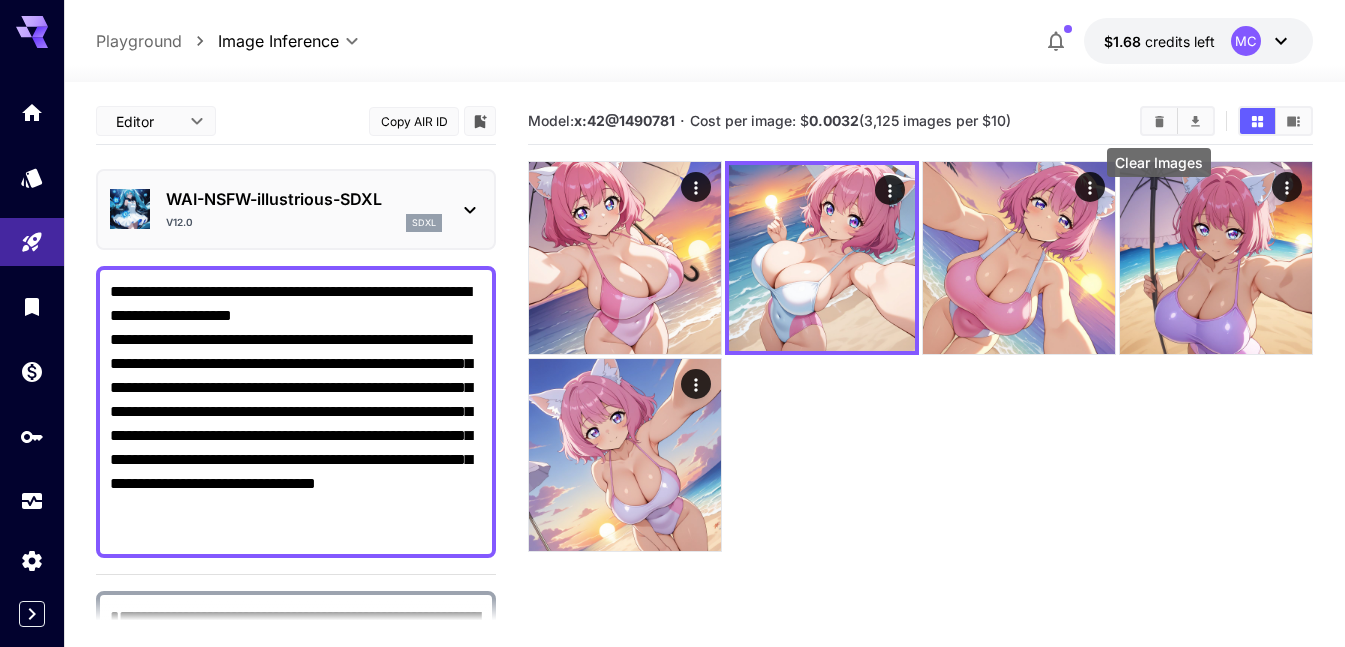 click at bounding box center [1159, 121] 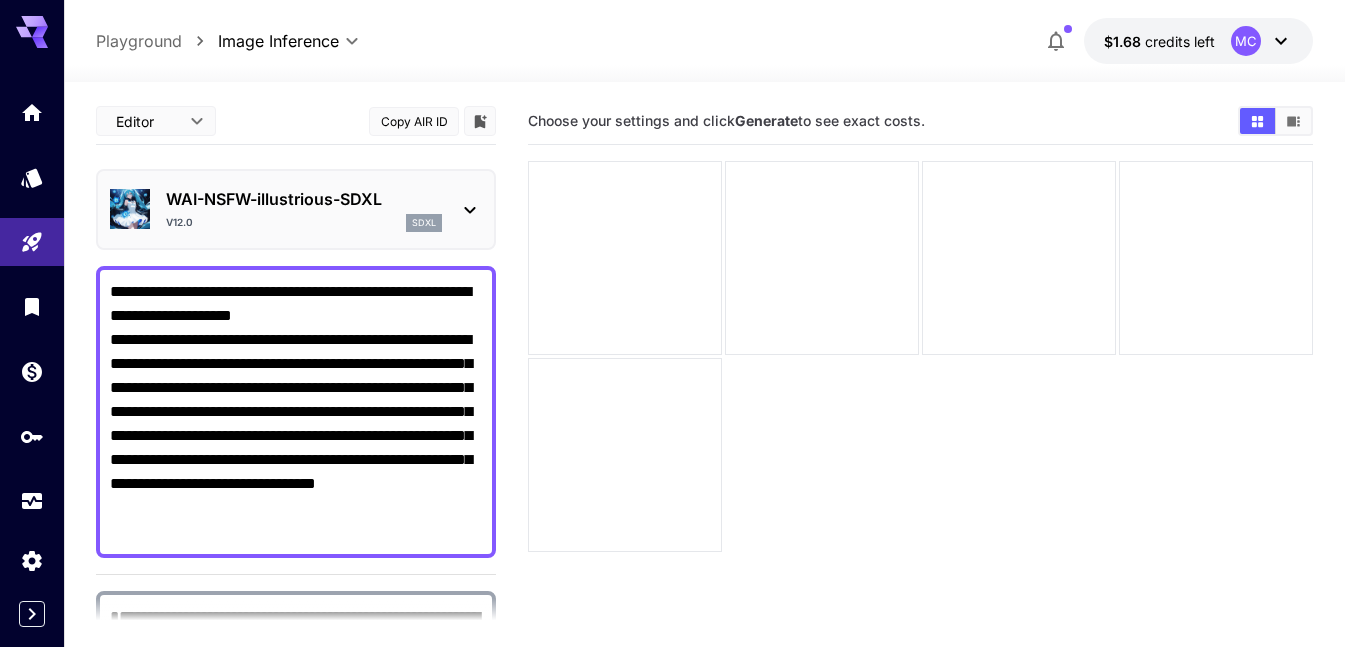 drag, startPoint x: 378, startPoint y: 411, endPoint x: 72, endPoint y: 341, distance: 313.90445 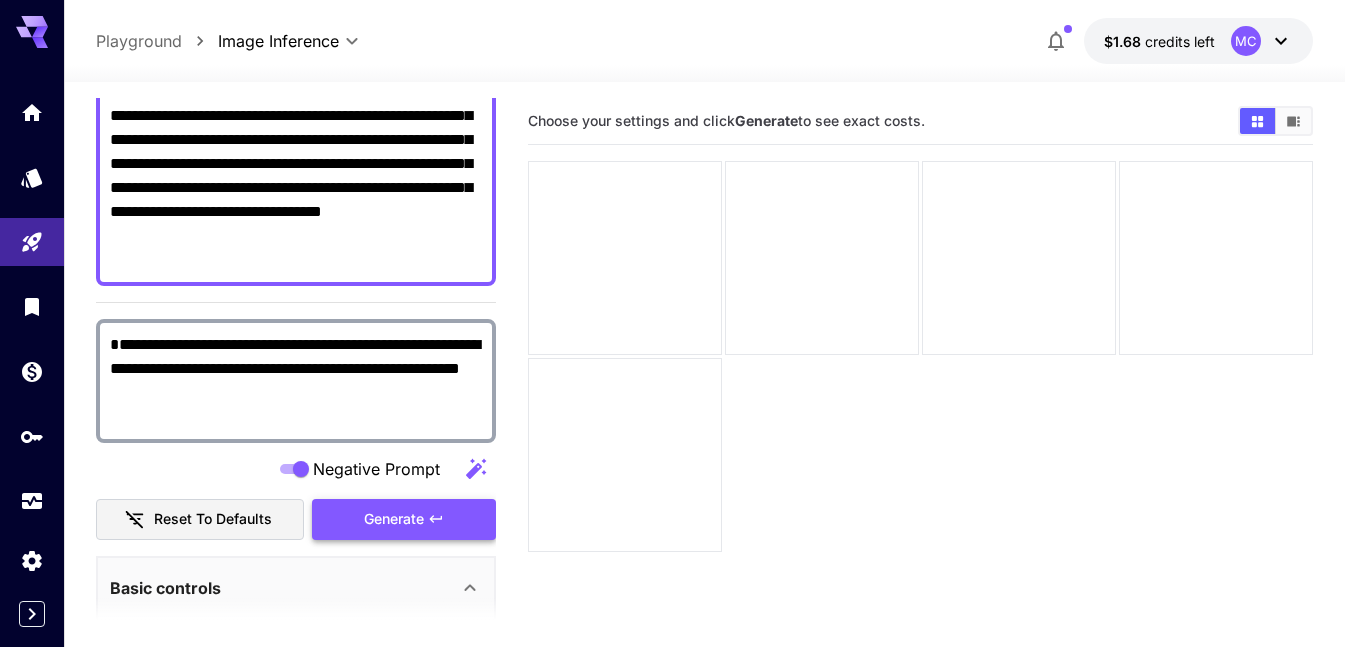 scroll, scrollTop: 300, scrollLeft: 0, axis: vertical 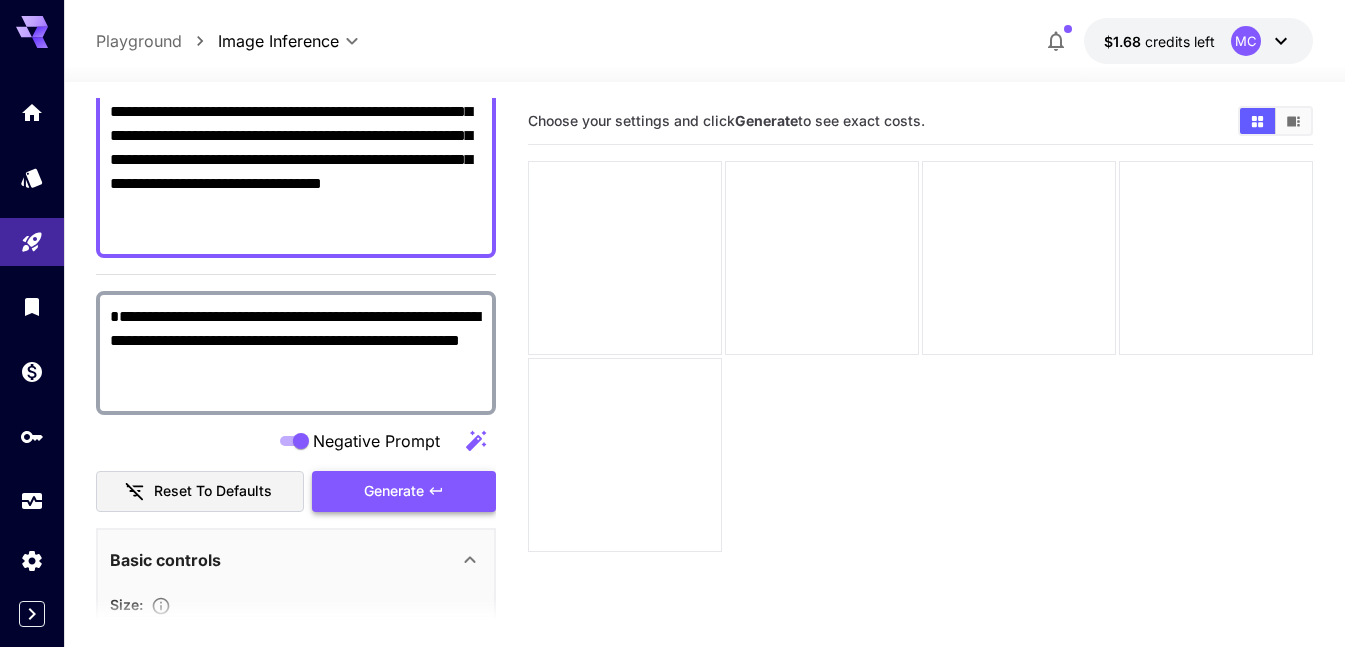 type on "**********" 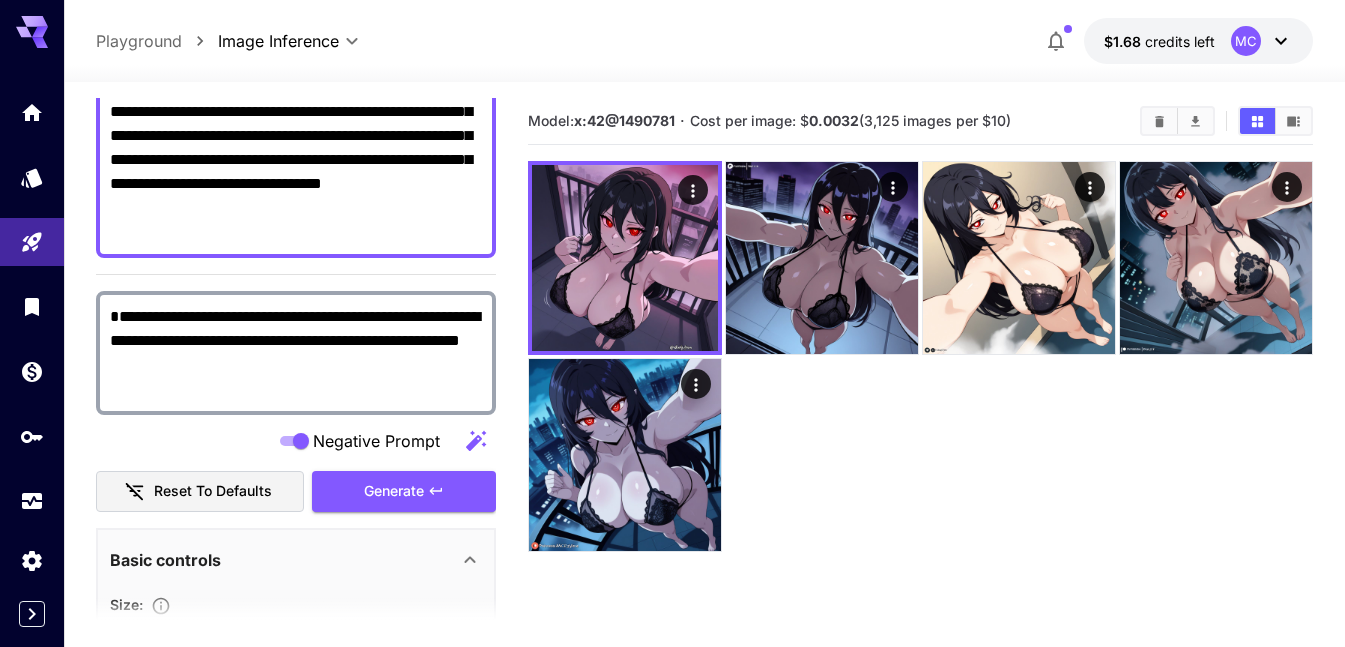 click on "**********" at bounding box center [296, 1376] 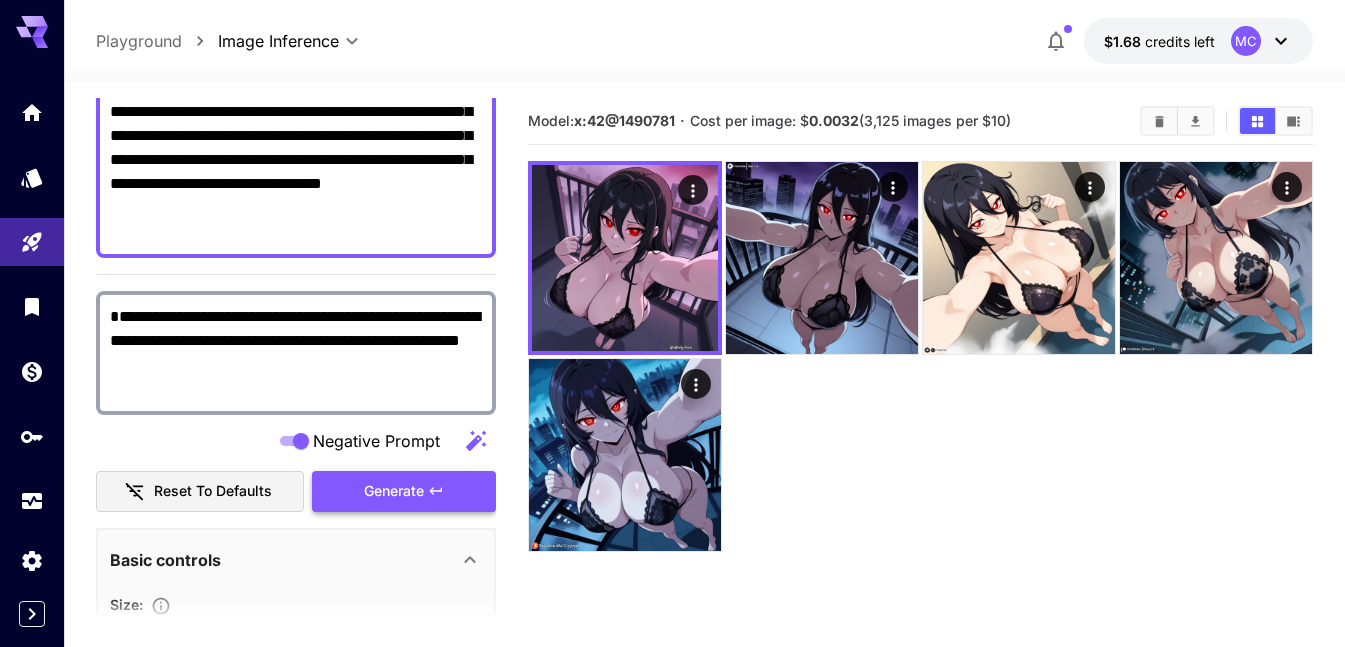 click on "Generate" at bounding box center [404, 491] 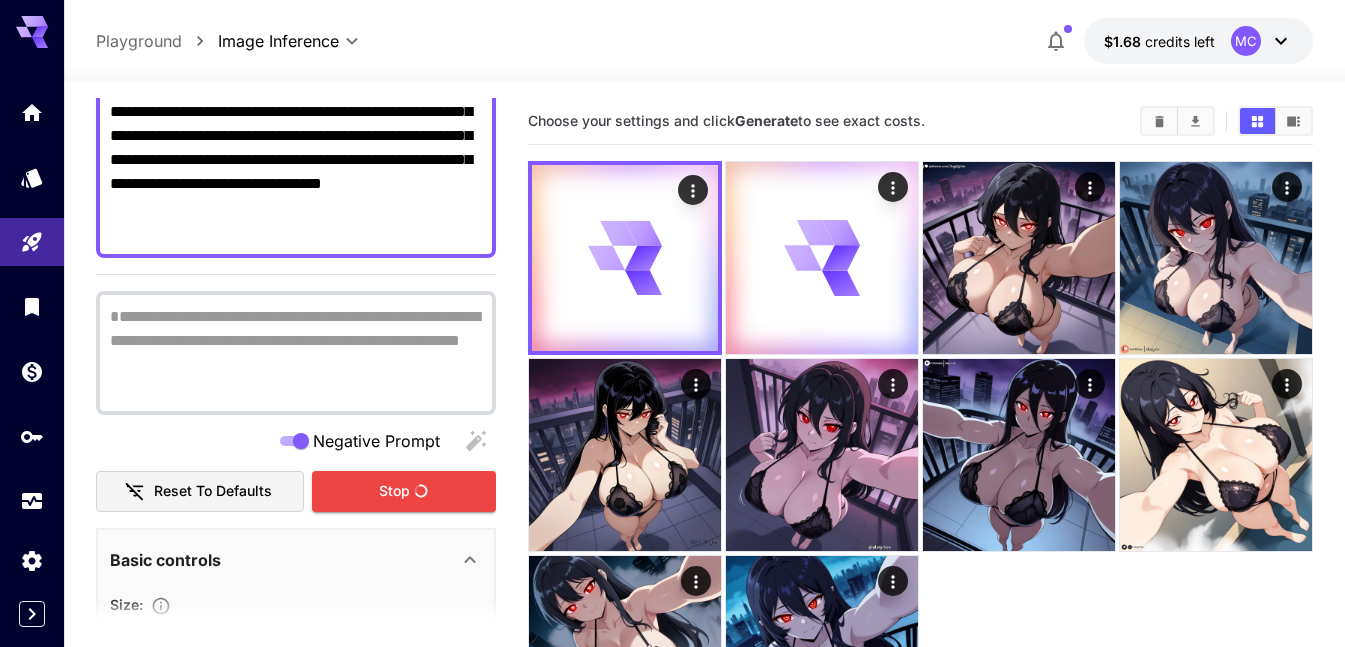 scroll, scrollTop: 100, scrollLeft: 0, axis: vertical 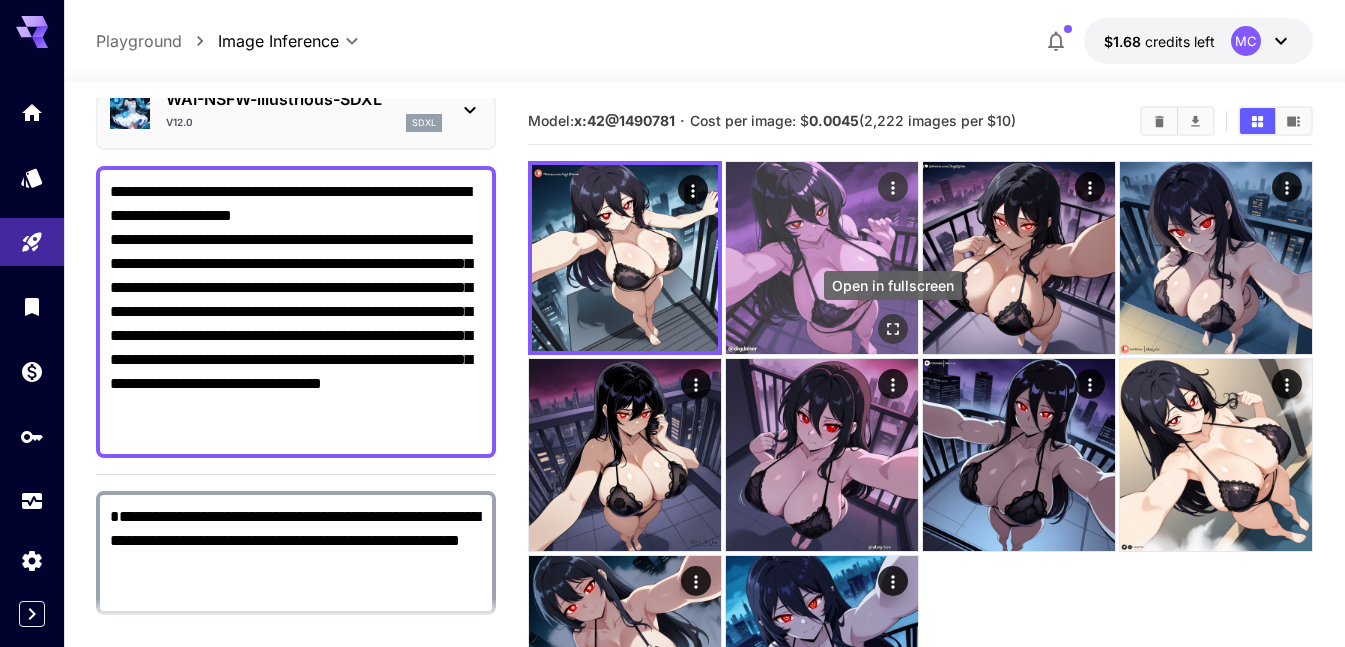 click 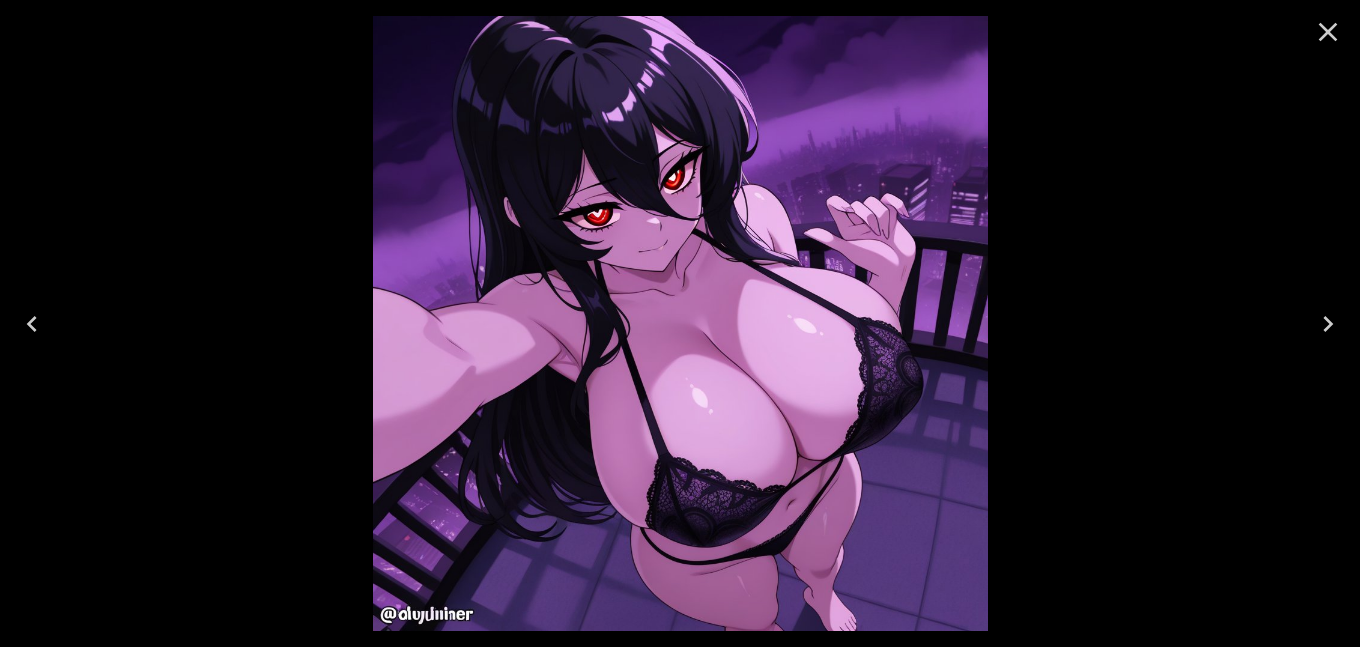 click at bounding box center [1328, 32] 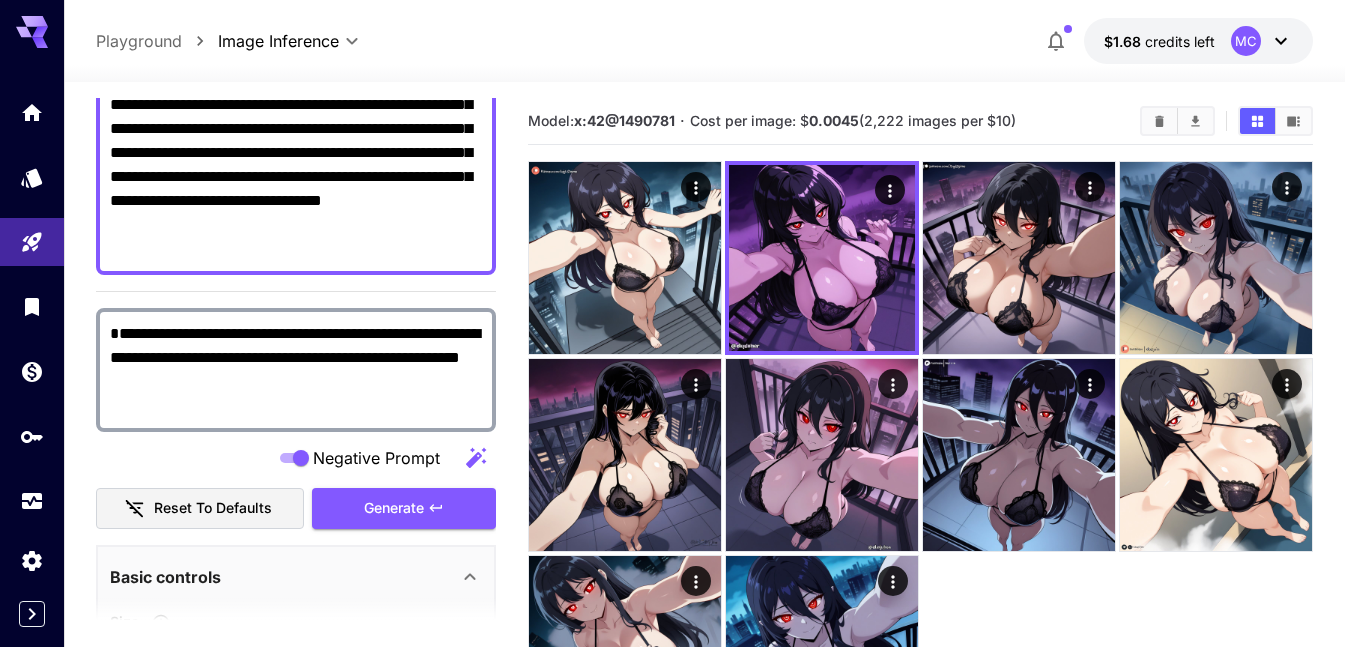 scroll, scrollTop: 300, scrollLeft: 0, axis: vertical 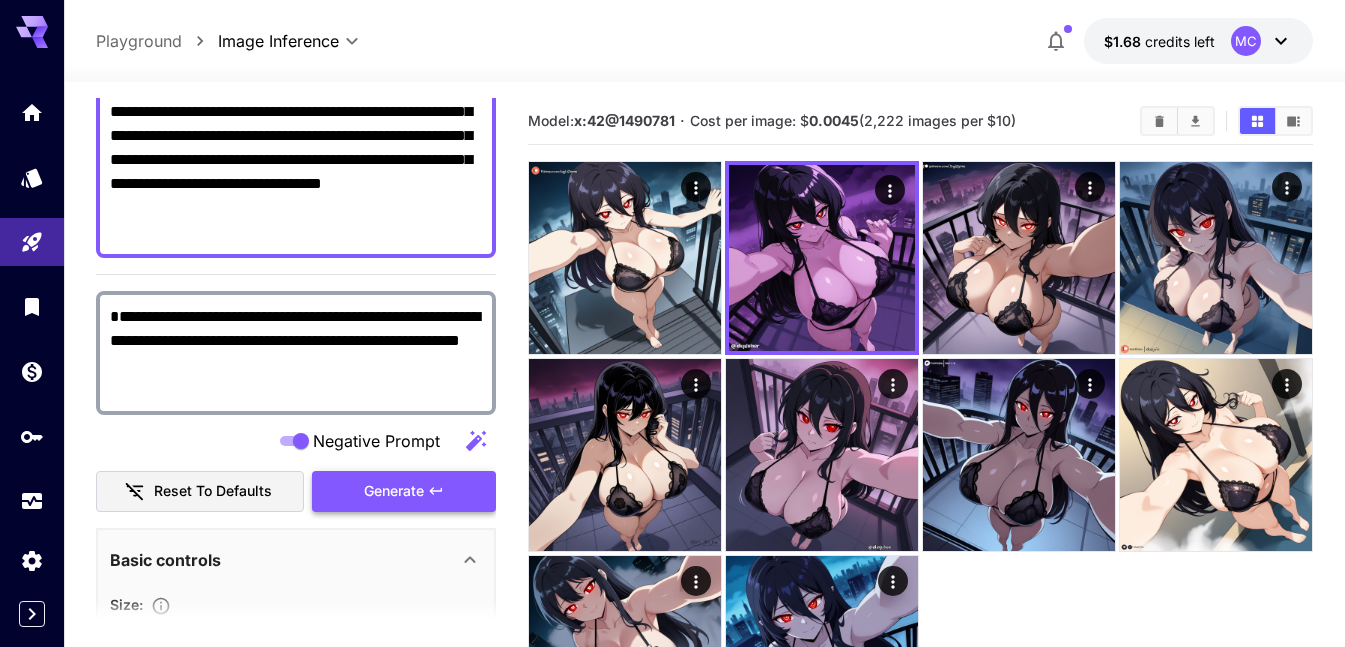 click on "Generate" at bounding box center [394, 491] 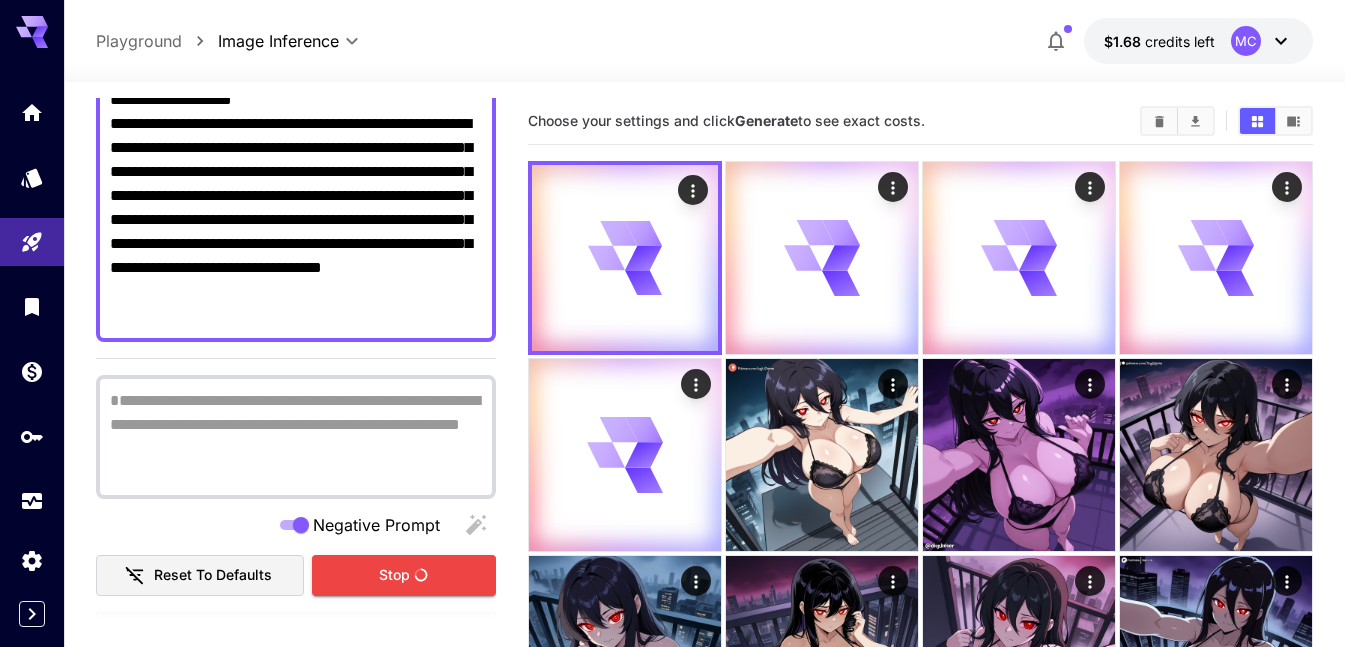 scroll, scrollTop: 100, scrollLeft: 0, axis: vertical 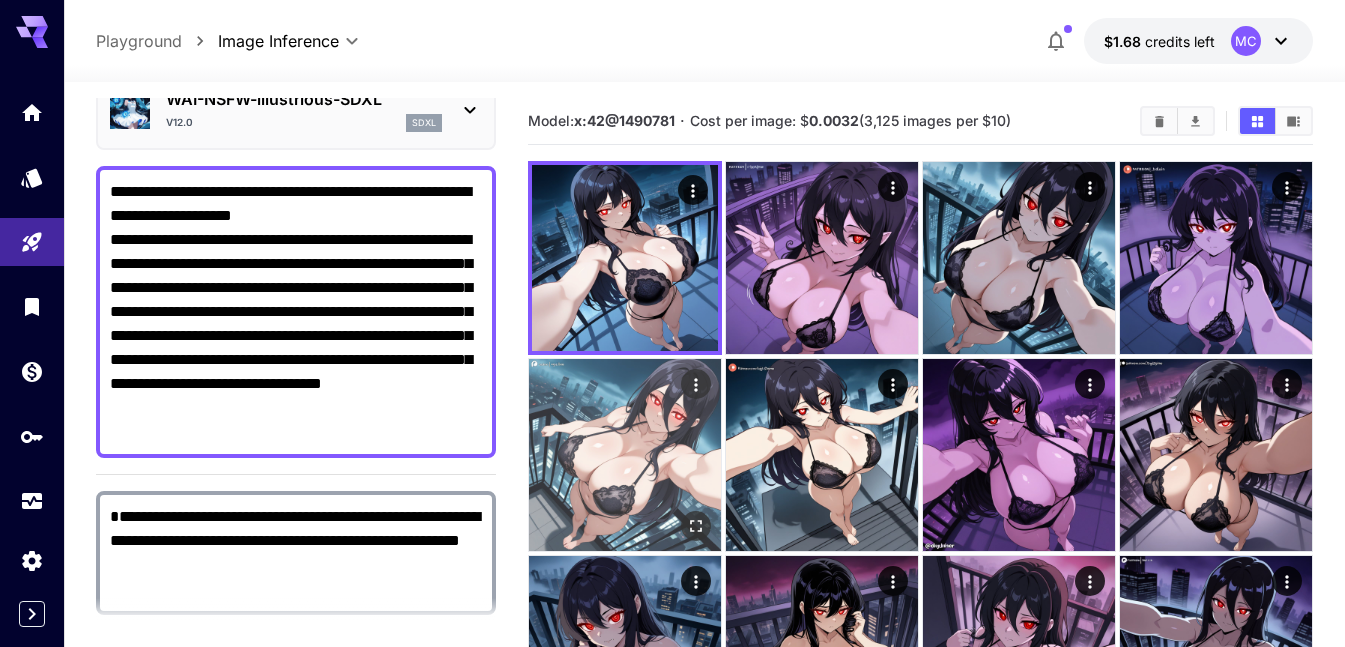 click at bounding box center (625, 455) 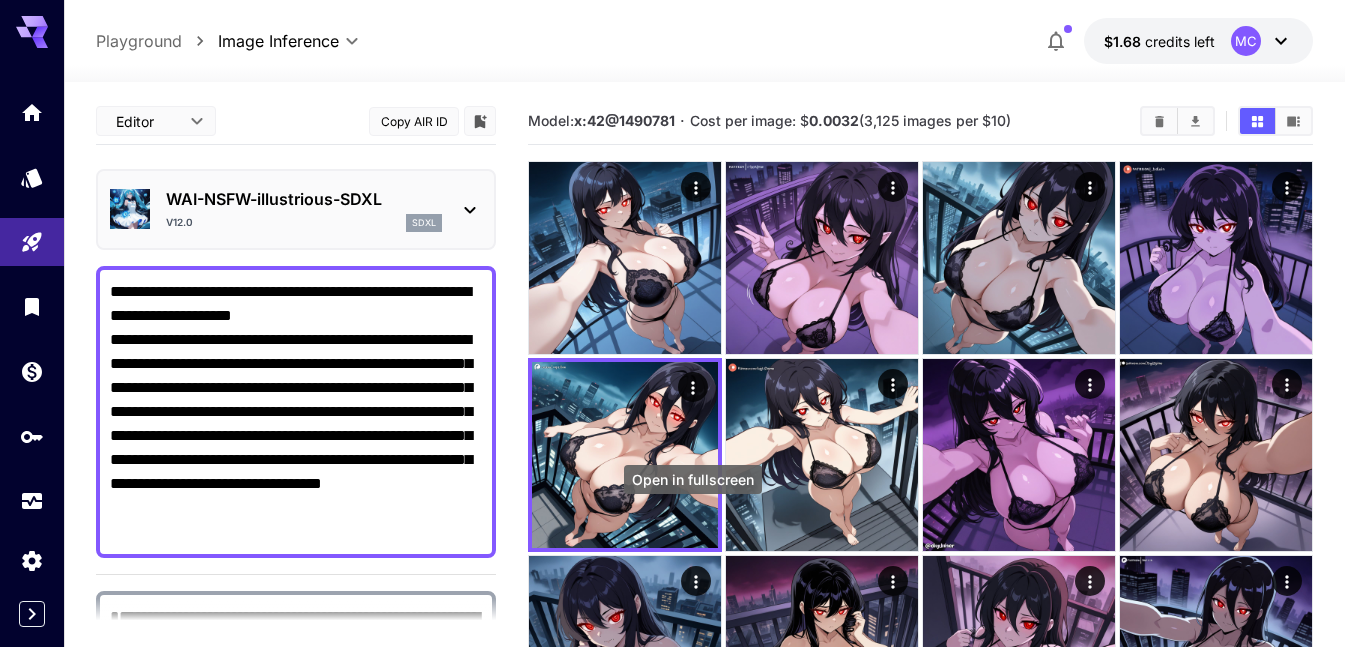 scroll, scrollTop: 0, scrollLeft: 0, axis: both 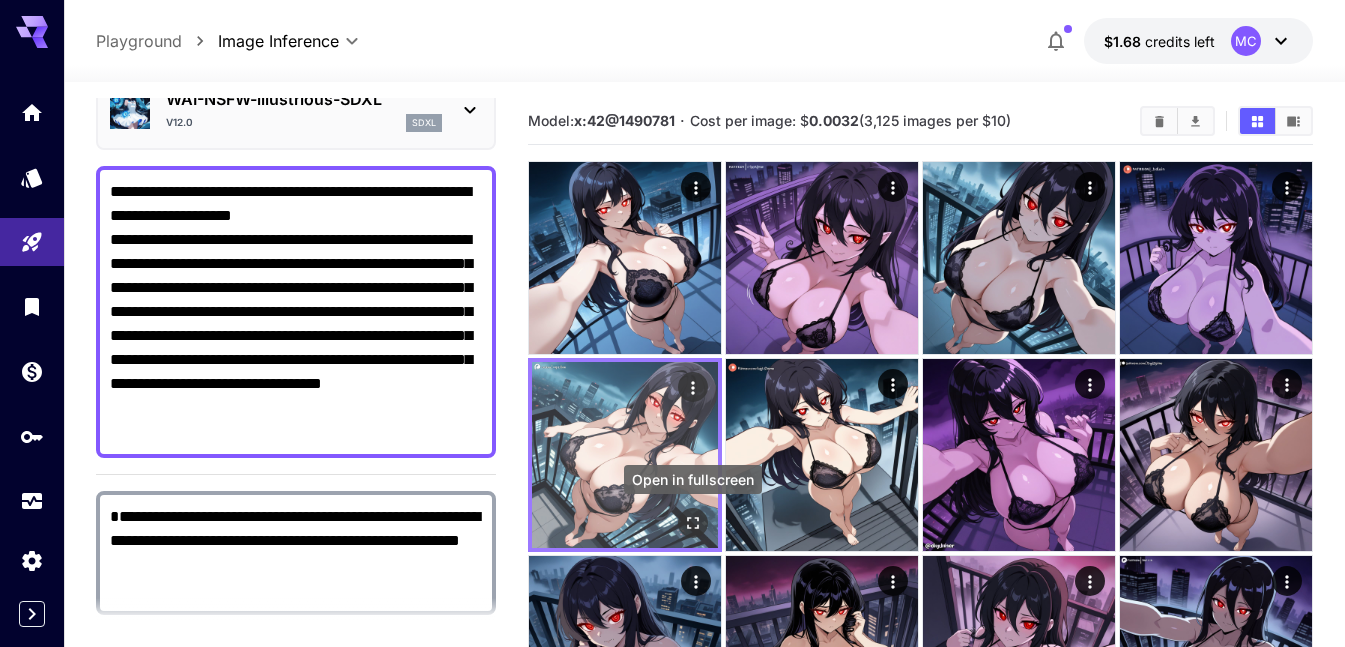 drag, startPoint x: 0, startPoint y: 0, endPoint x: 688, endPoint y: 527, distance: 866.64465 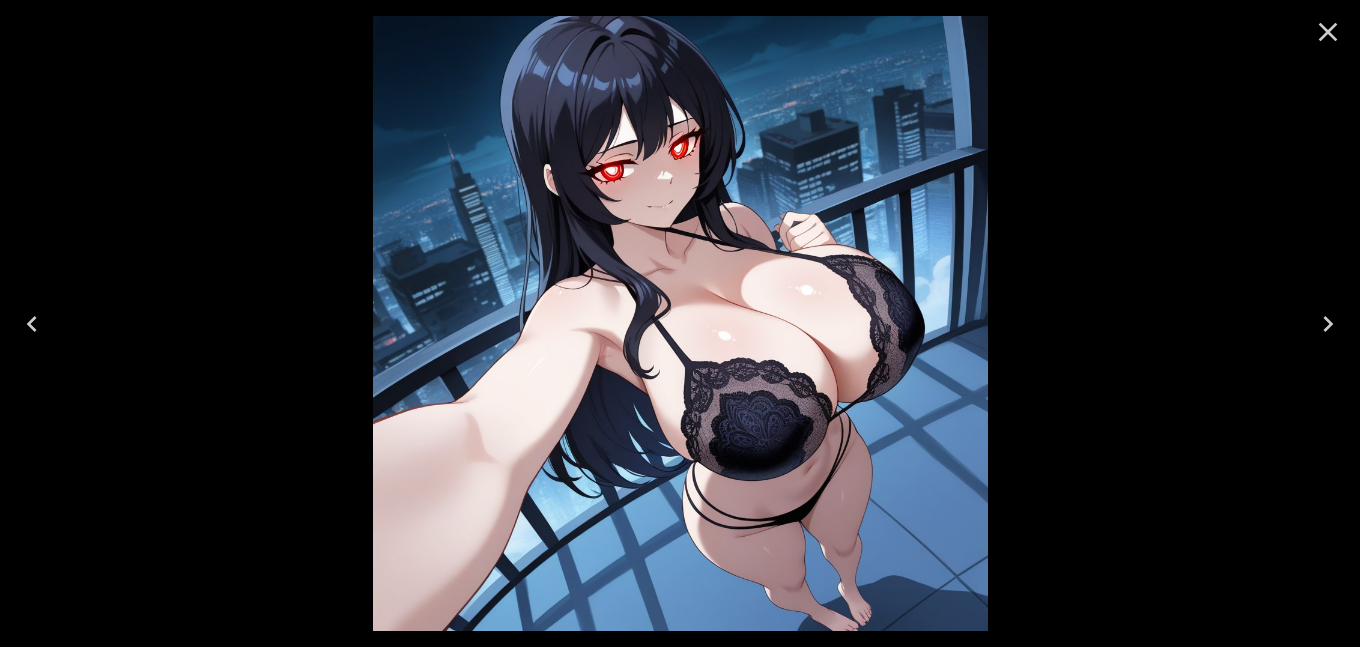 click 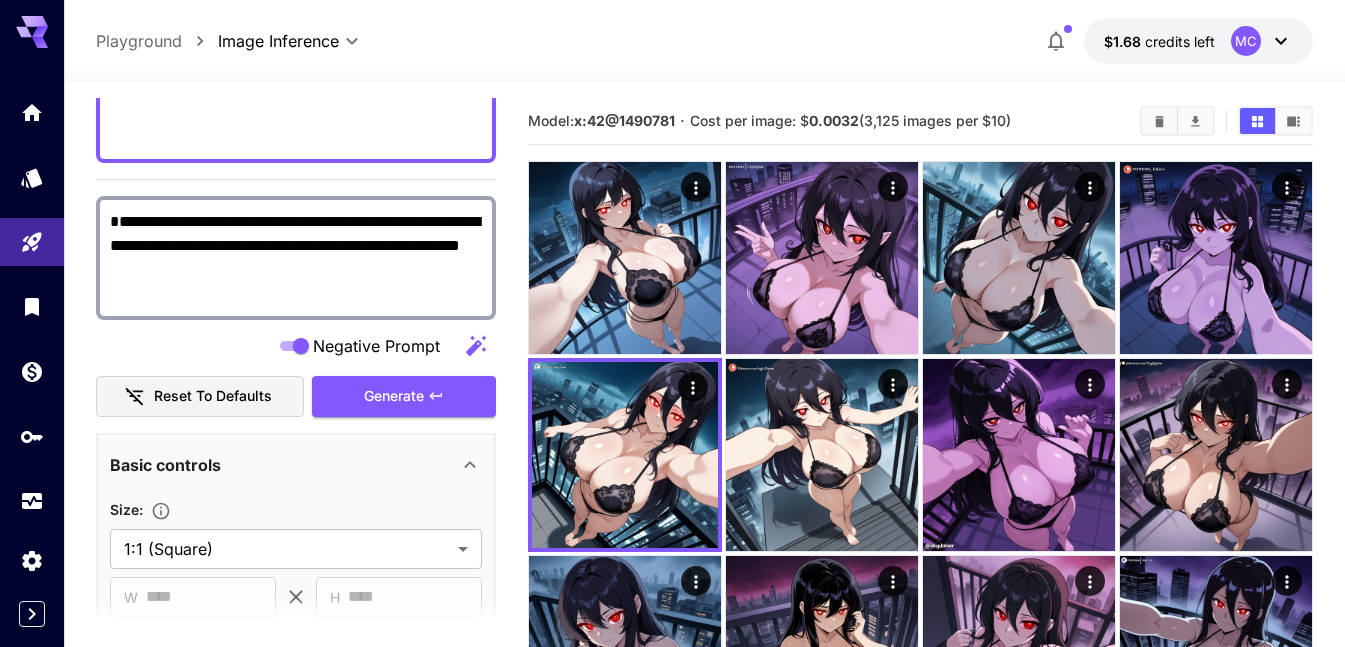 scroll, scrollTop: 400, scrollLeft: 0, axis: vertical 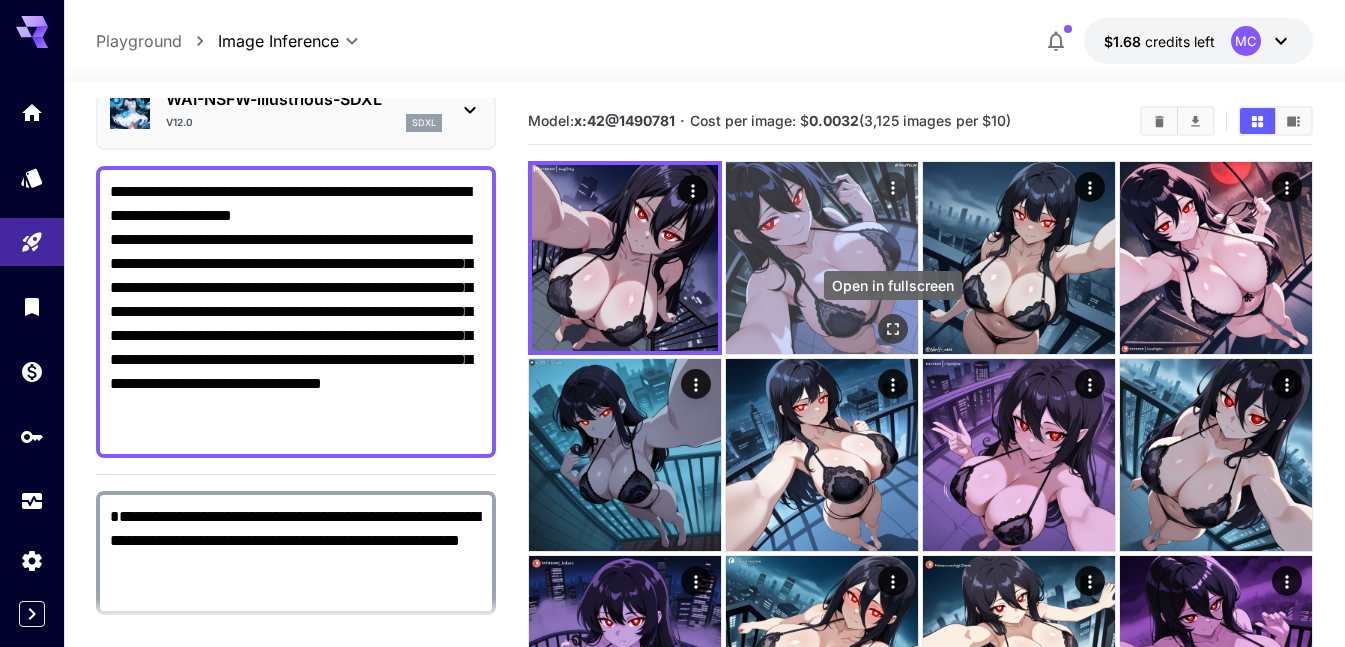 click 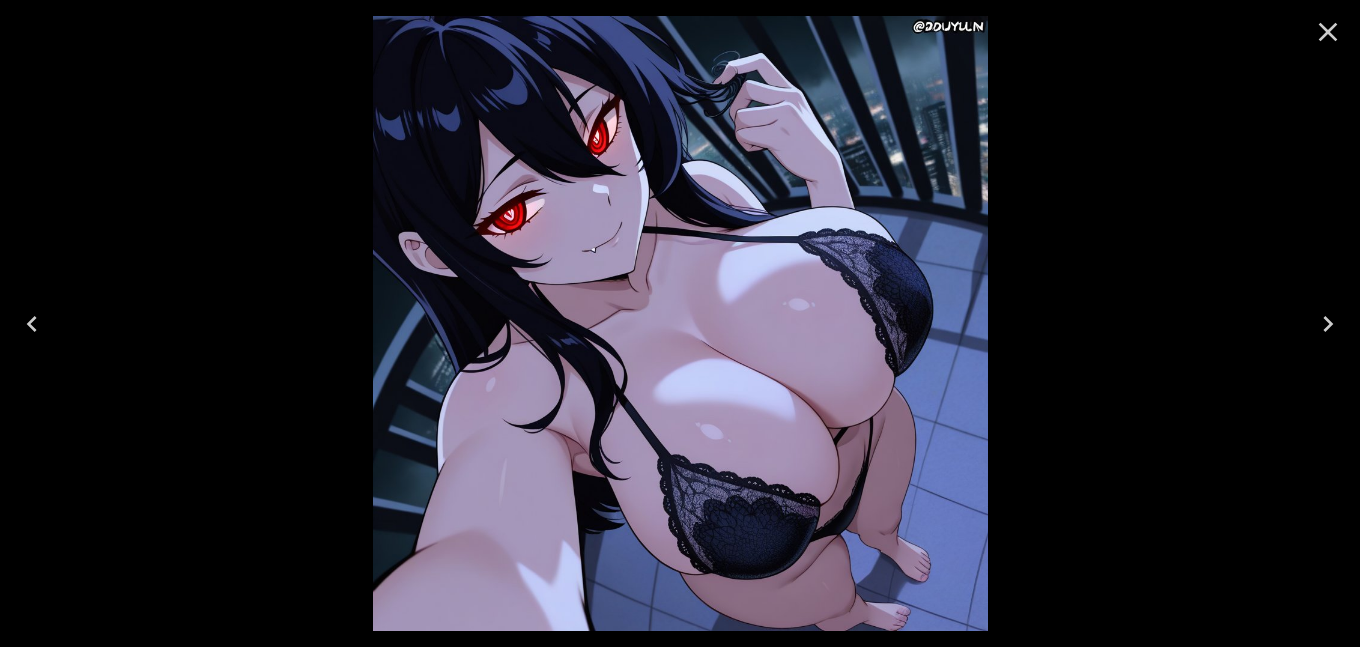 click at bounding box center (1328, 324) 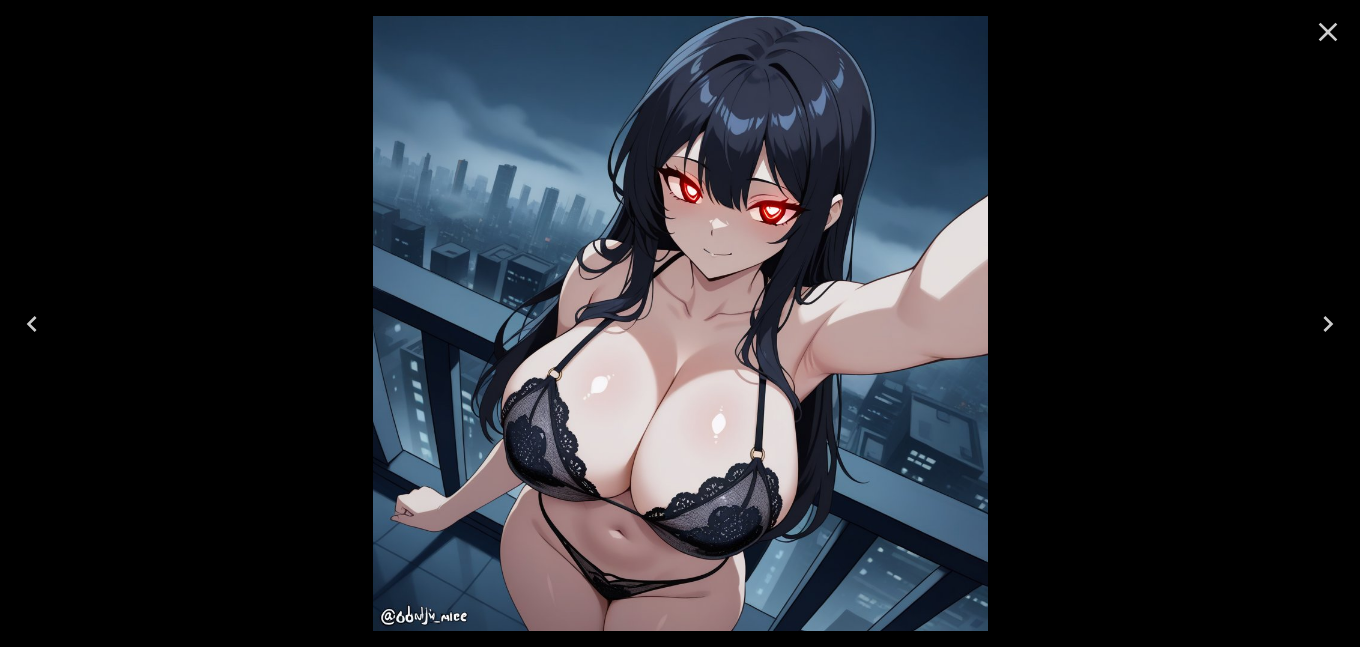 click 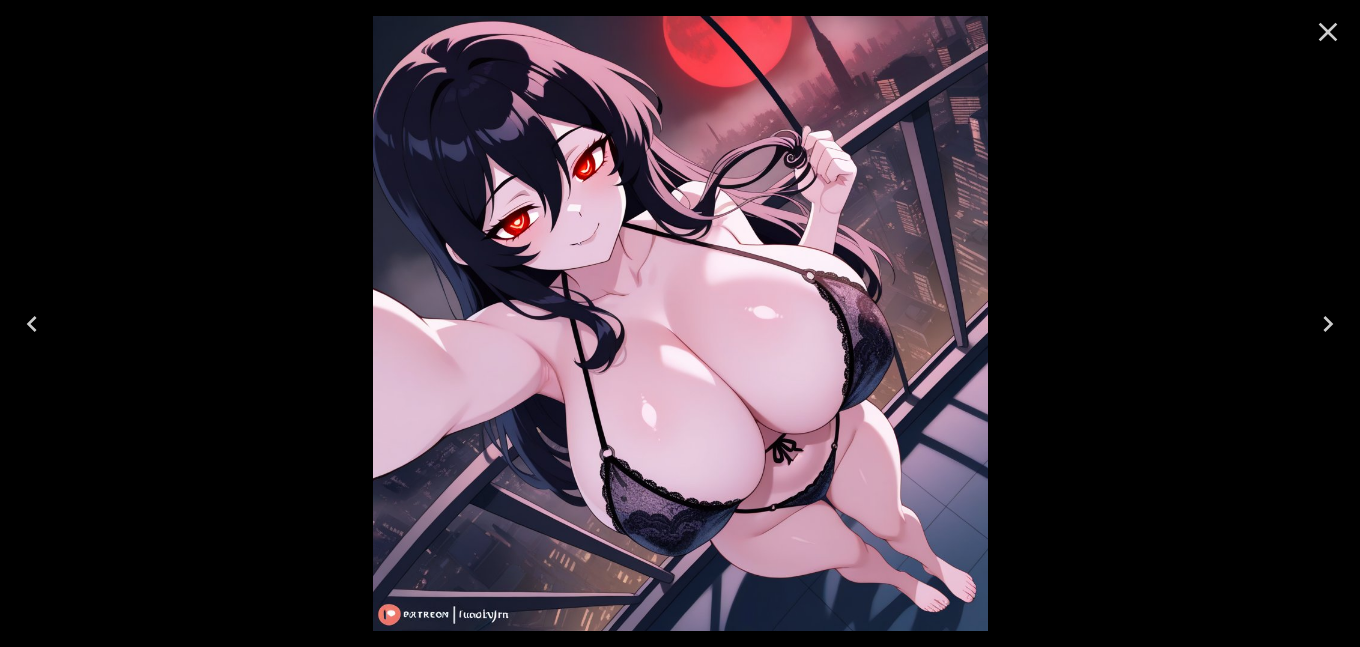 click 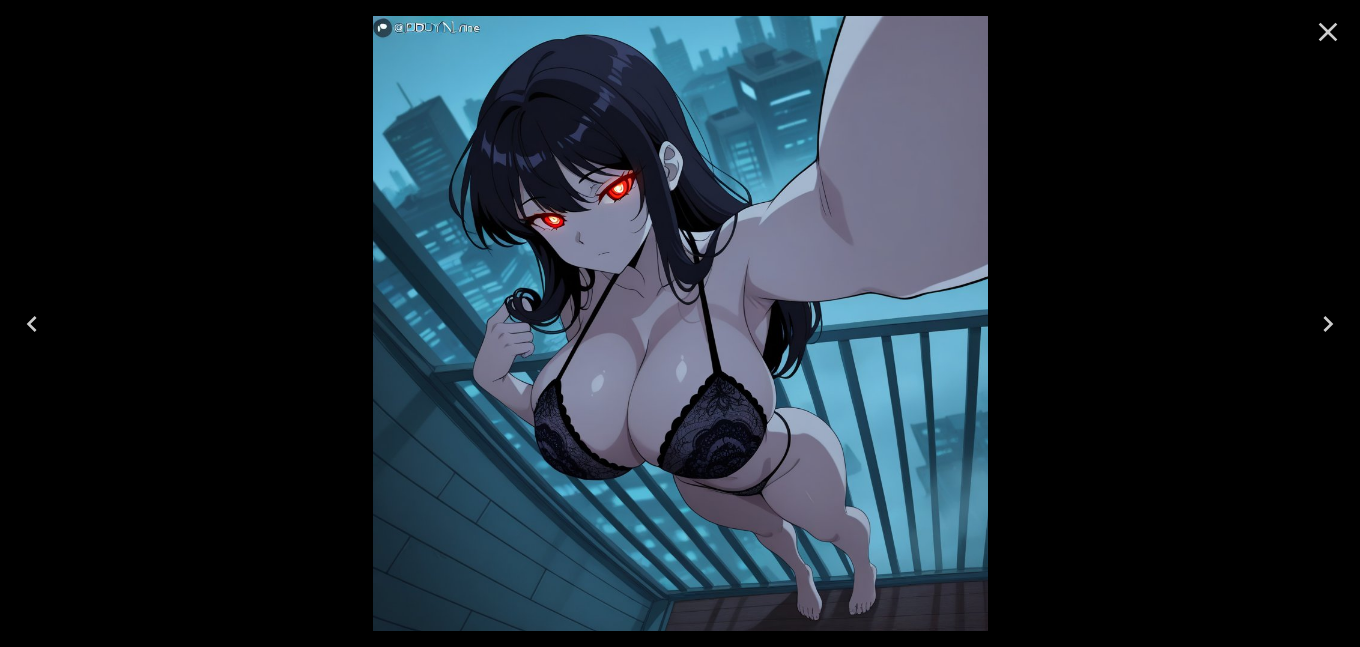 click 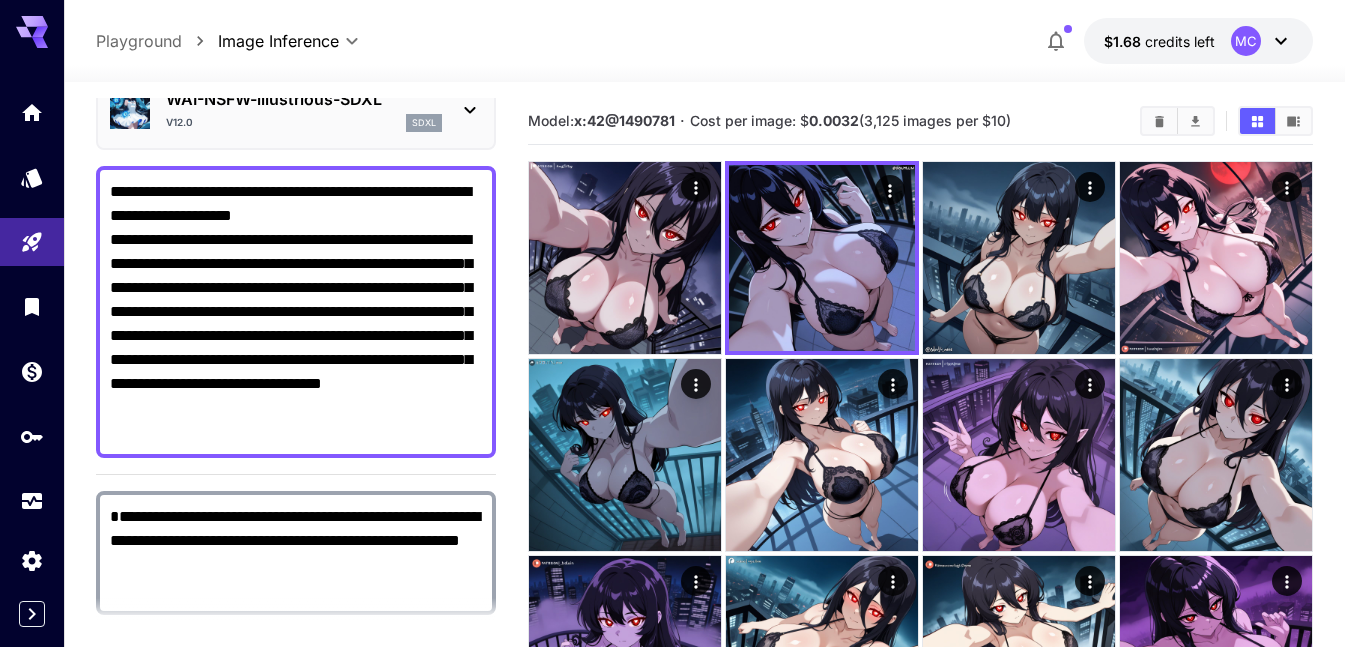 click on "**********" at bounding box center (296, 312) 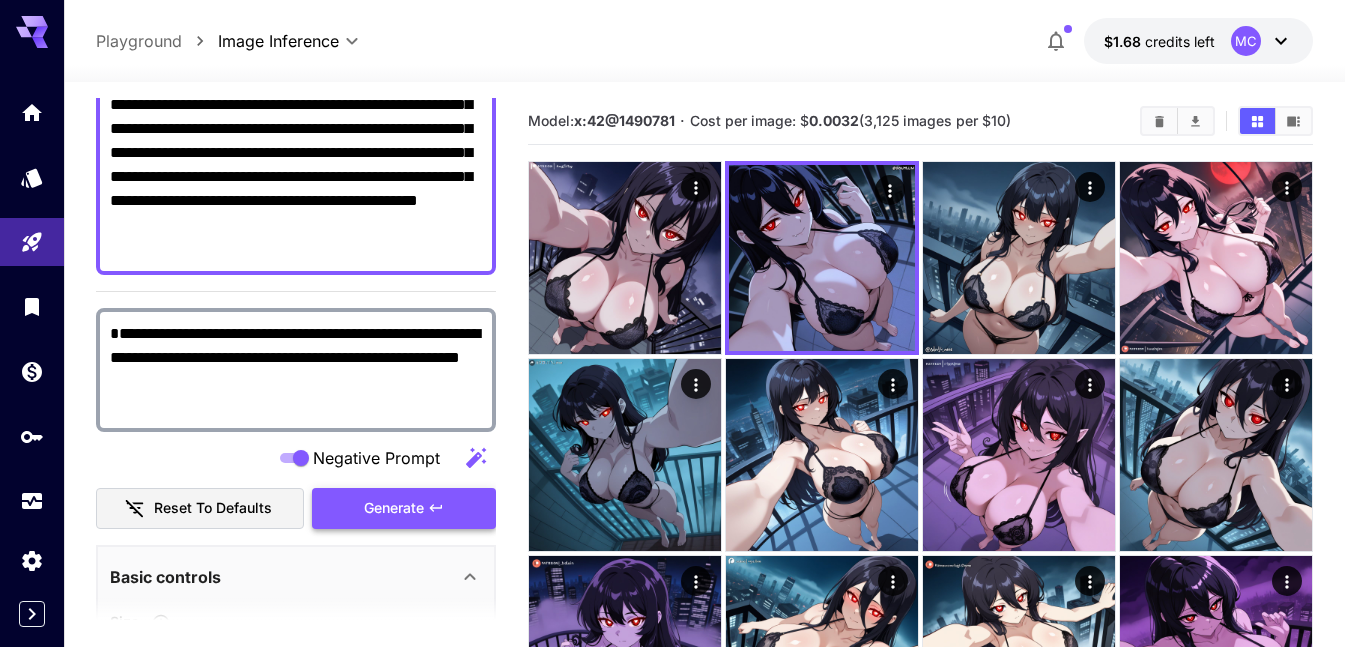 scroll, scrollTop: 300, scrollLeft: 0, axis: vertical 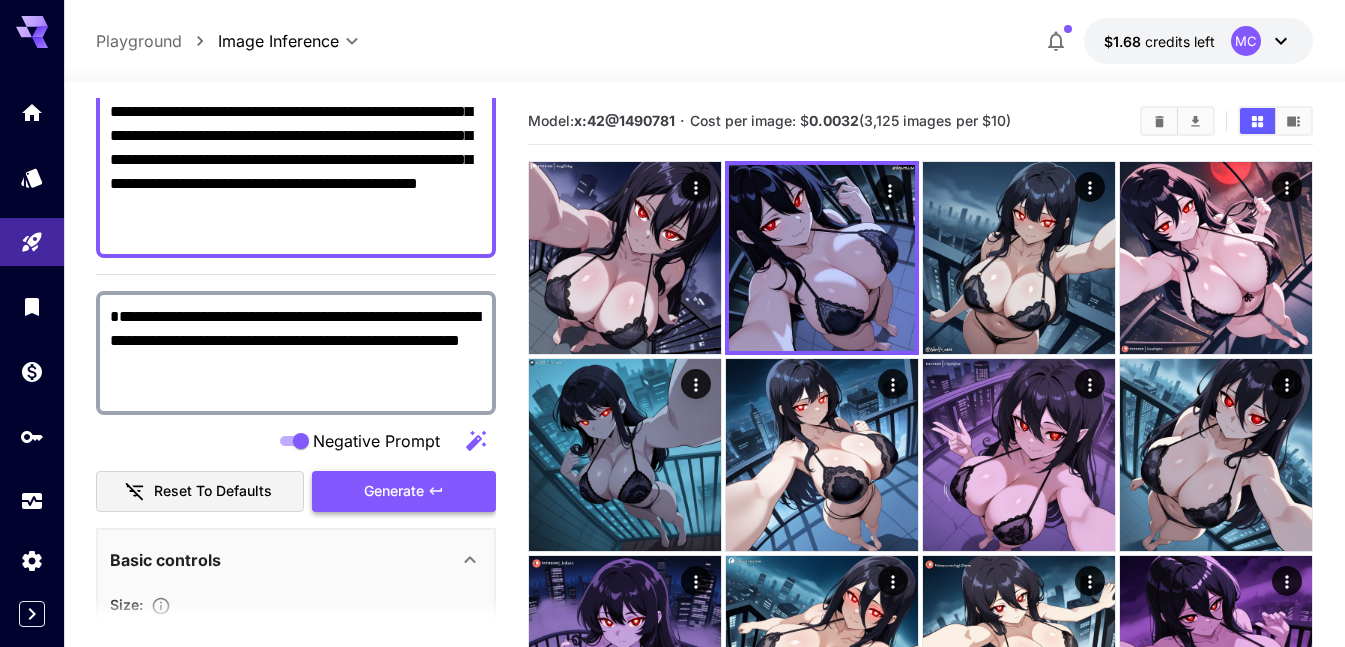 click on "Generate" at bounding box center (394, 491) 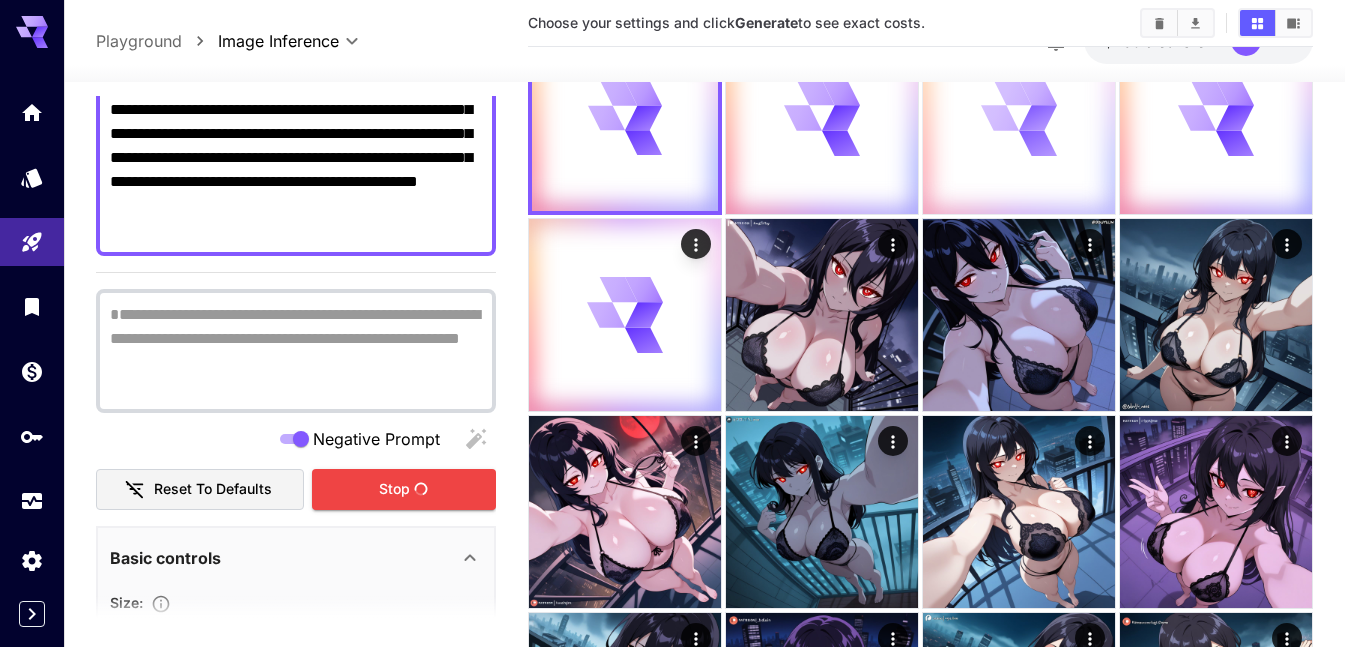 scroll, scrollTop: 0, scrollLeft: 0, axis: both 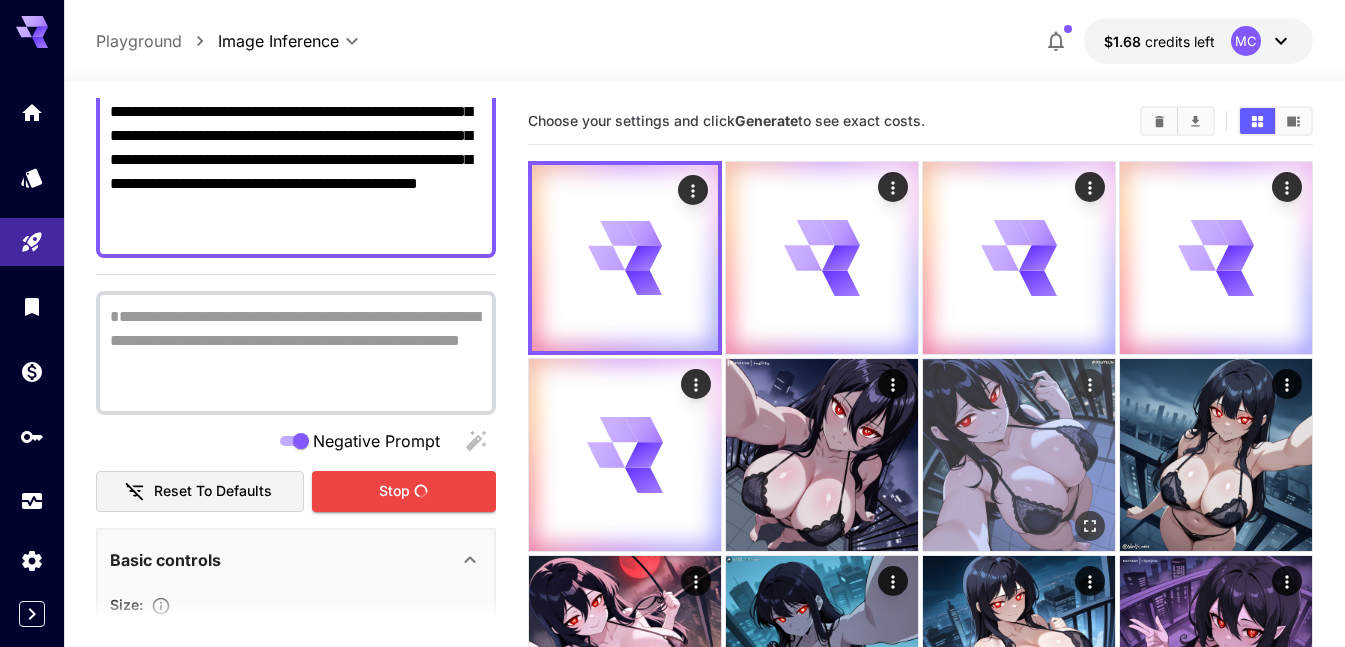 click at bounding box center [1019, 455] 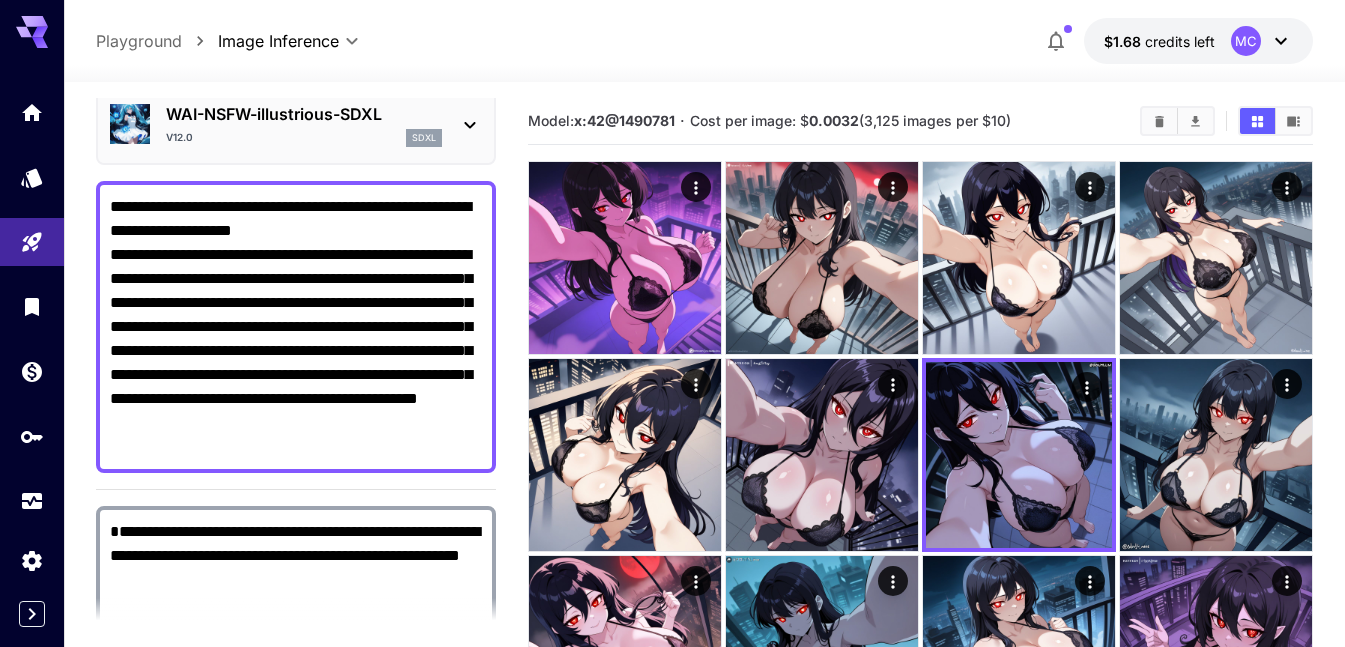 scroll, scrollTop: 0, scrollLeft: 0, axis: both 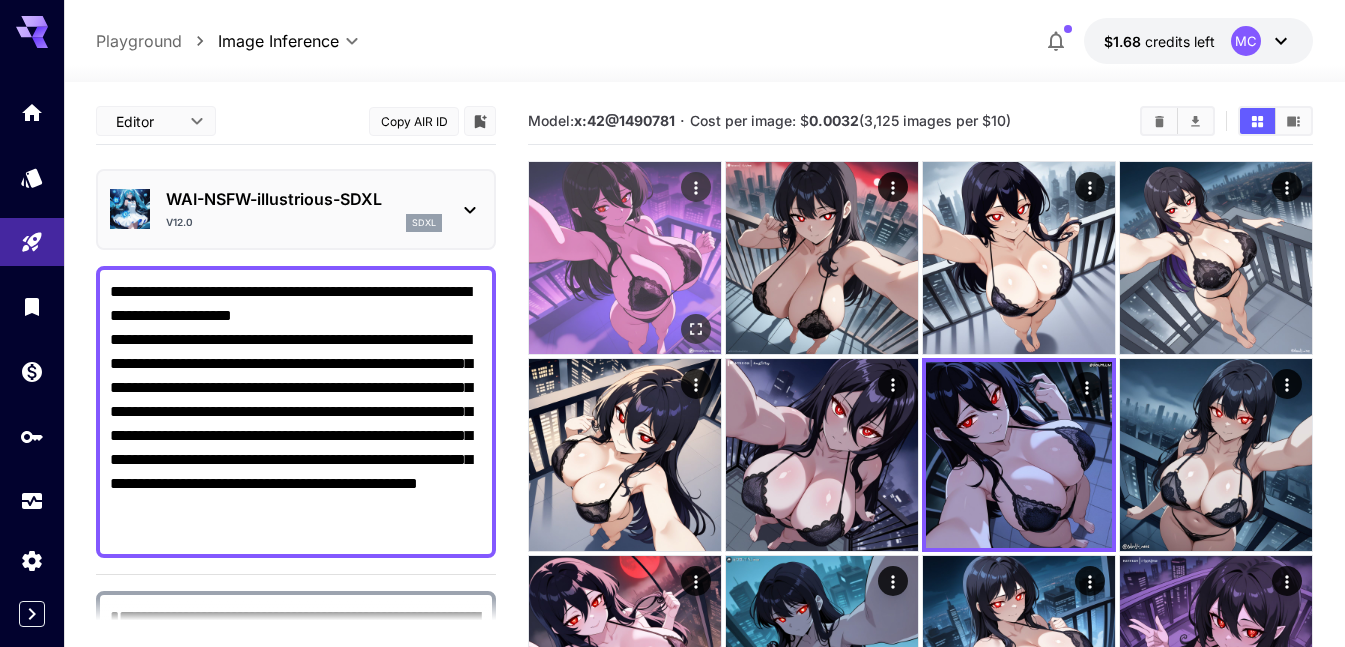 click at bounding box center [625, 258] 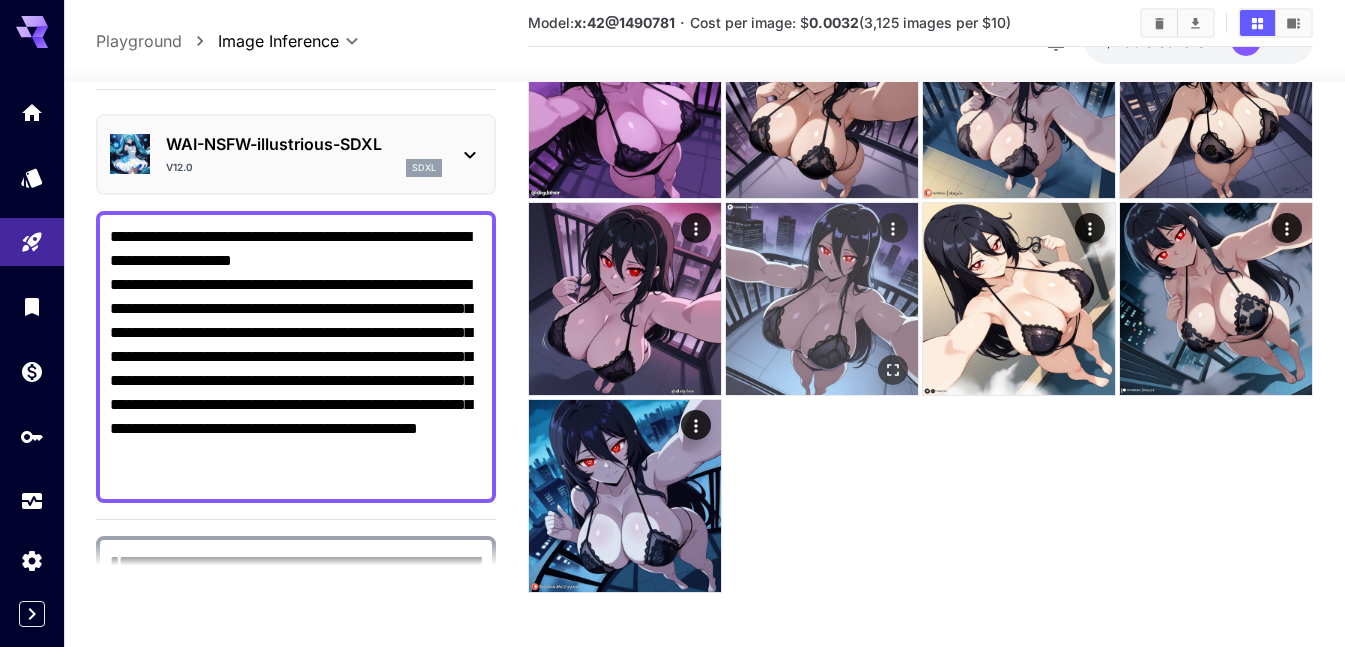 scroll, scrollTop: 950, scrollLeft: 0, axis: vertical 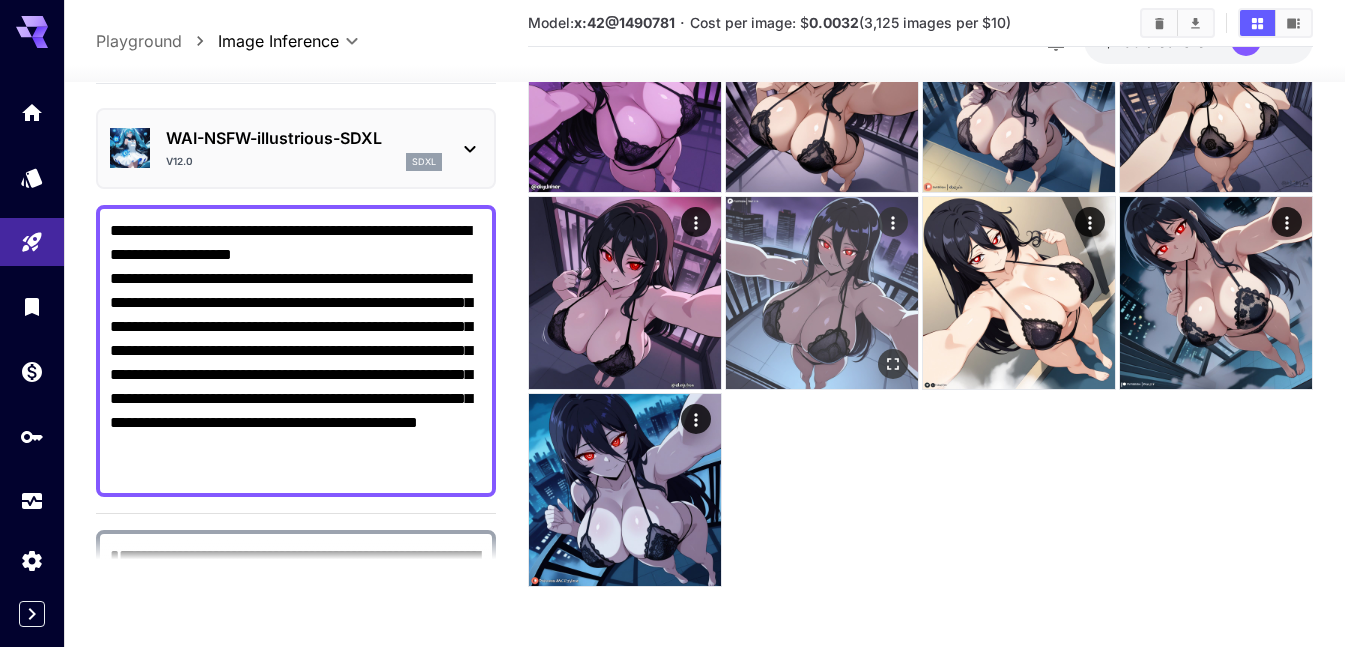 click at bounding box center (822, 293) 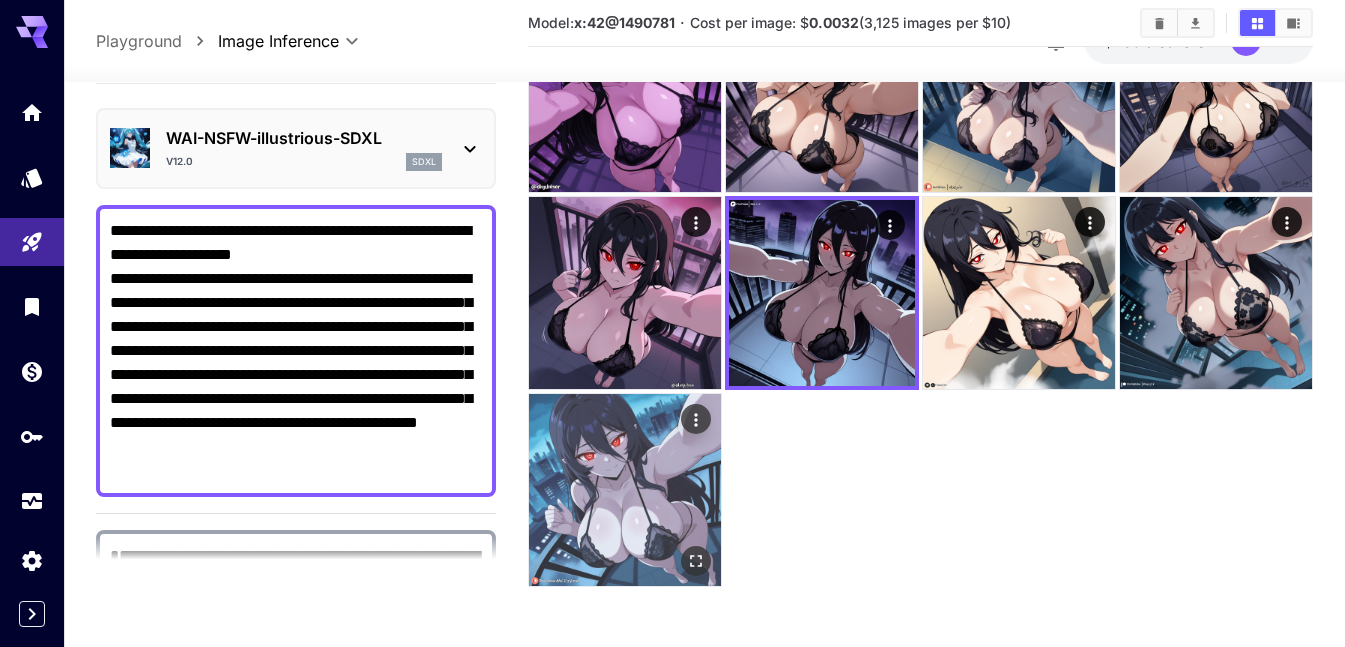 click on "**********" at bounding box center (704, -125) 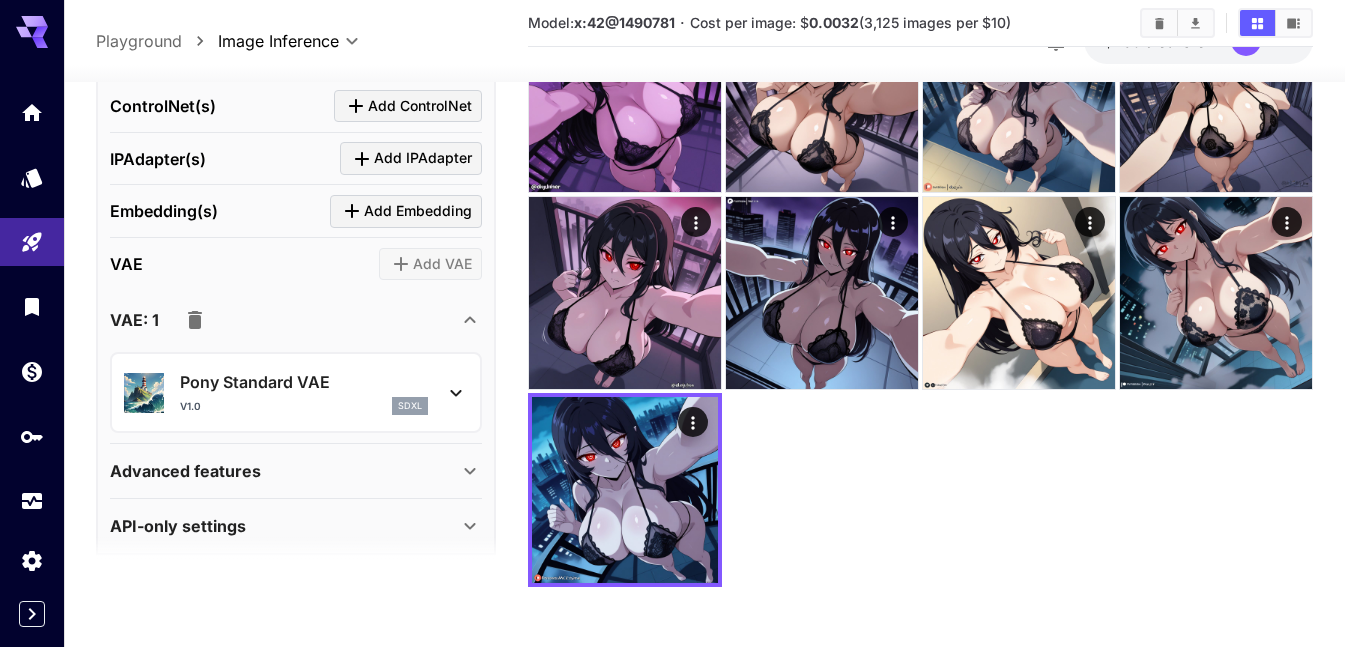 scroll, scrollTop: 2656, scrollLeft: 0, axis: vertical 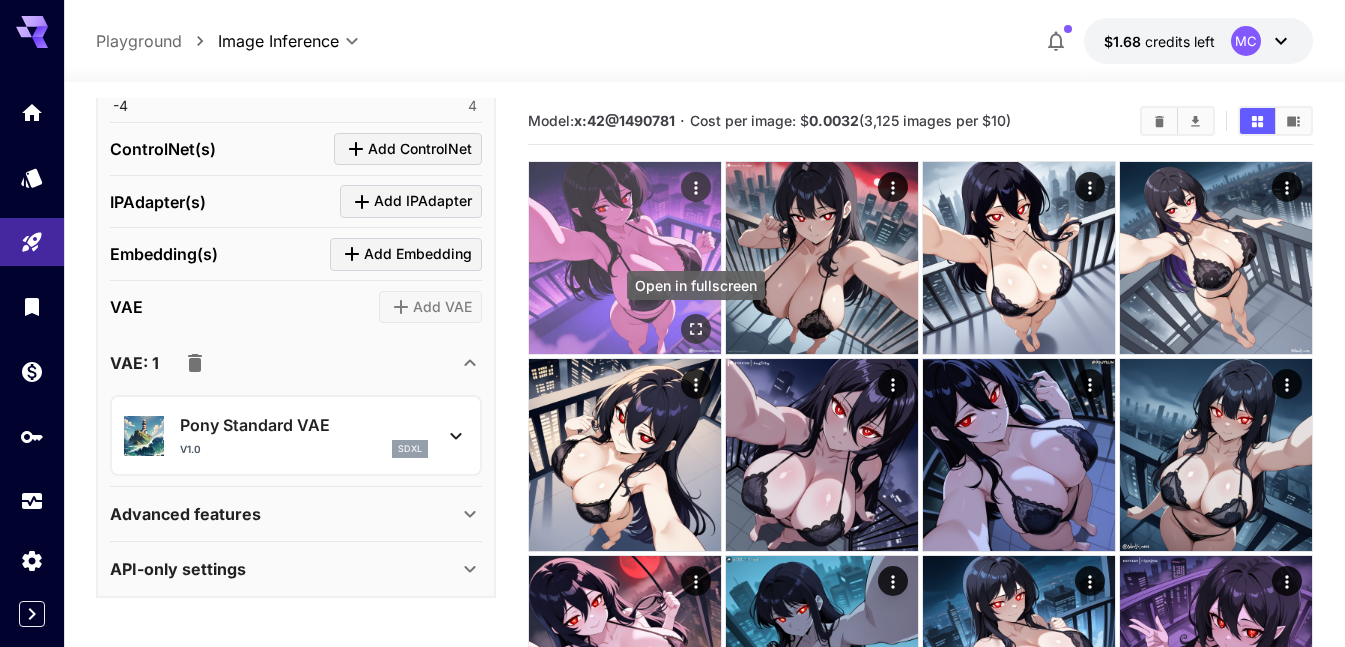 click 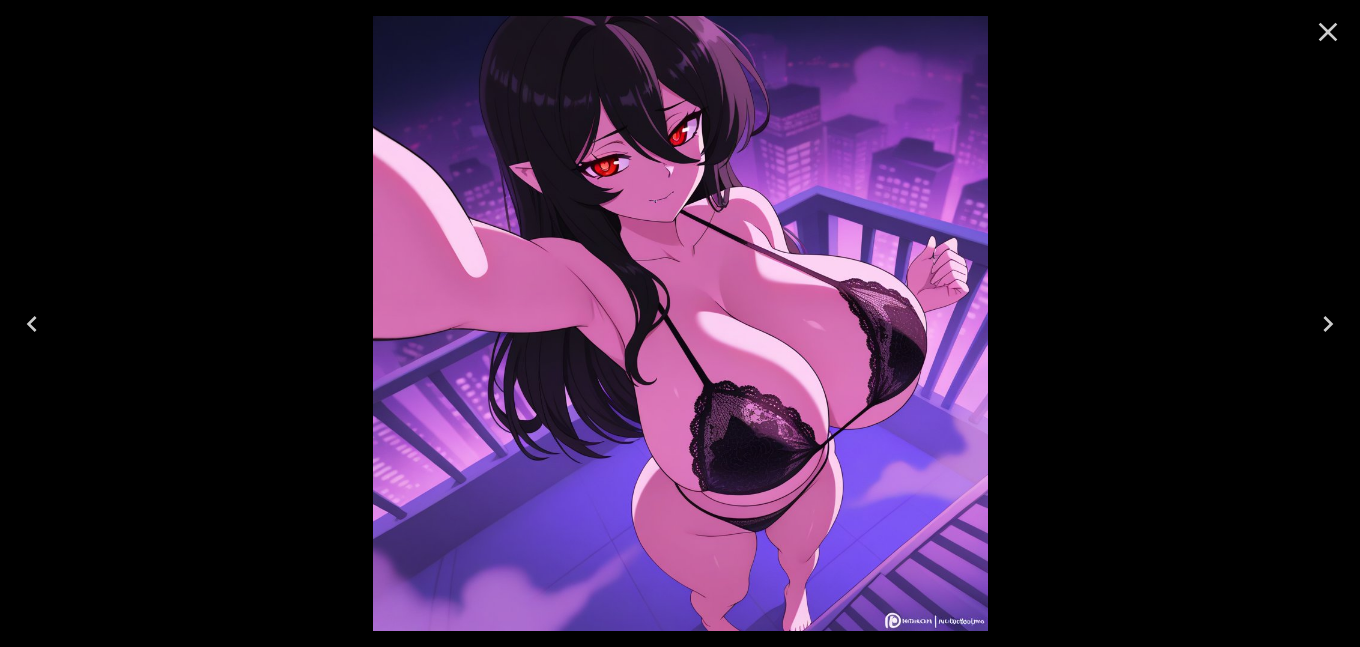 click 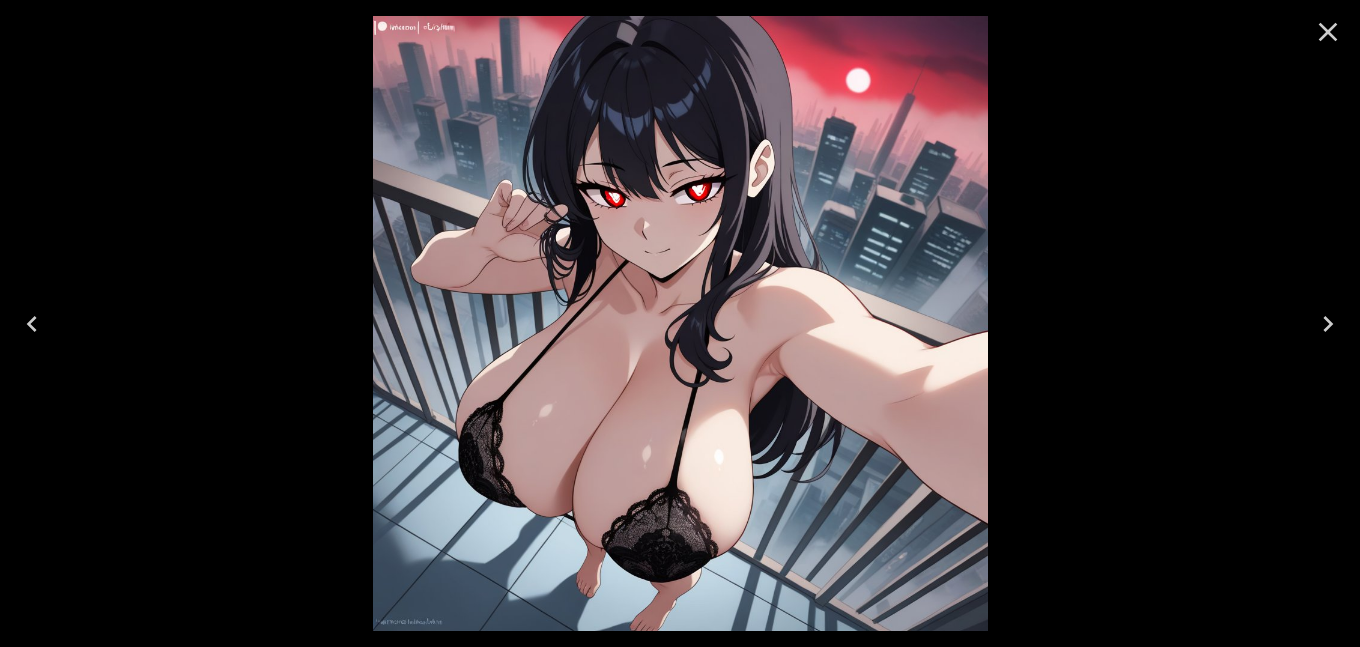 click 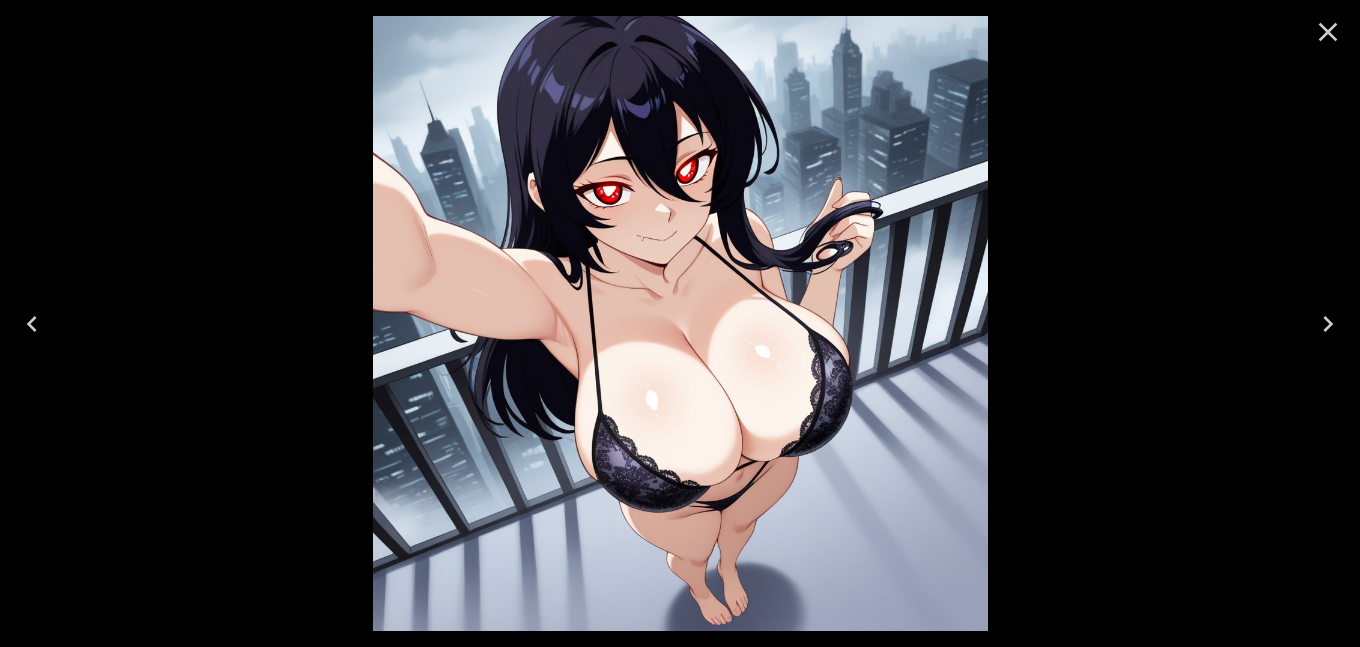 click 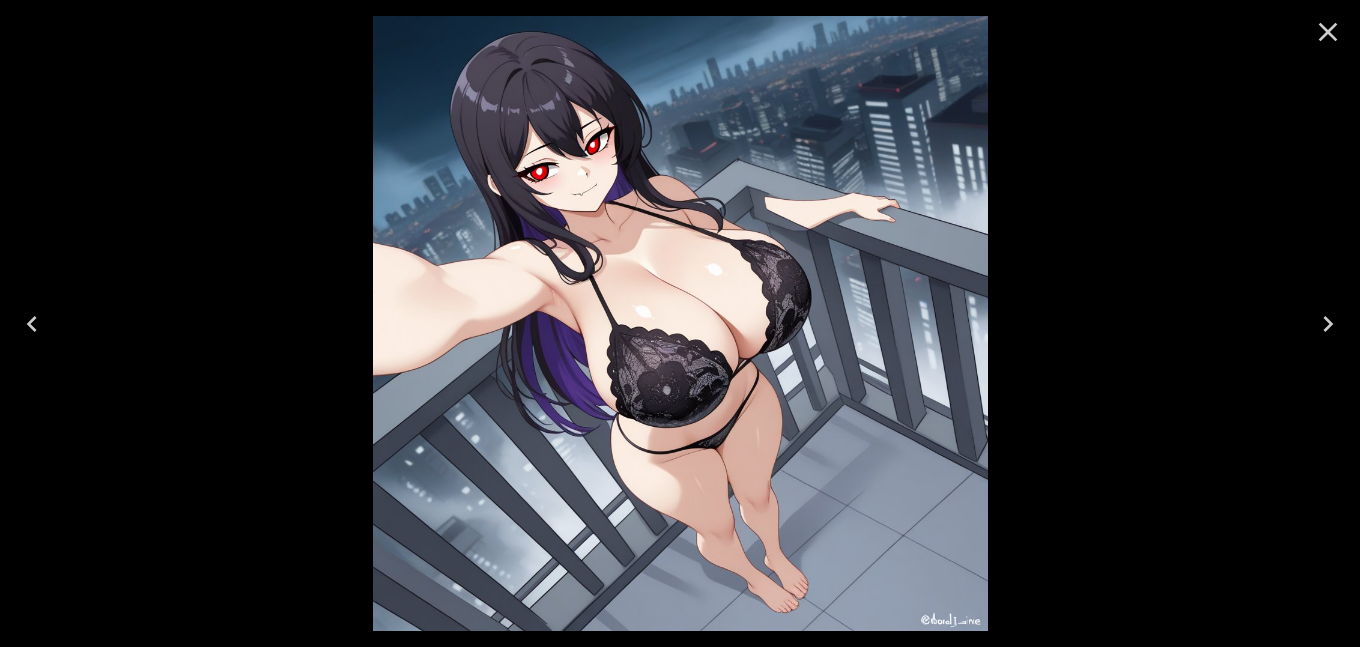 click 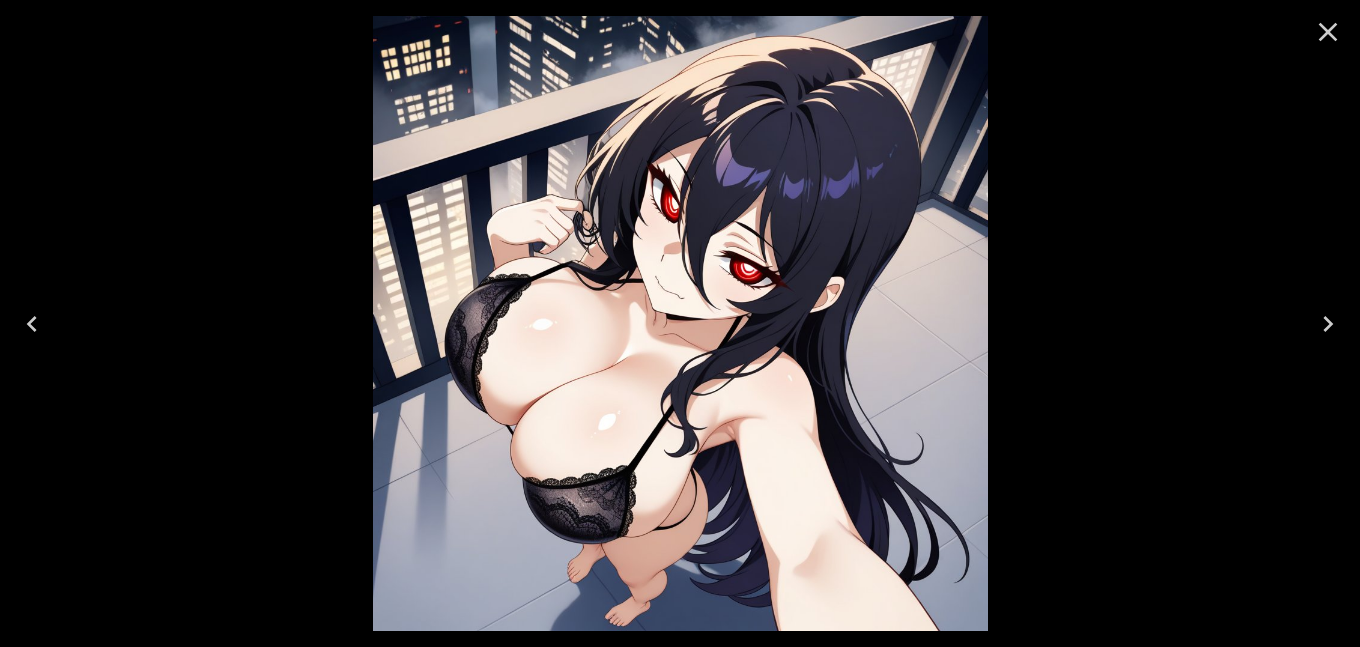 click 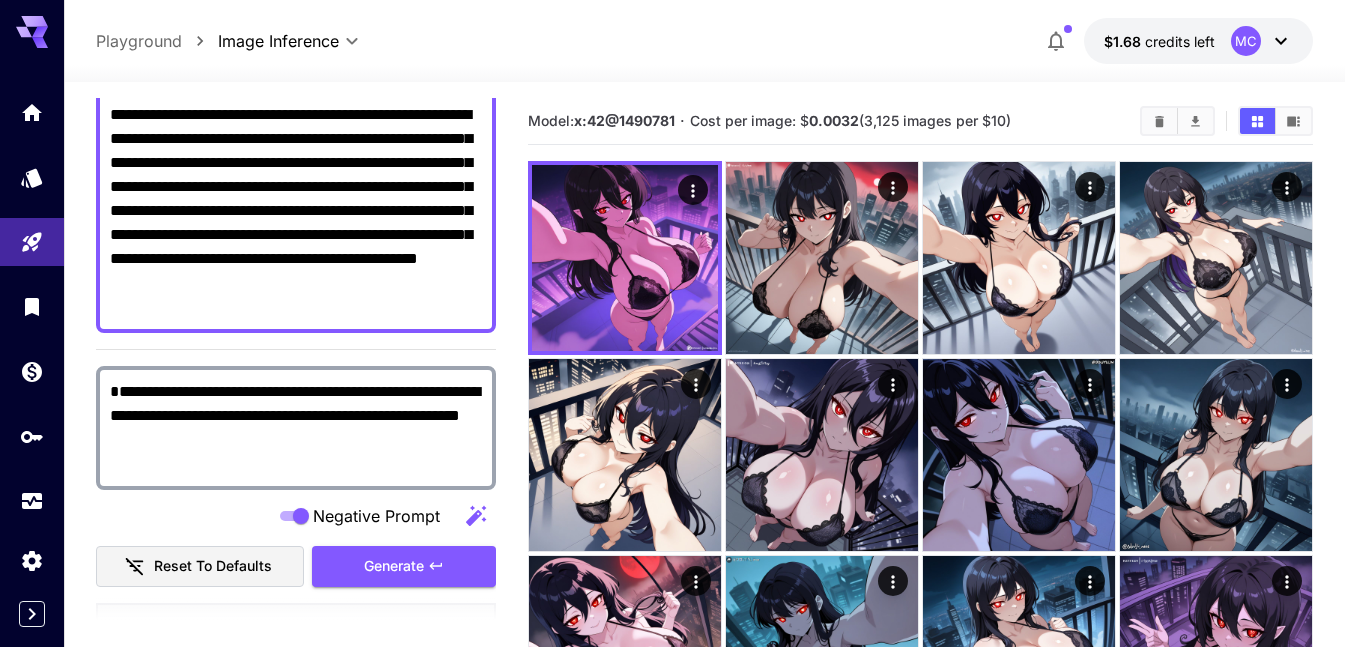 scroll, scrollTop: 56, scrollLeft: 0, axis: vertical 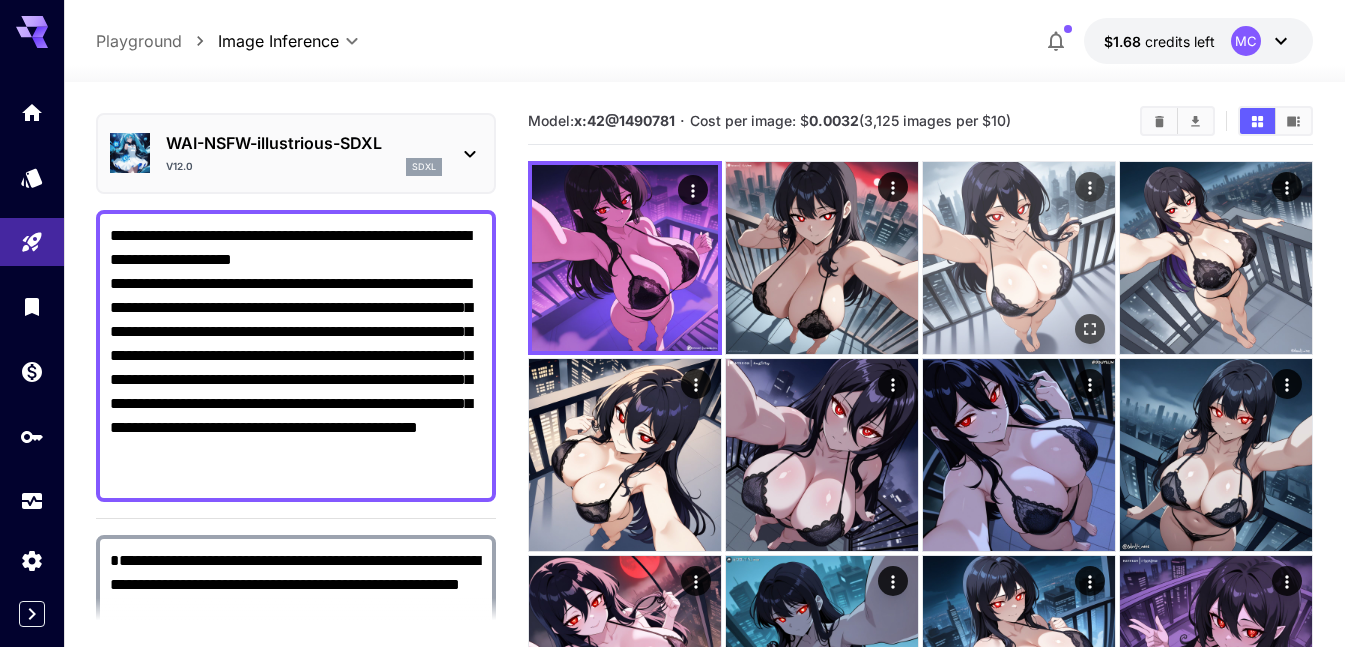 click at bounding box center (1019, 258) 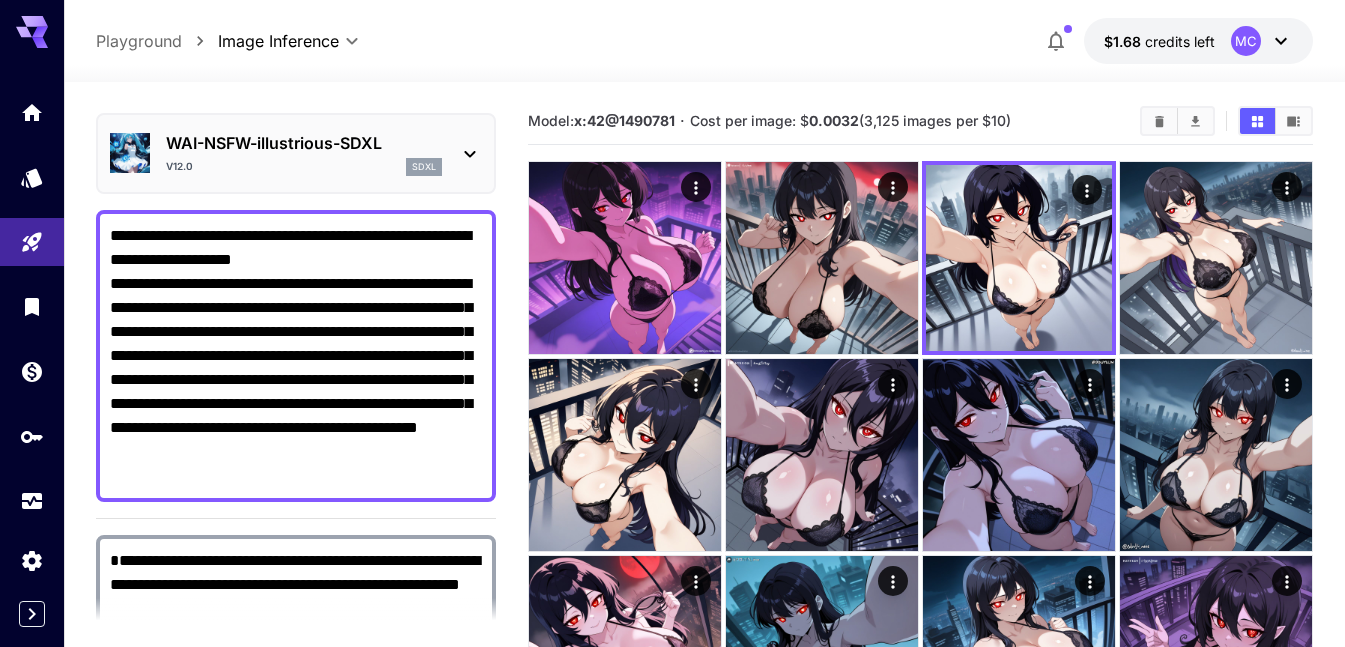 click 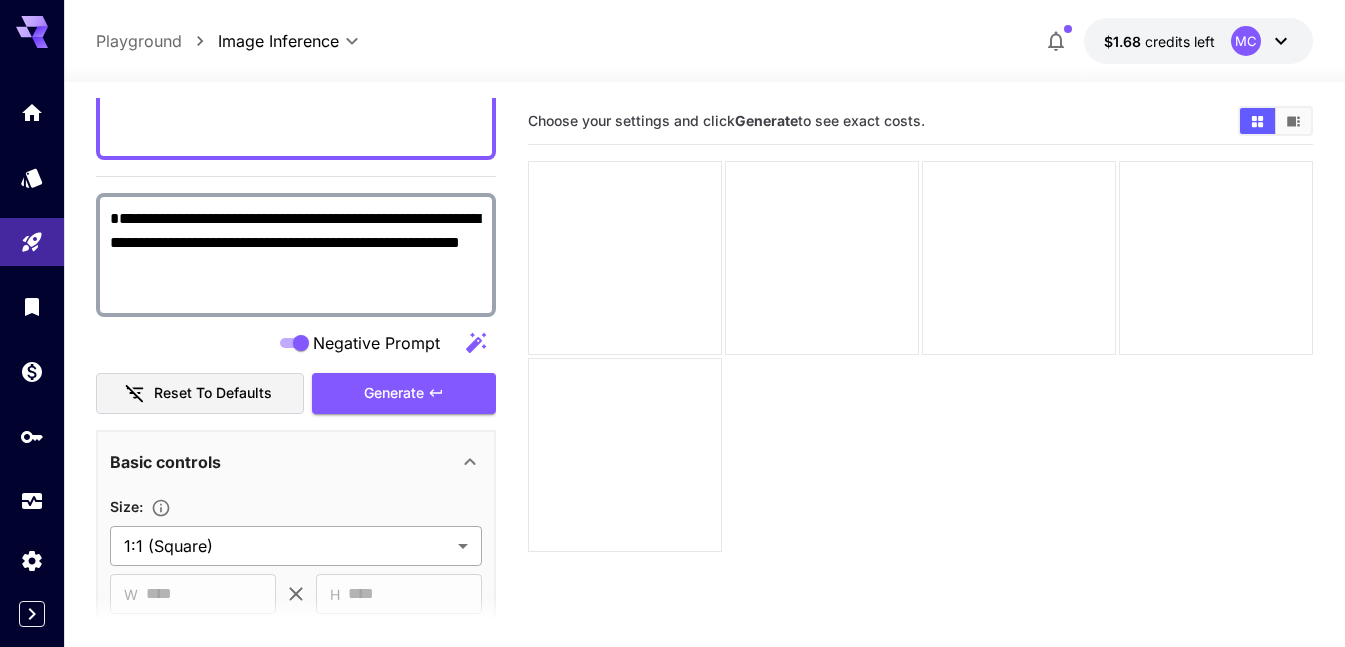 scroll, scrollTop: 556, scrollLeft: 0, axis: vertical 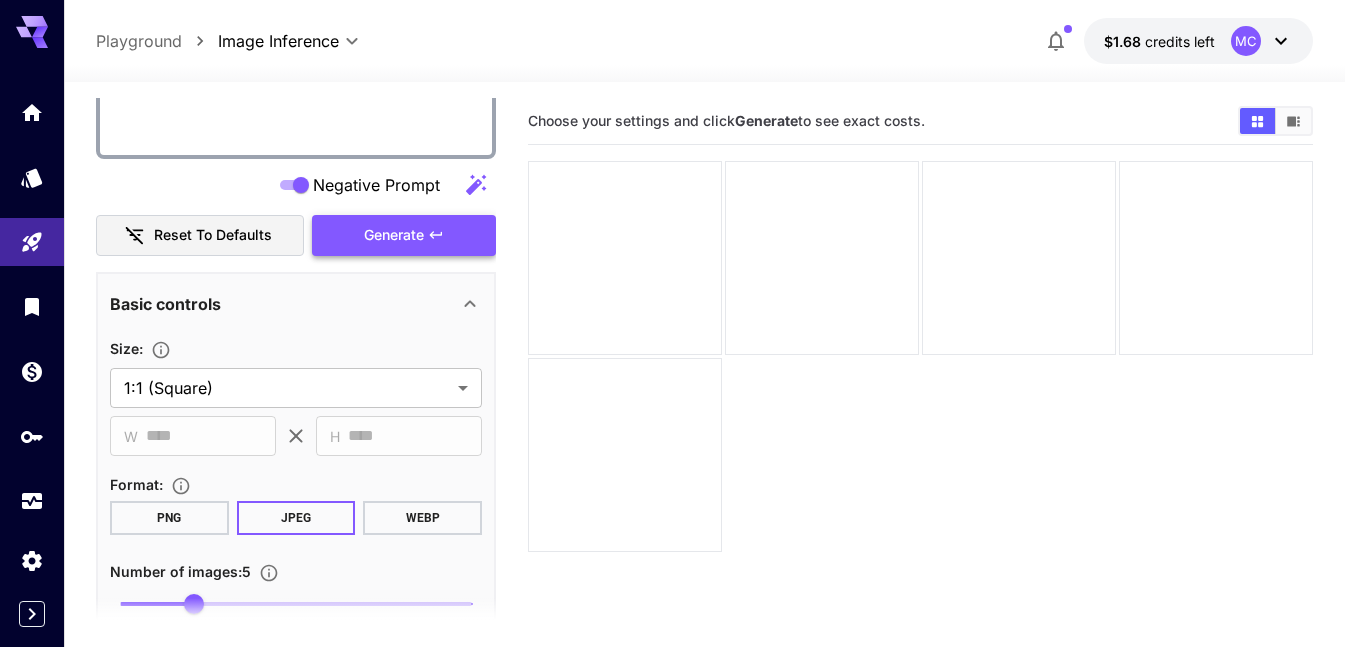 click on "Generate" at bounding box center (404, 235) 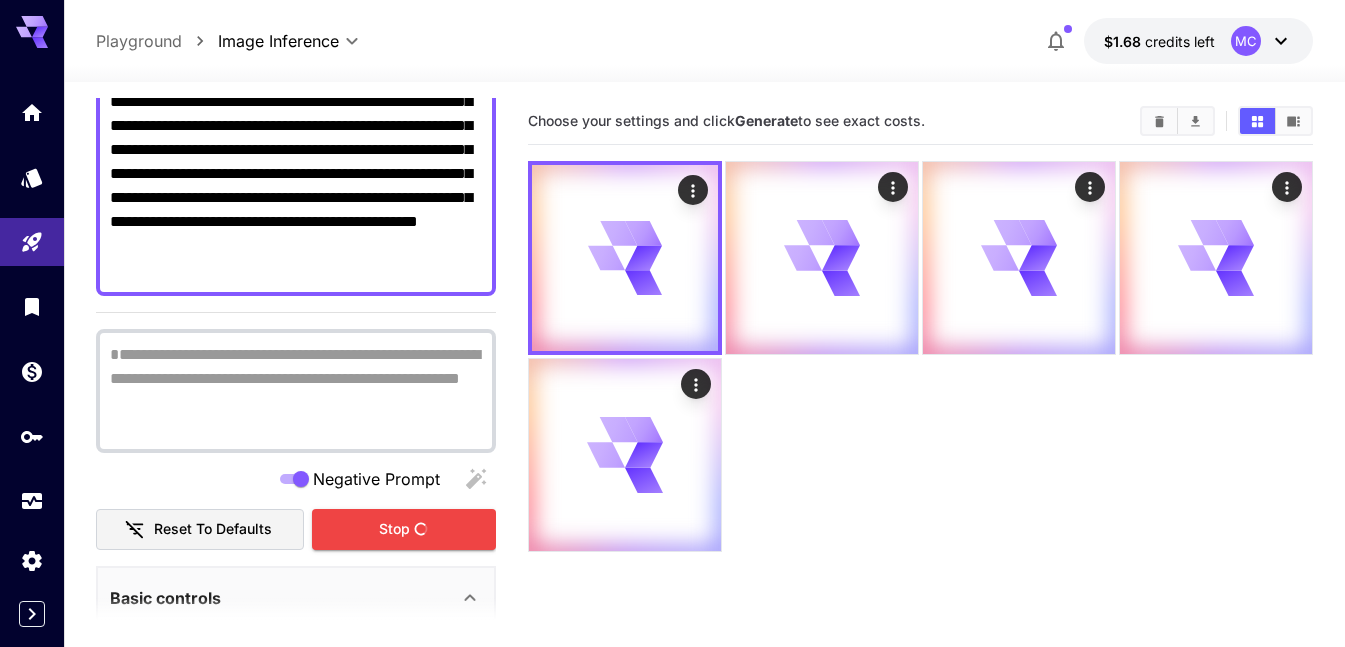 scroll, scrollTop: 0, scrollLeft: 0, axis: both 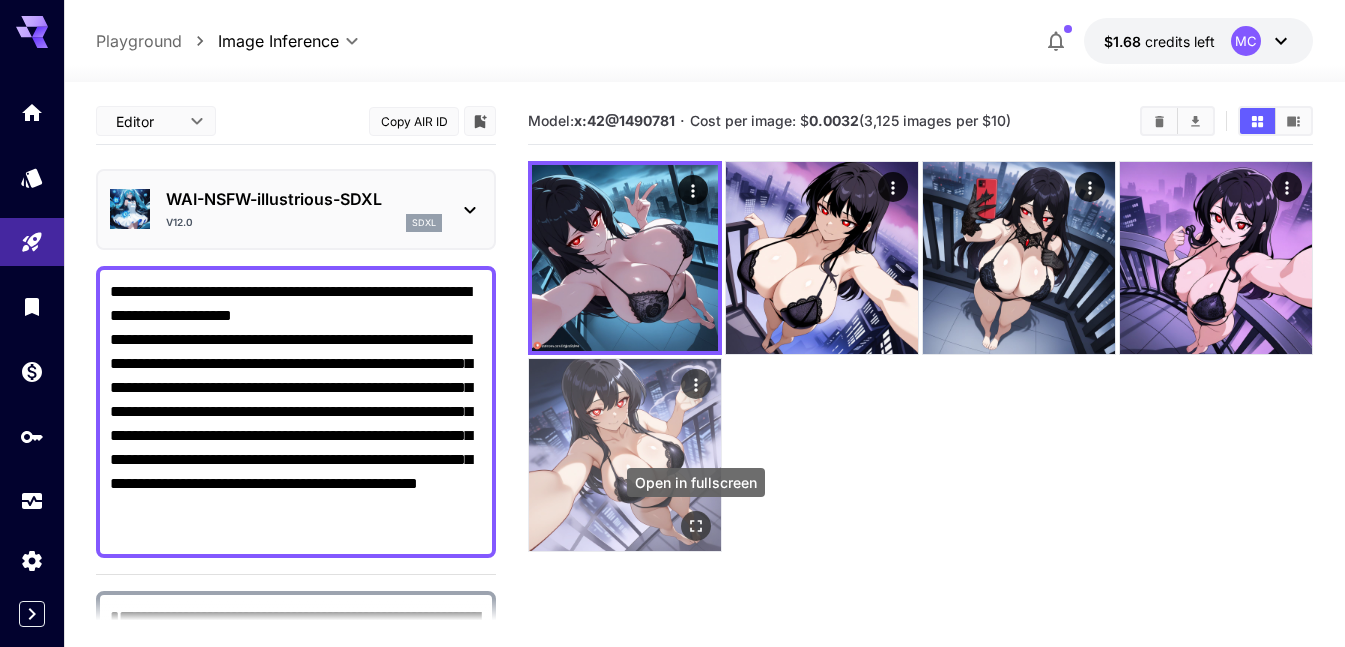click 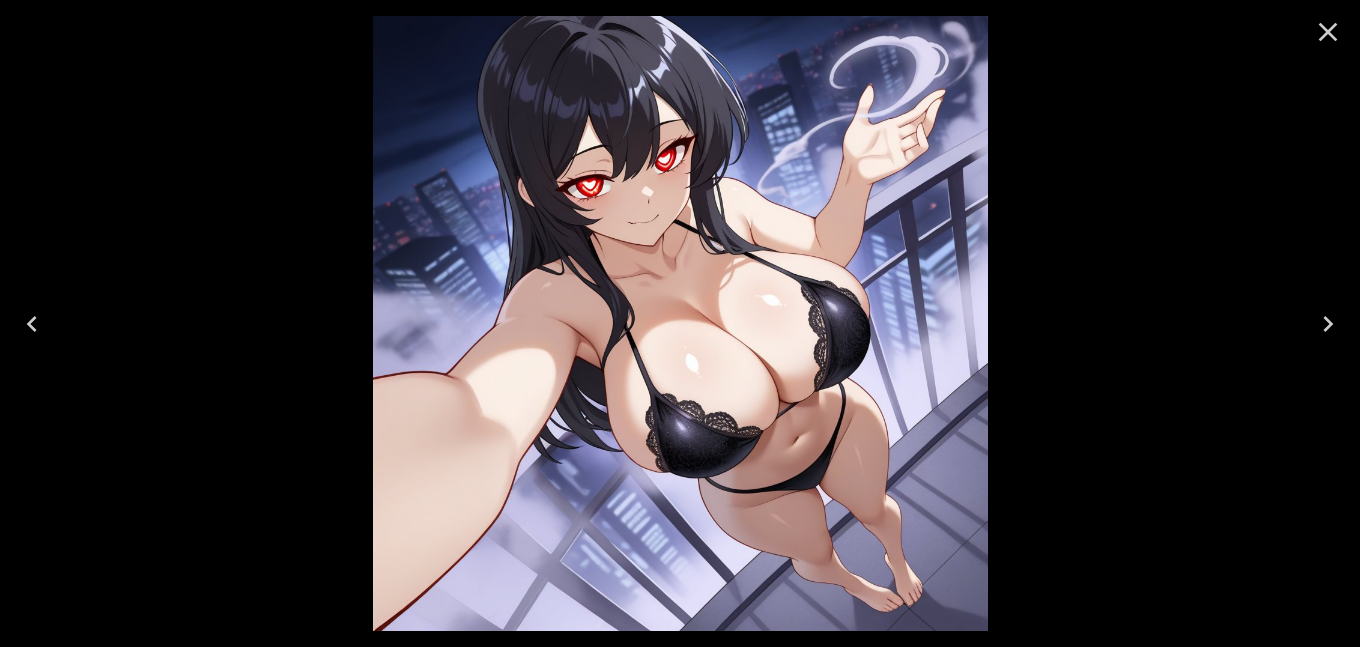 click 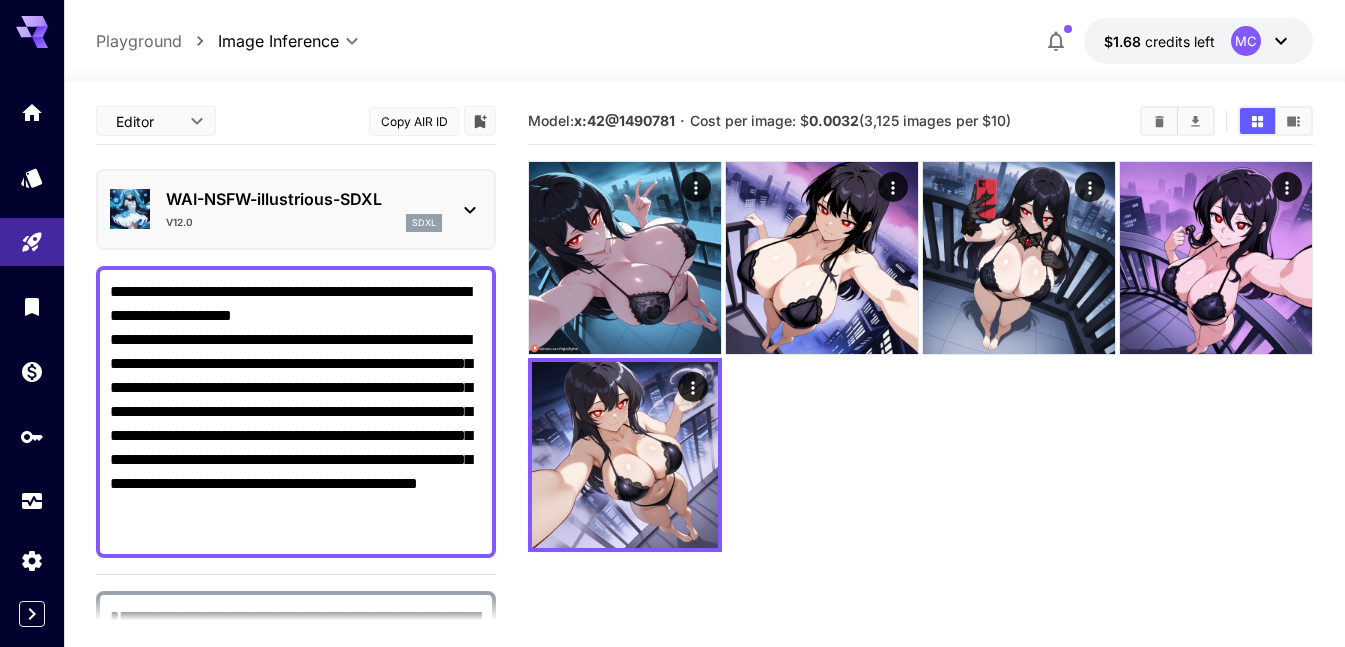 click 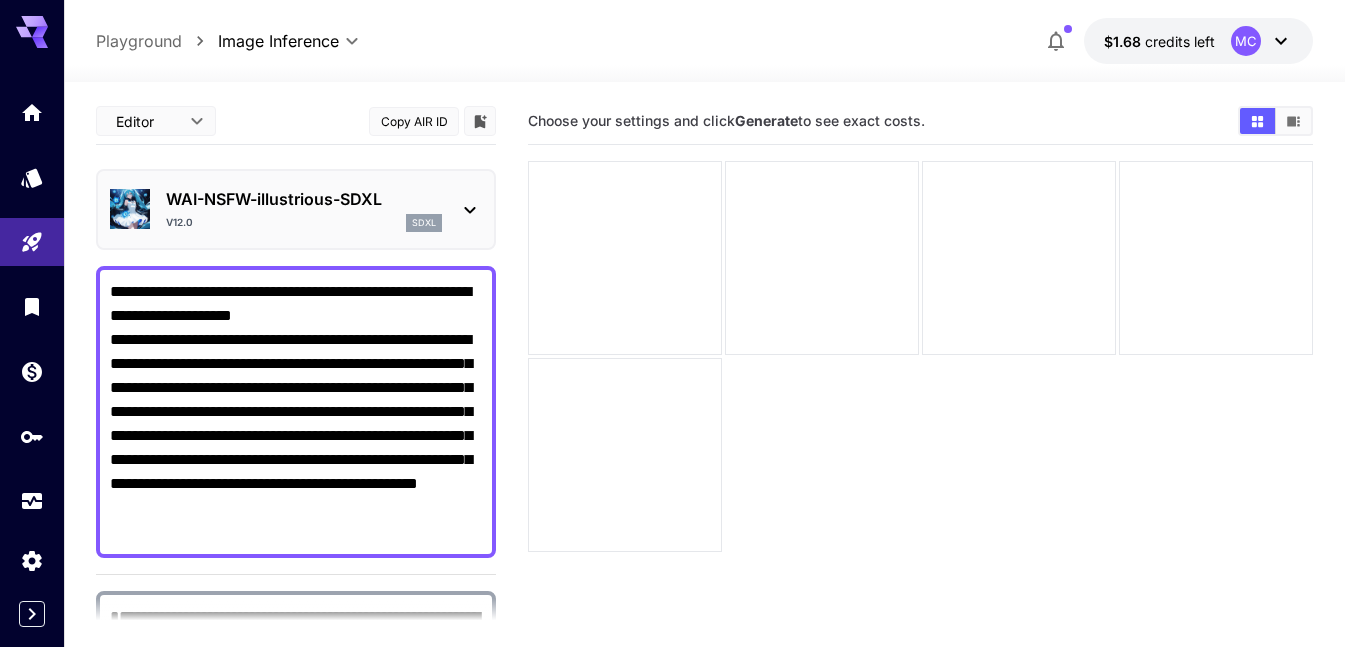 drag, startPoint x: 451, startPoint y: 413, endPoint x: 74, endPoint y: 339, distance: 384.19397 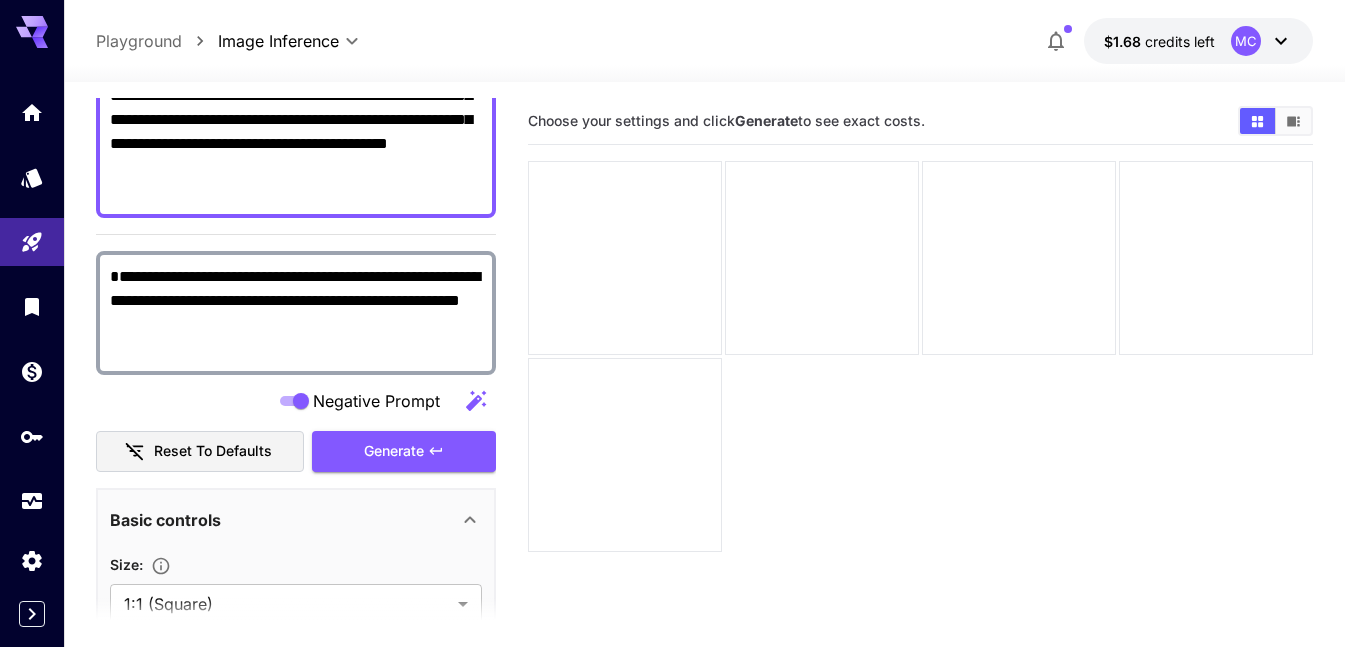scroll, scrollTop: 400, scrollLeft: 0, axis: vertical 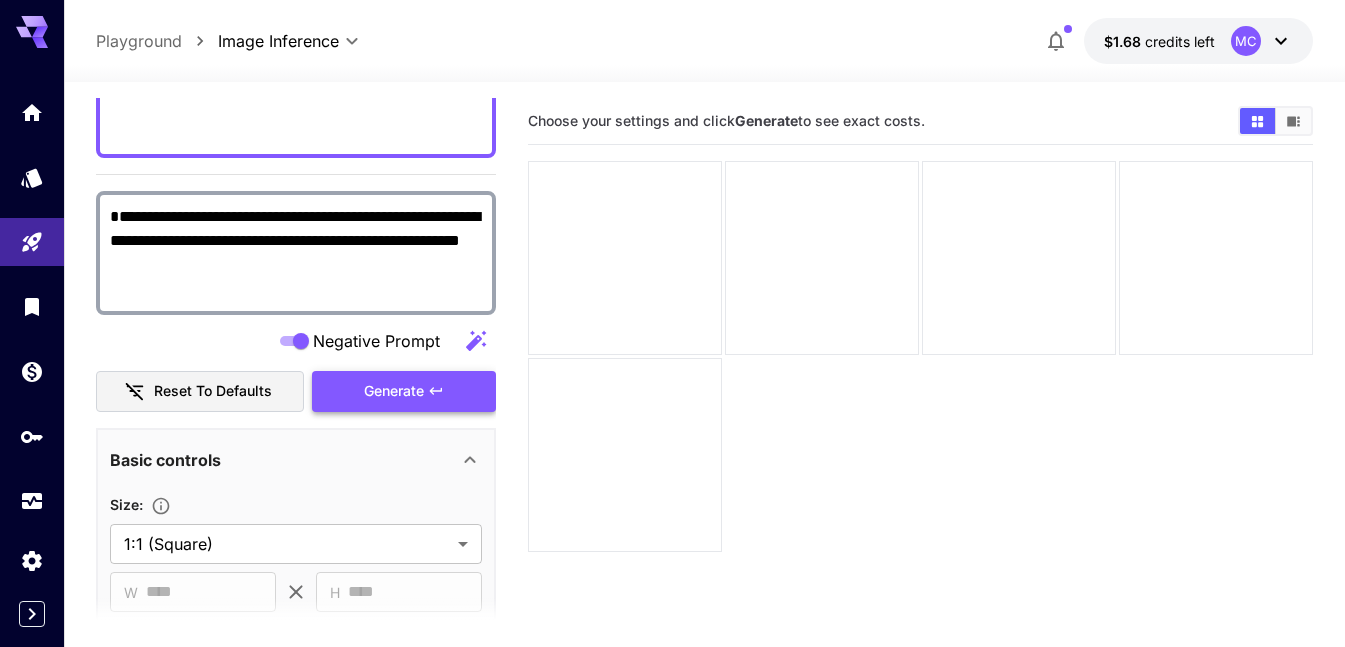 click on "Generate" at bounding box center (404, 391) 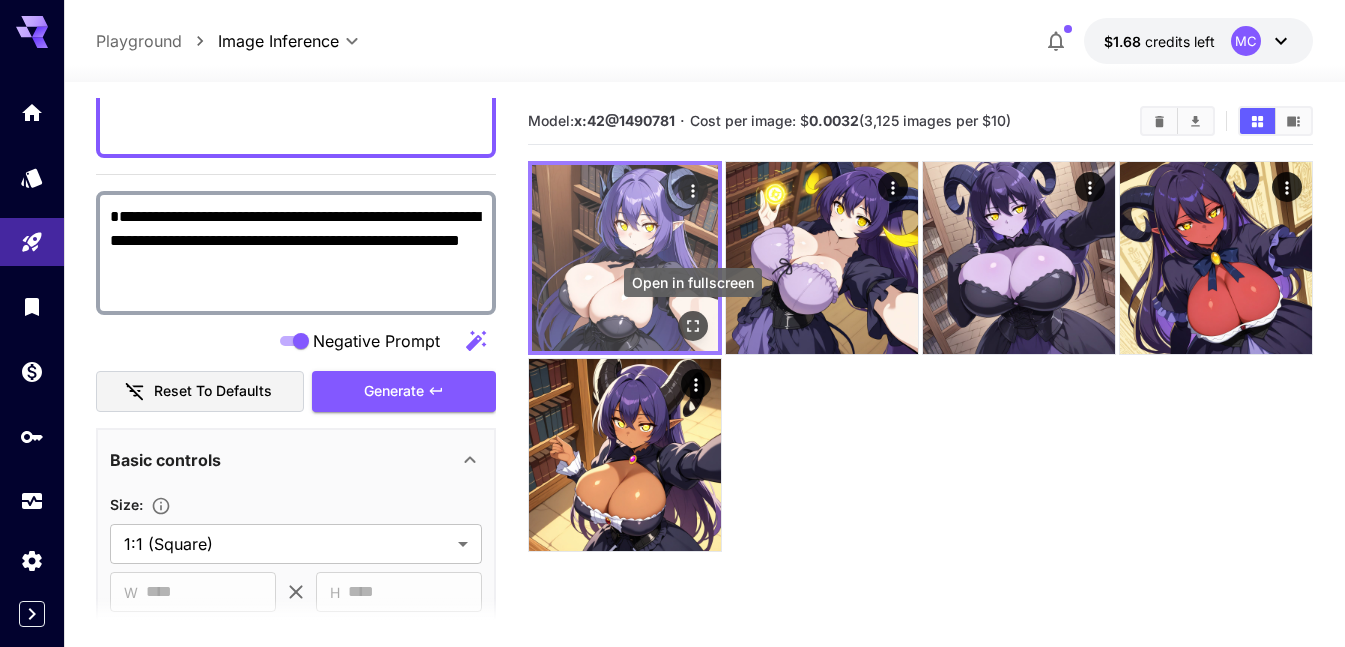 click 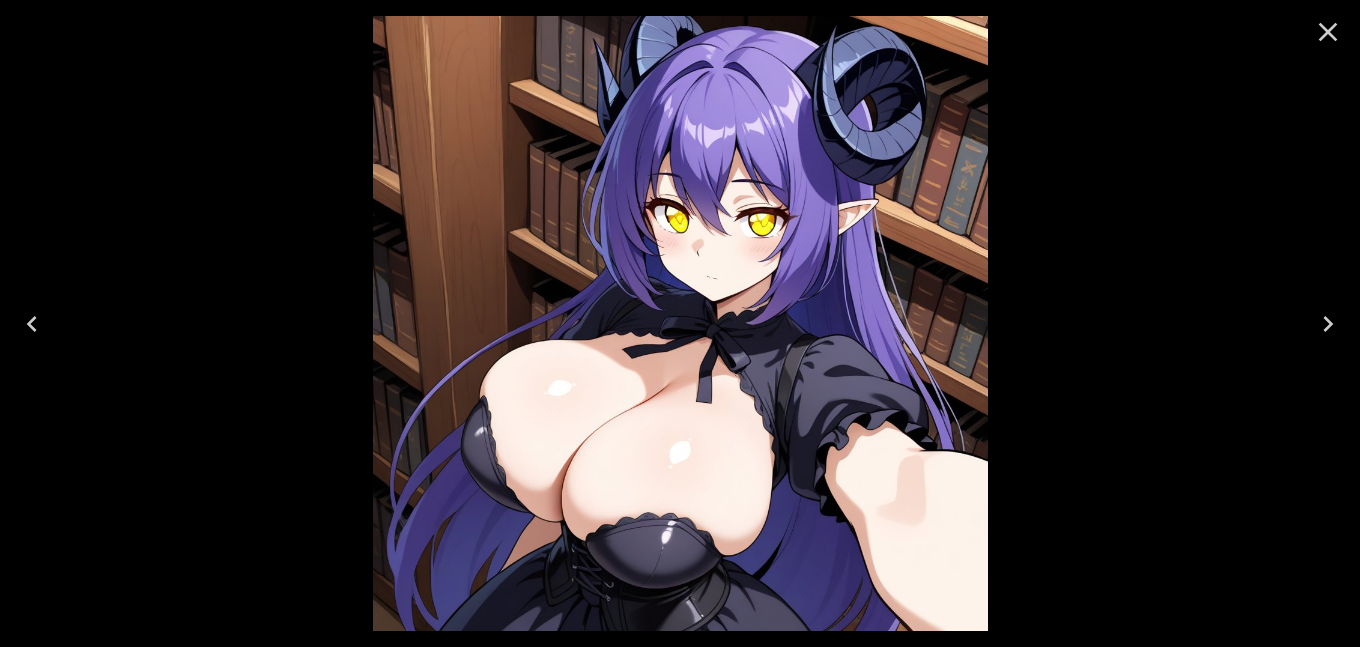 click 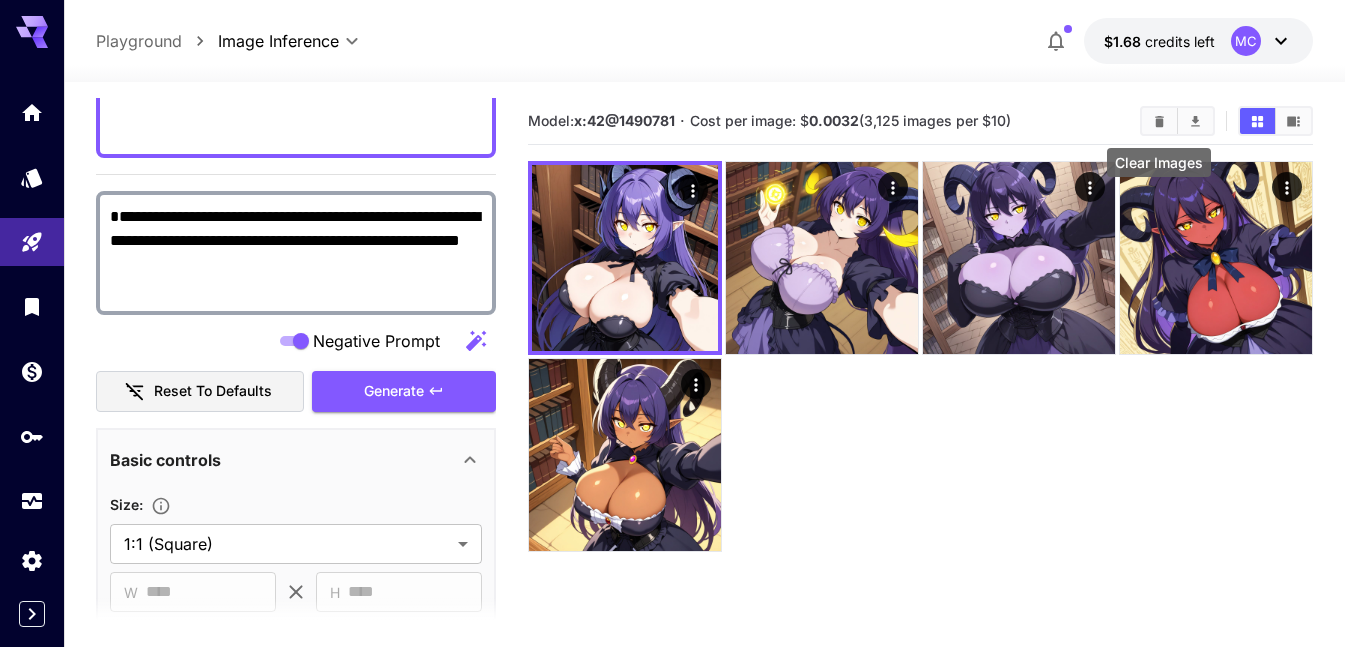 click 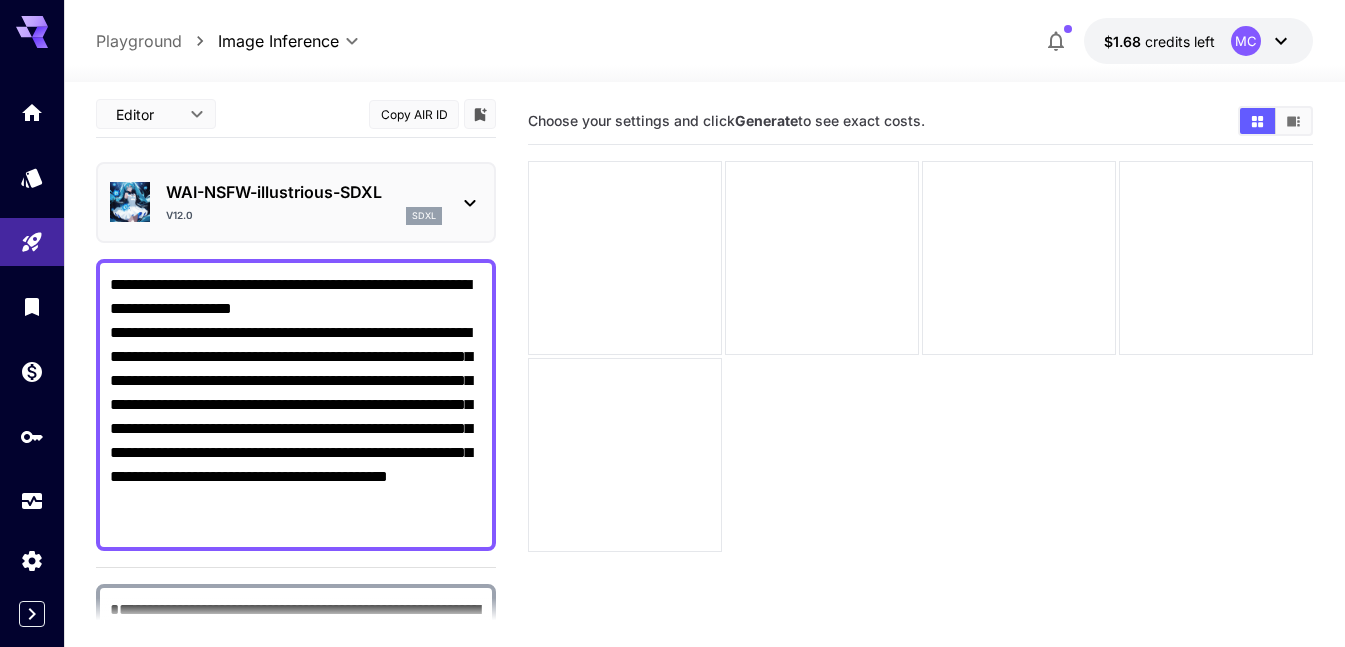 scroll, scrollTop: 0, scrollLeft: 0, axis: both 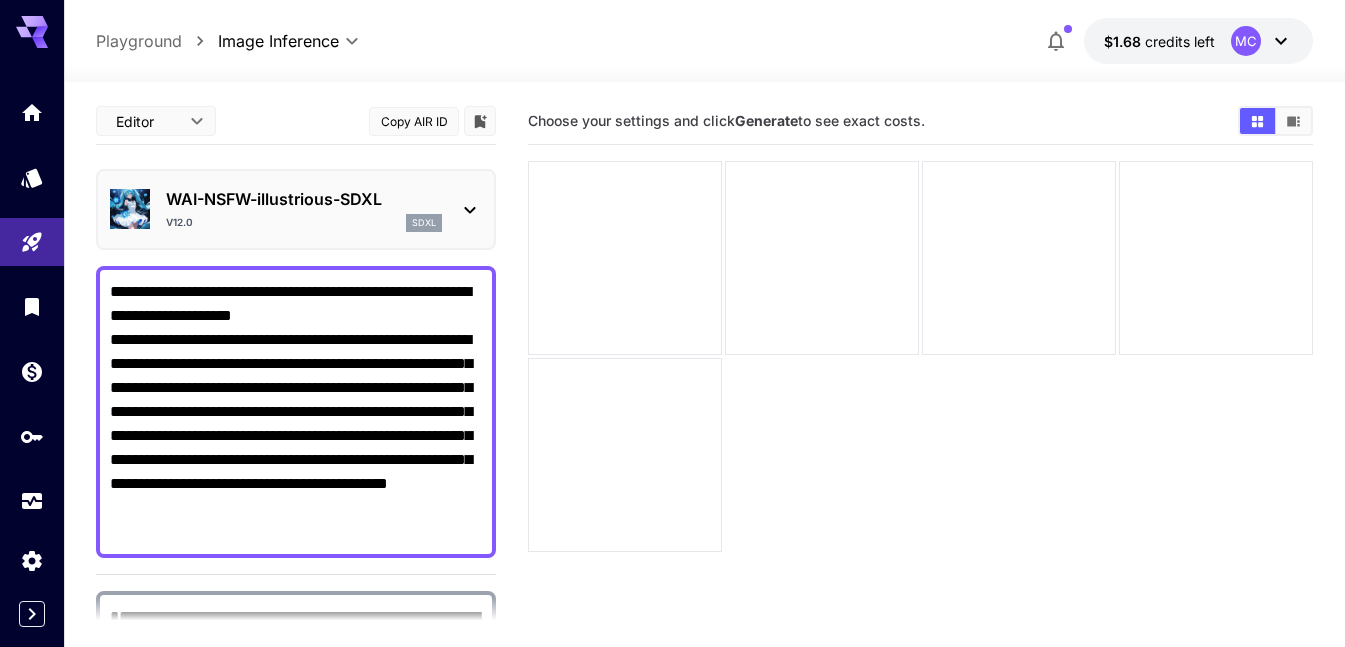 drag, startPoint x: 448, startPoint y: 408, endPoint x: 73, endPoint y: 344, distance: 380.42212 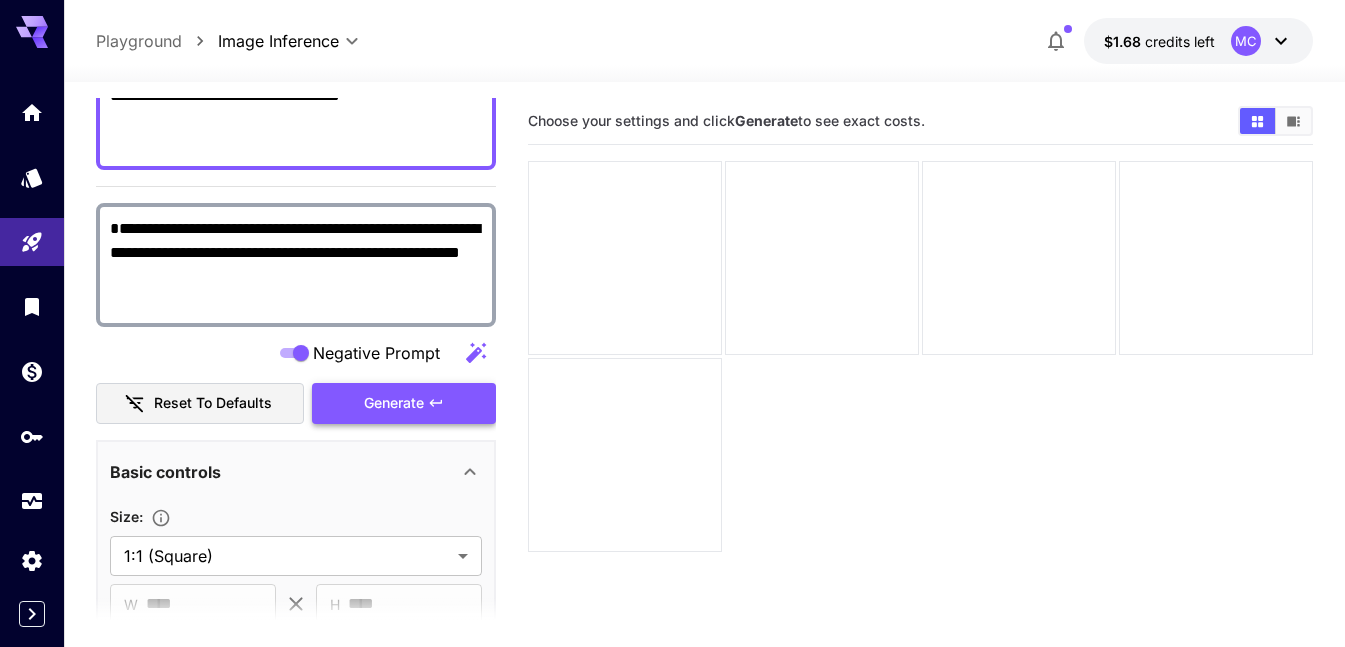 scroll, scrollTop: 400, scrollLeft: 0, axis: vertical 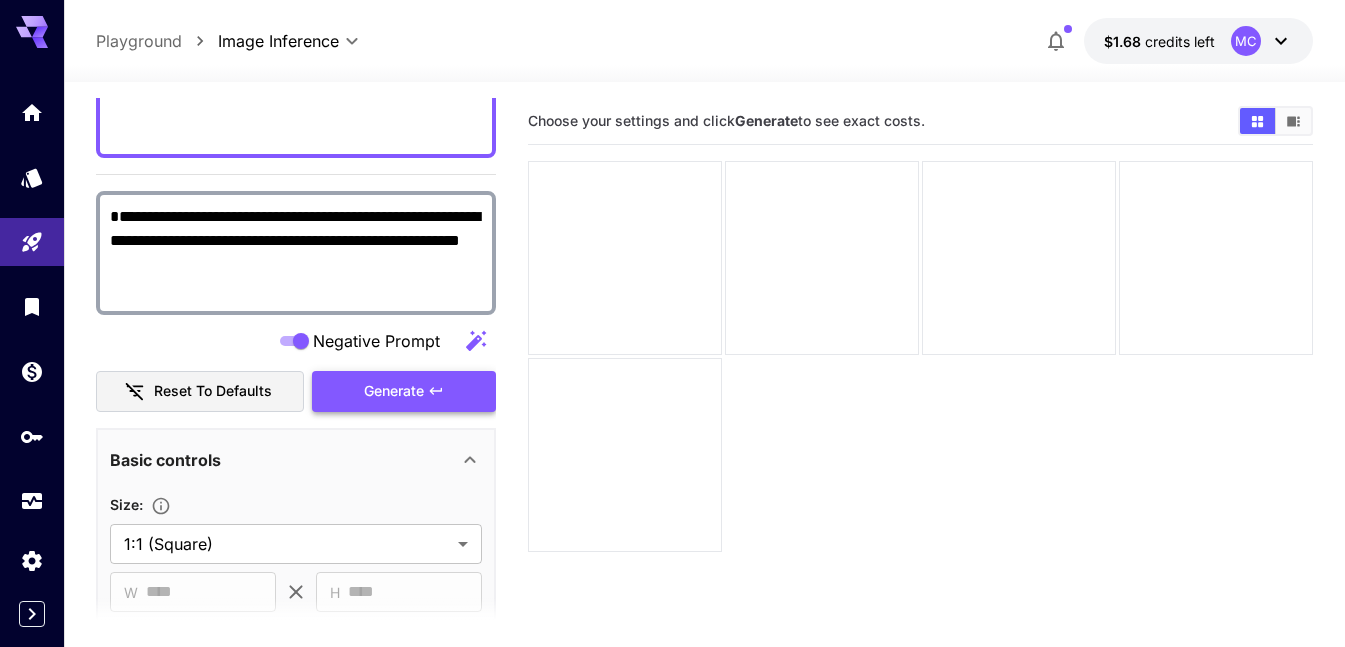 type on "**********" 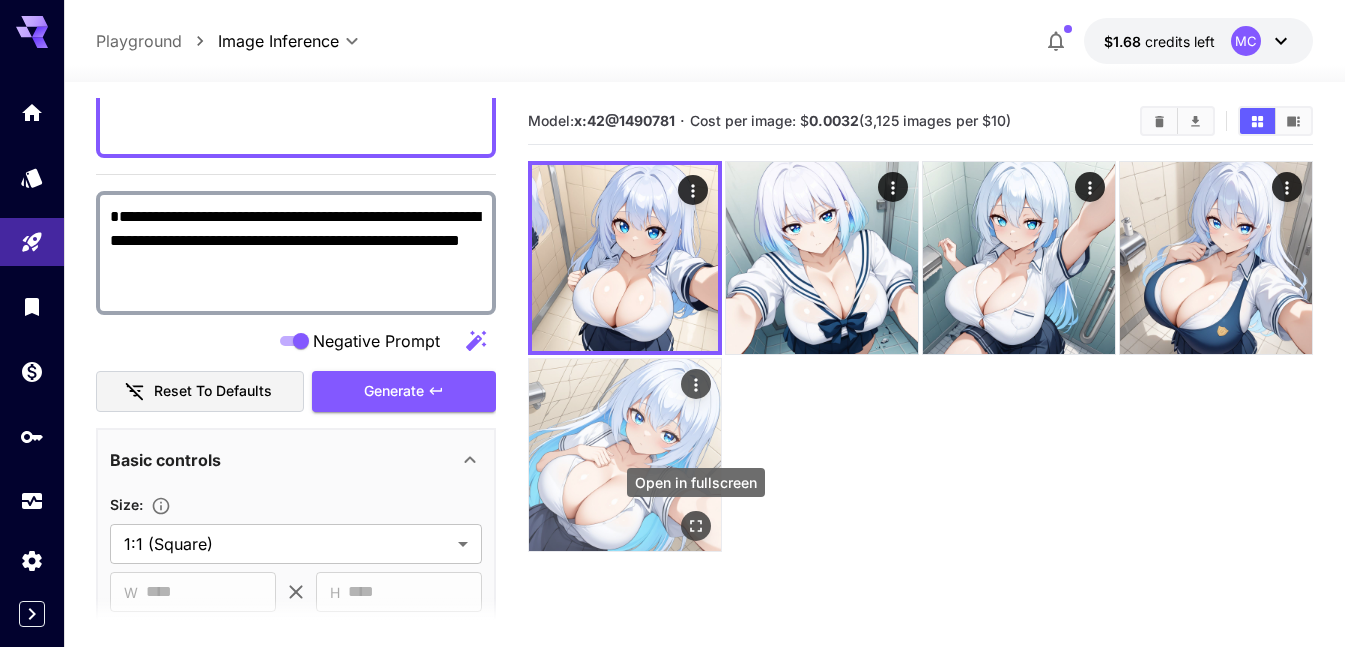 click 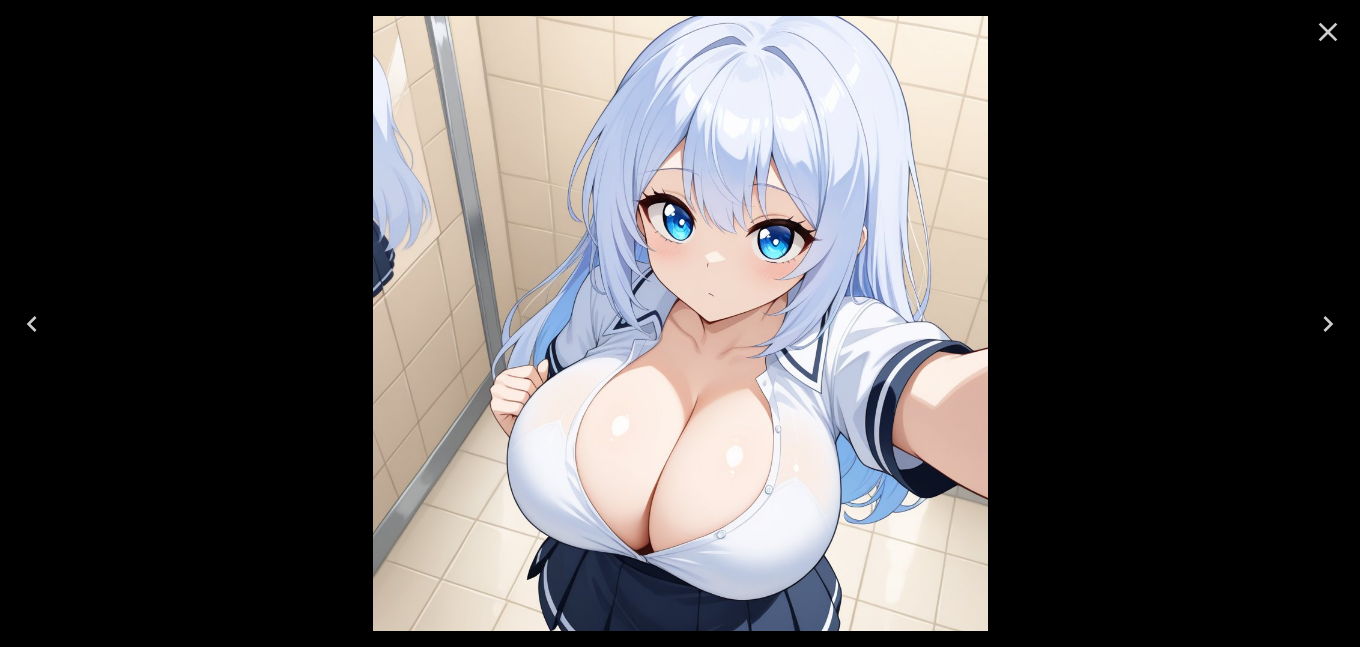 click 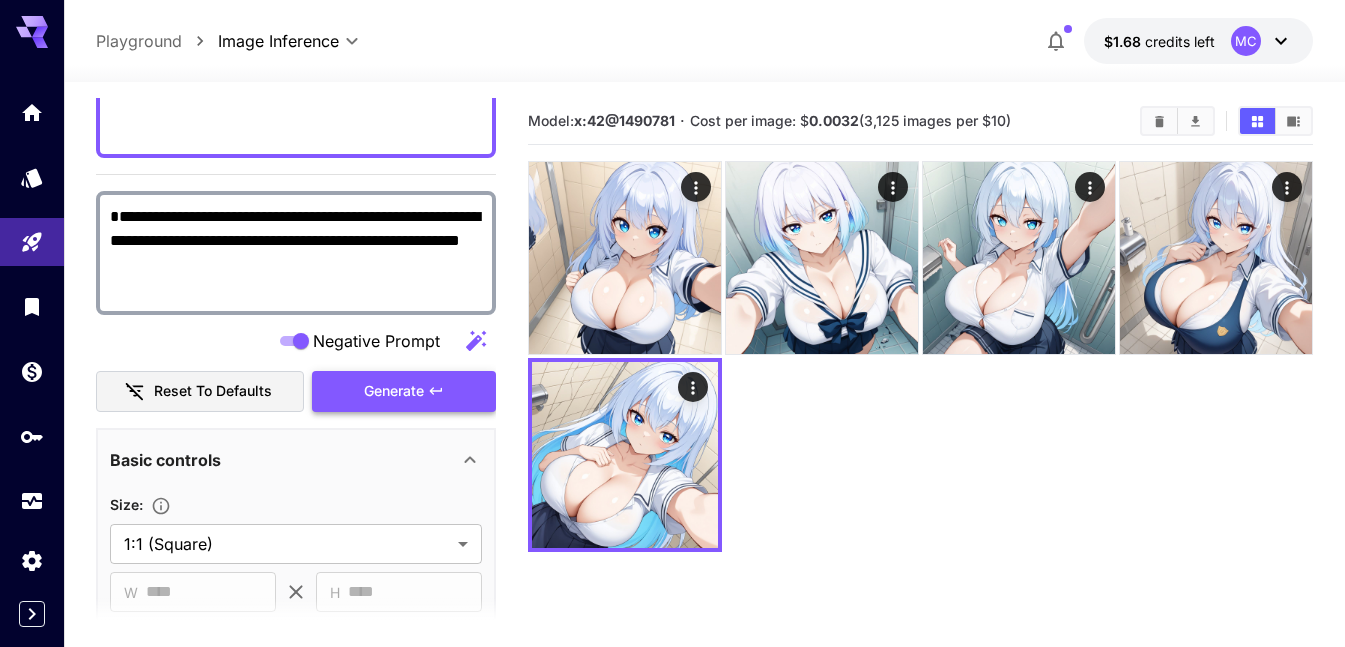 click on "Generate" at bounding box center (394, 391) 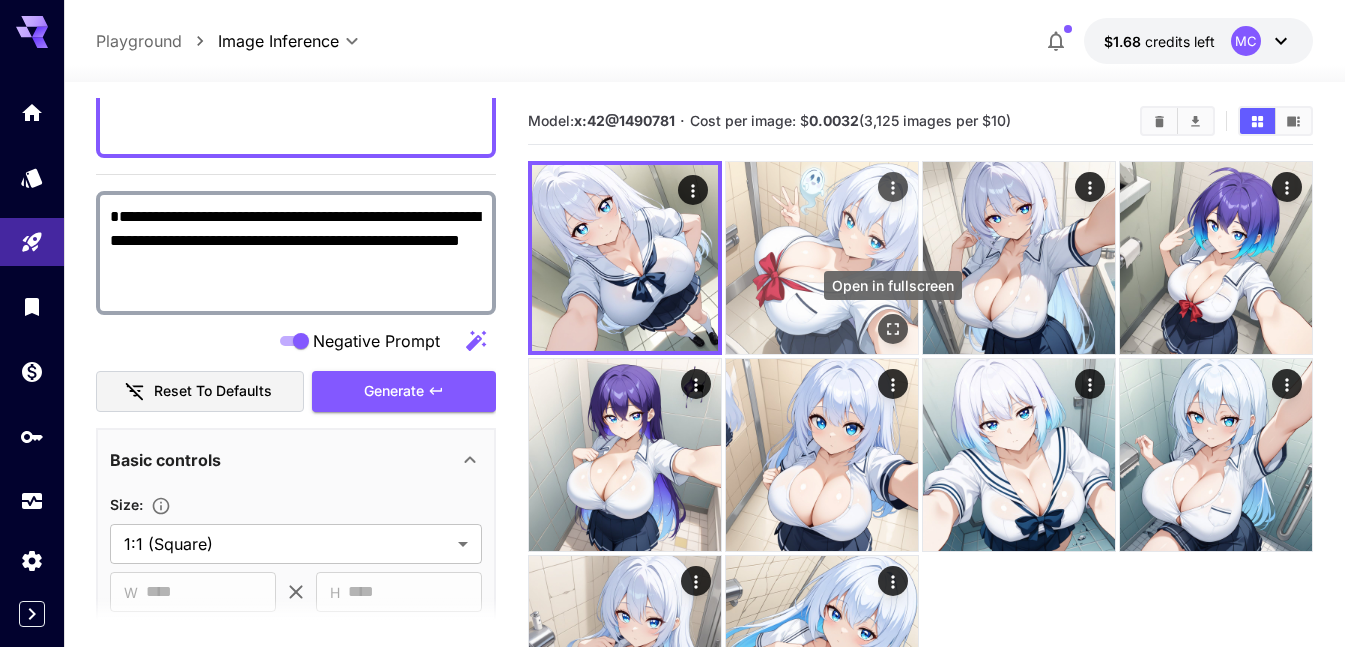 click 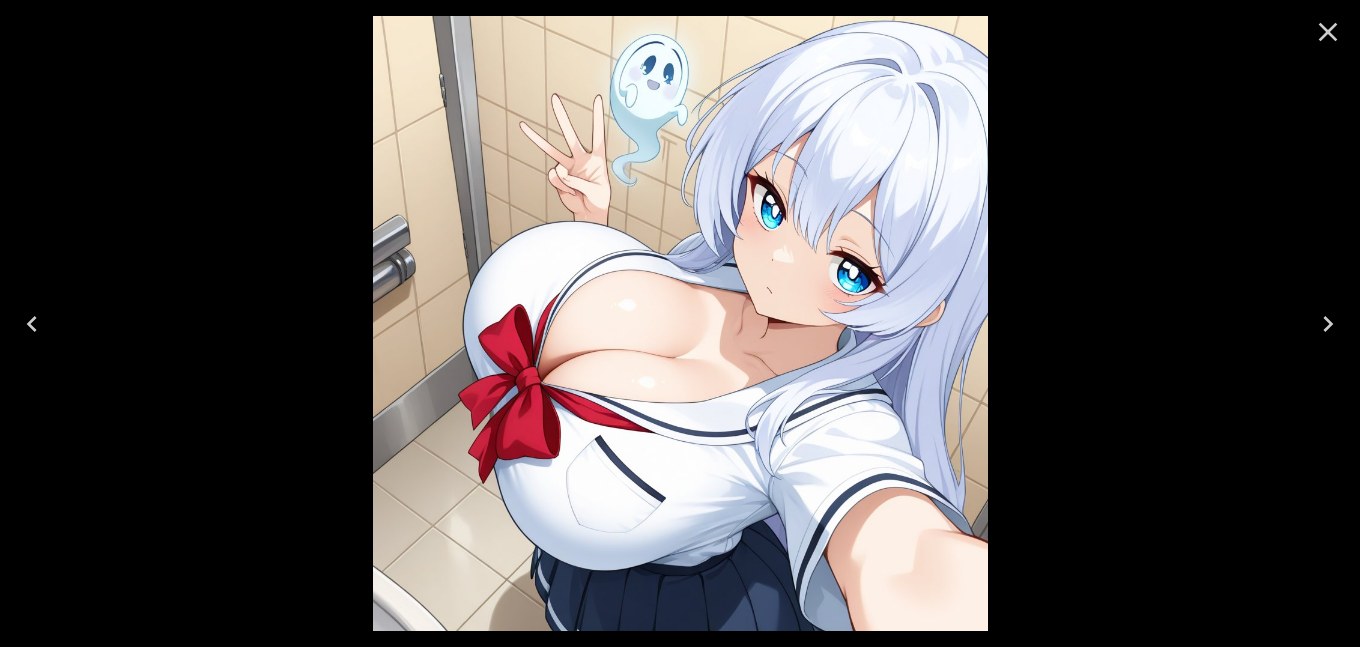 click at bounding box center [680, 323] 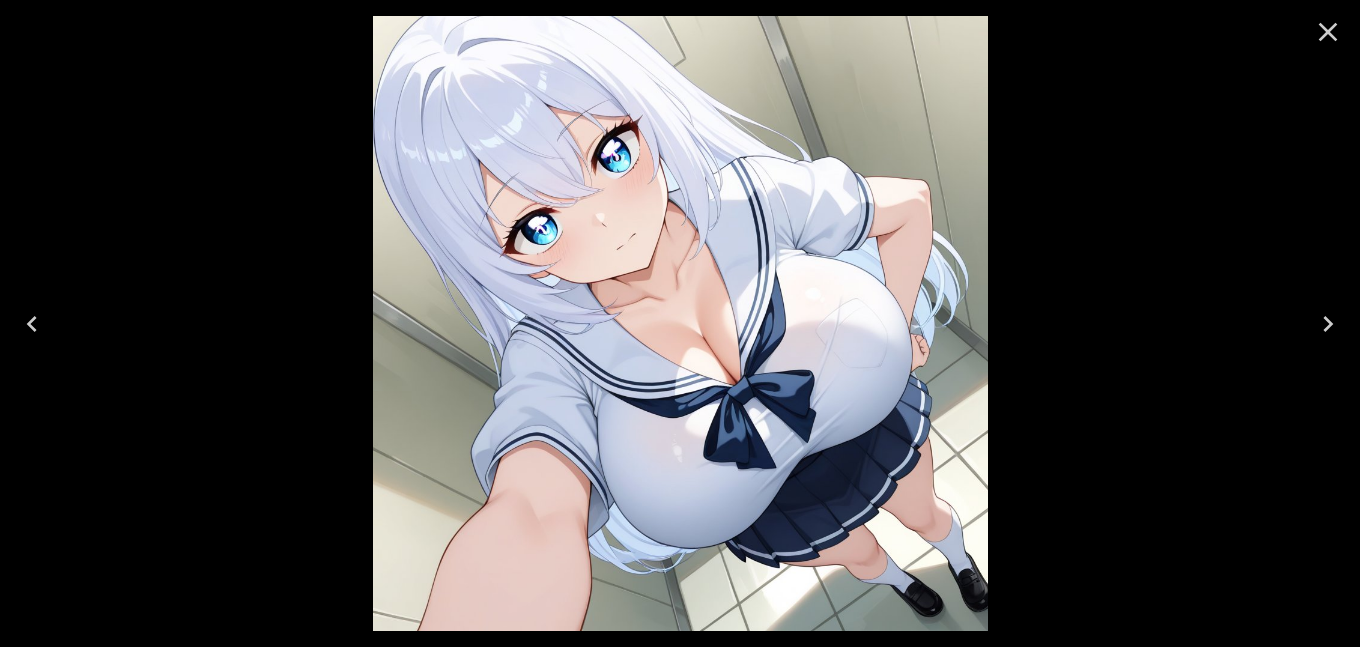 click 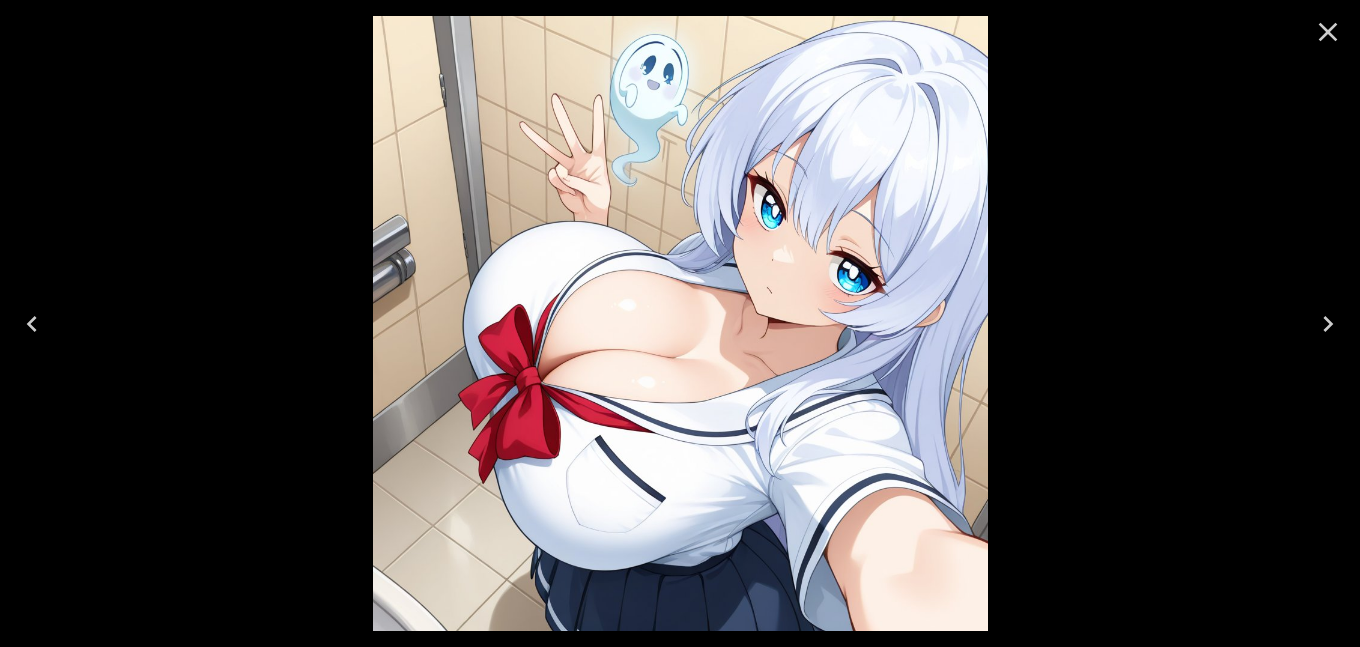 click 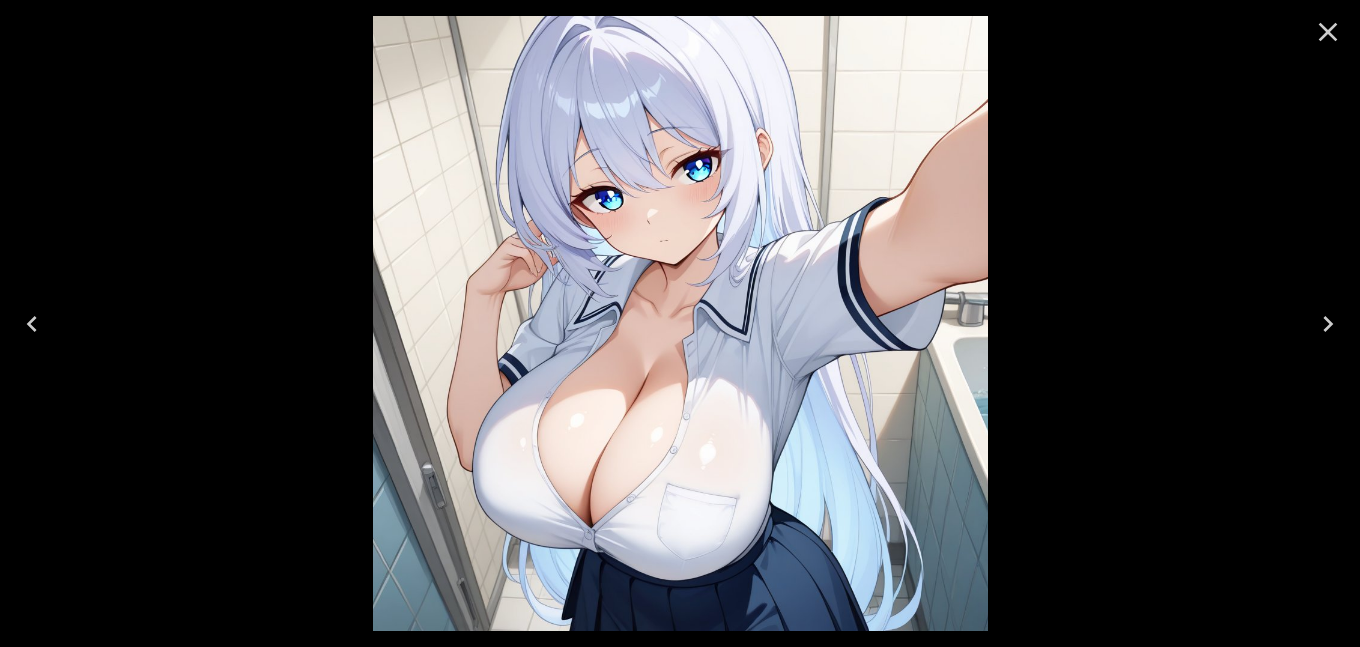 click 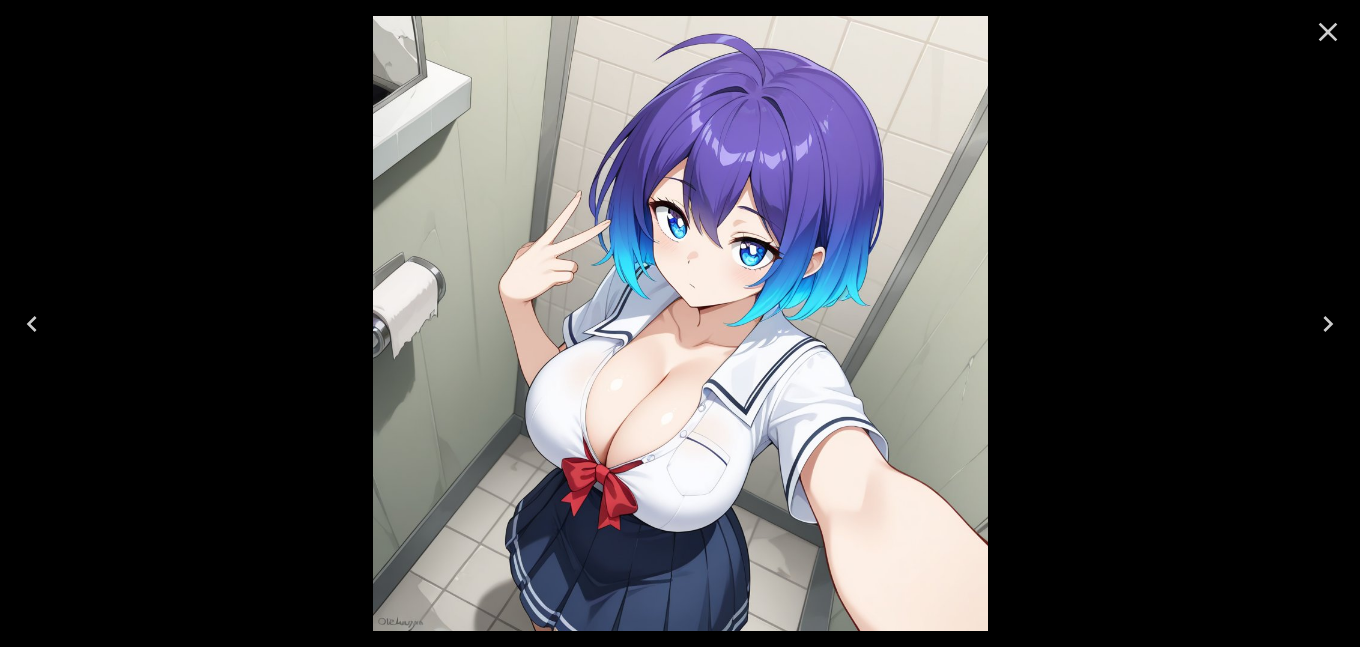 click 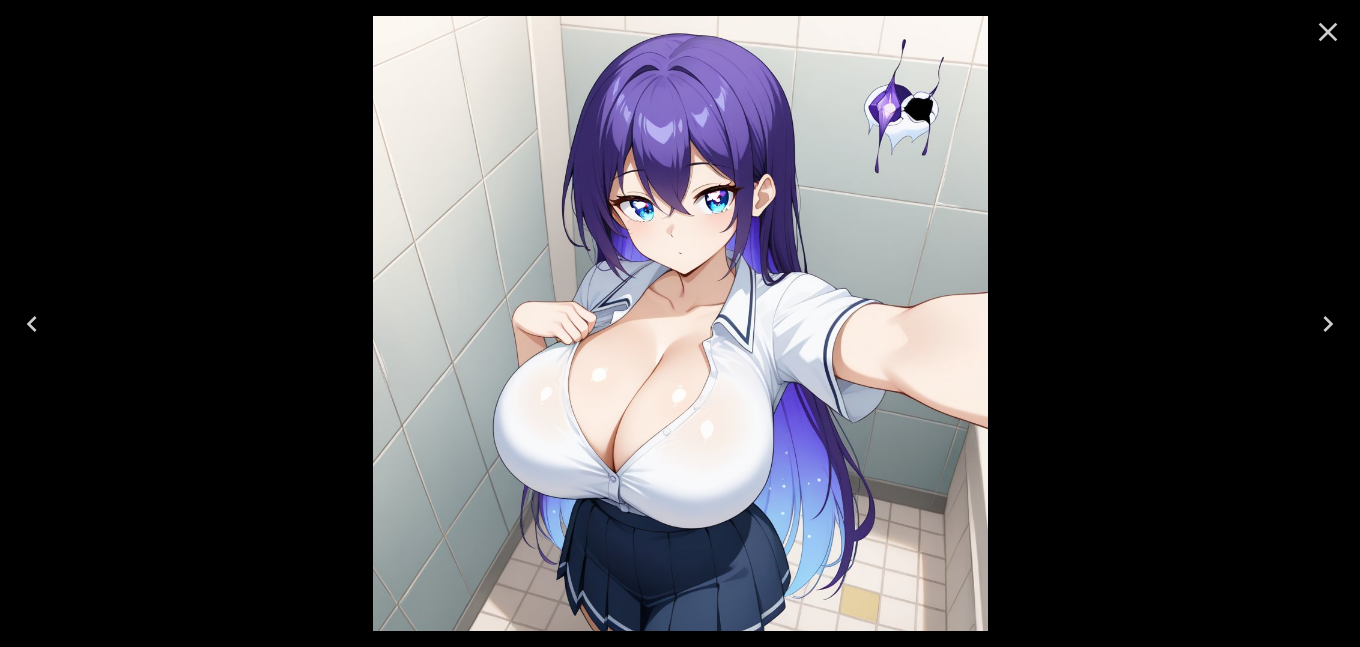 click at bounding box center [1328, 32] 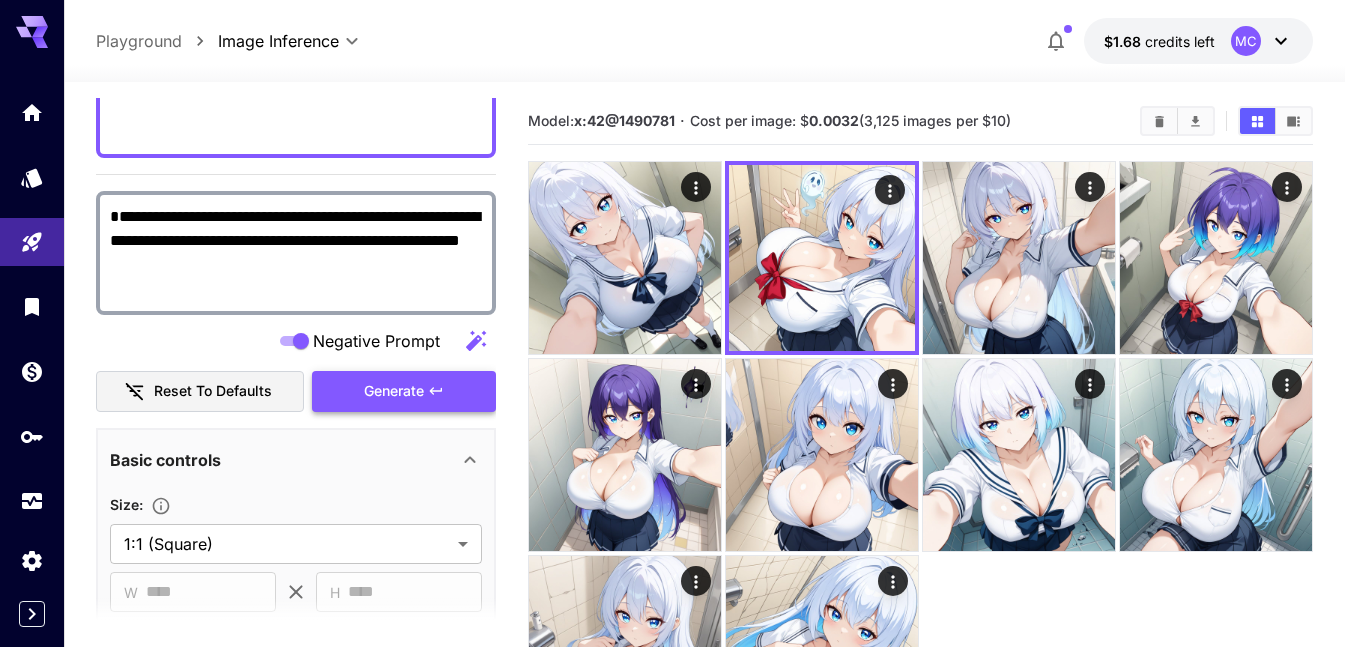 click on "Generate" at bounding box center [404, 391] 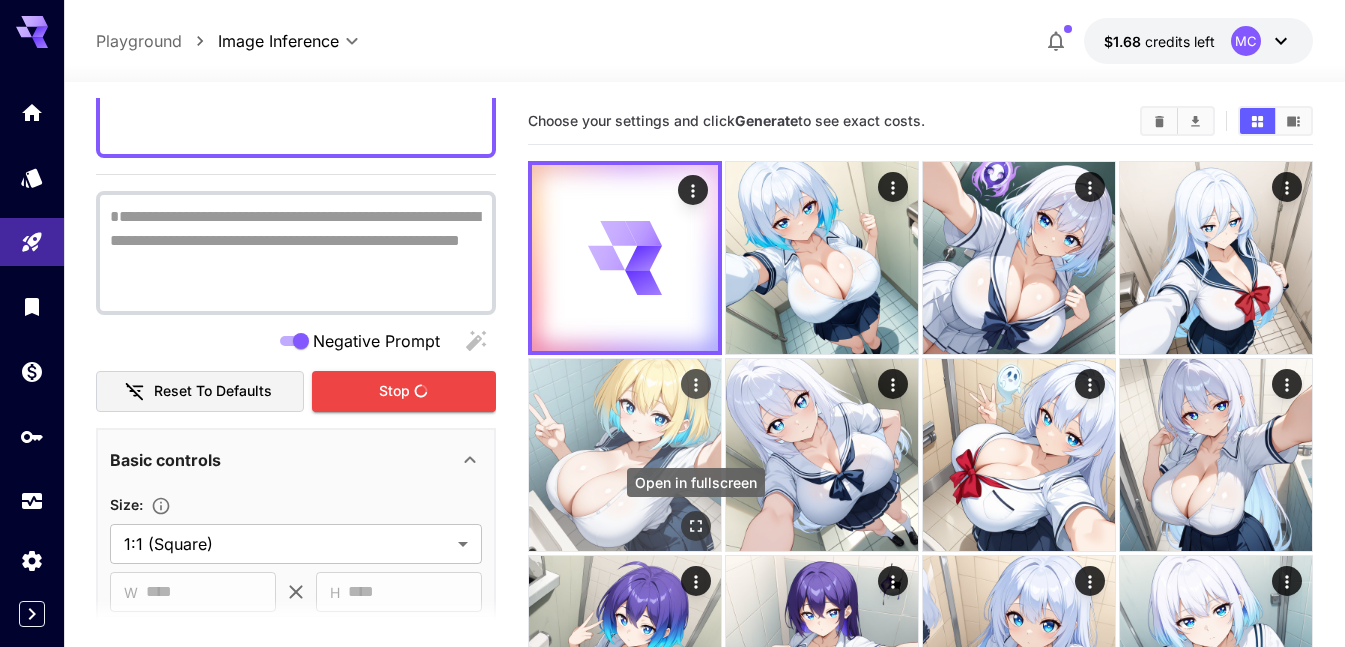 click 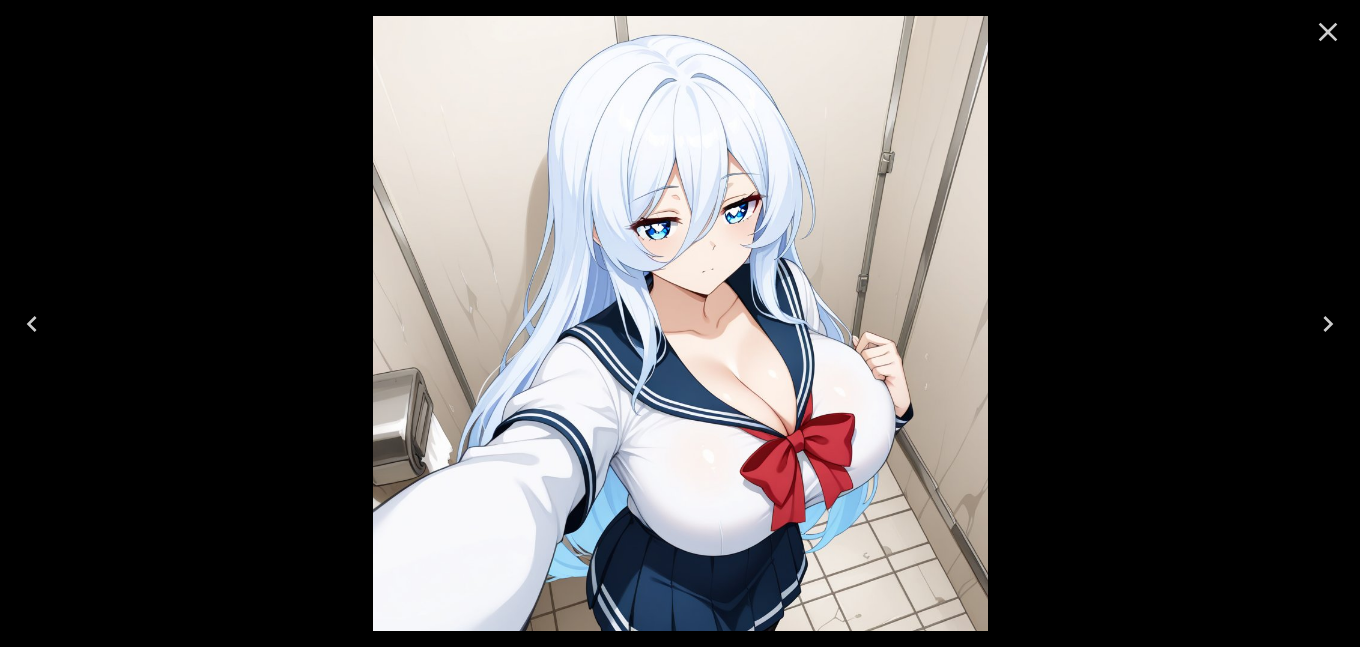 click 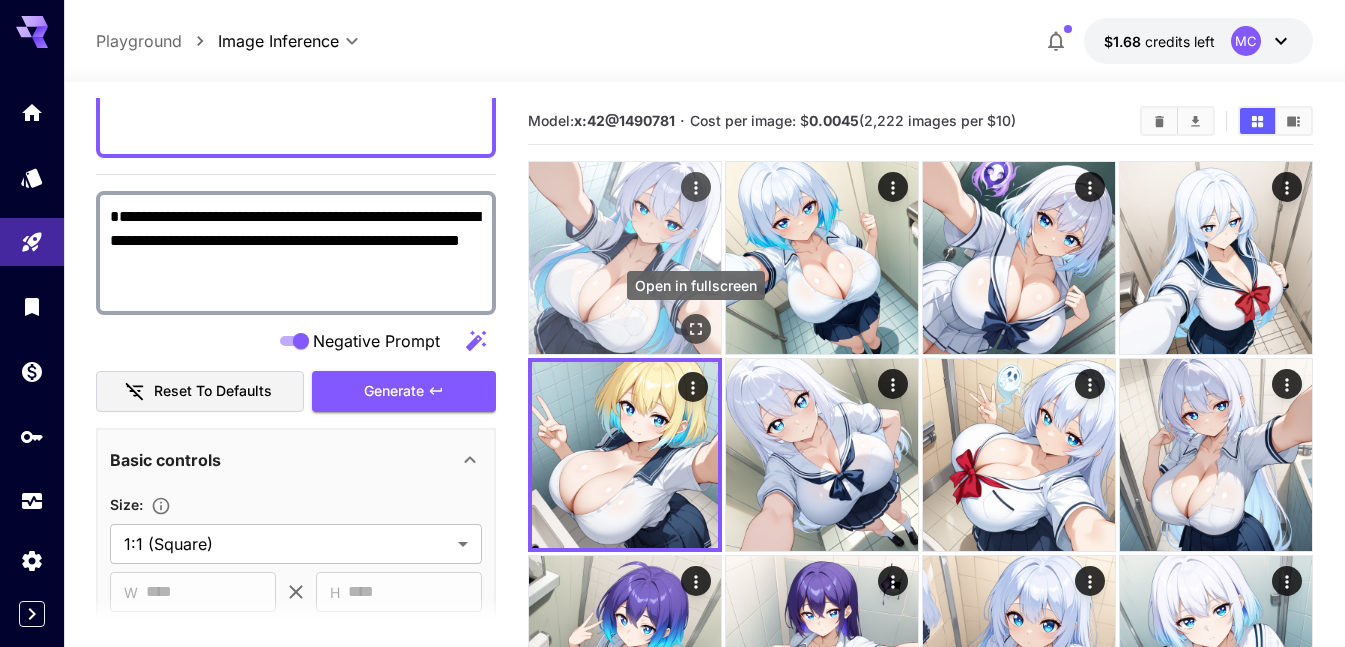 click 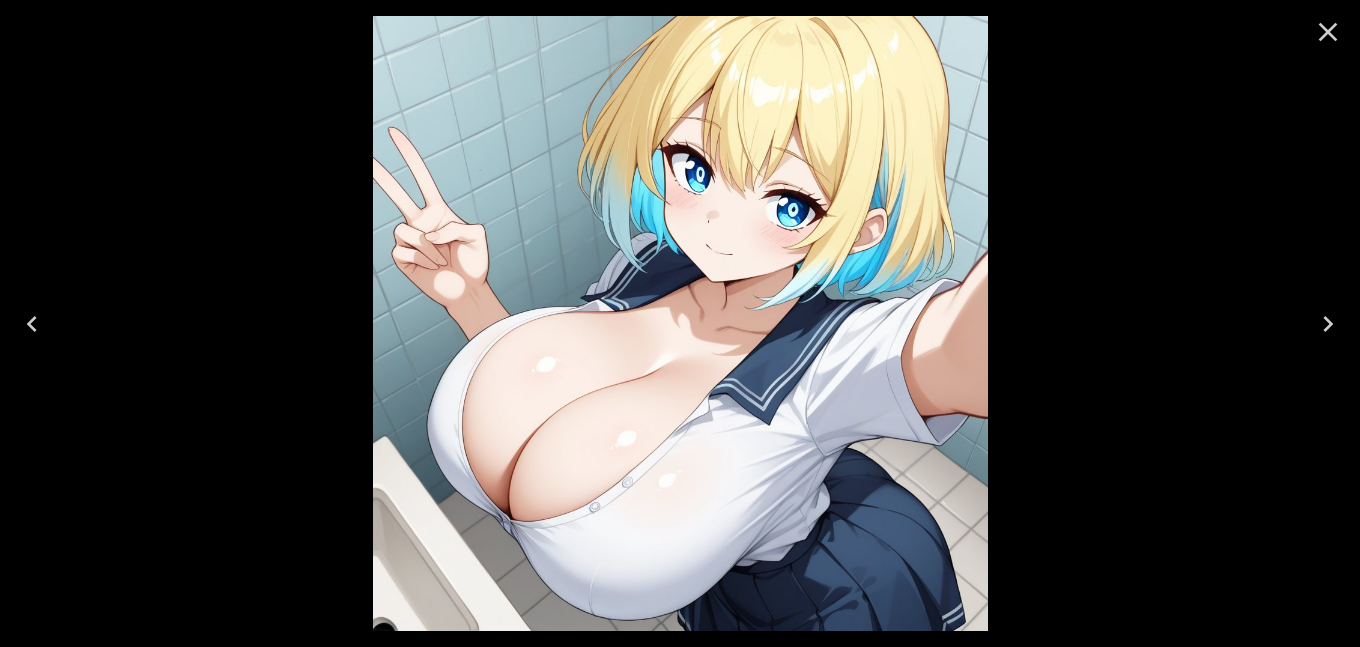 click 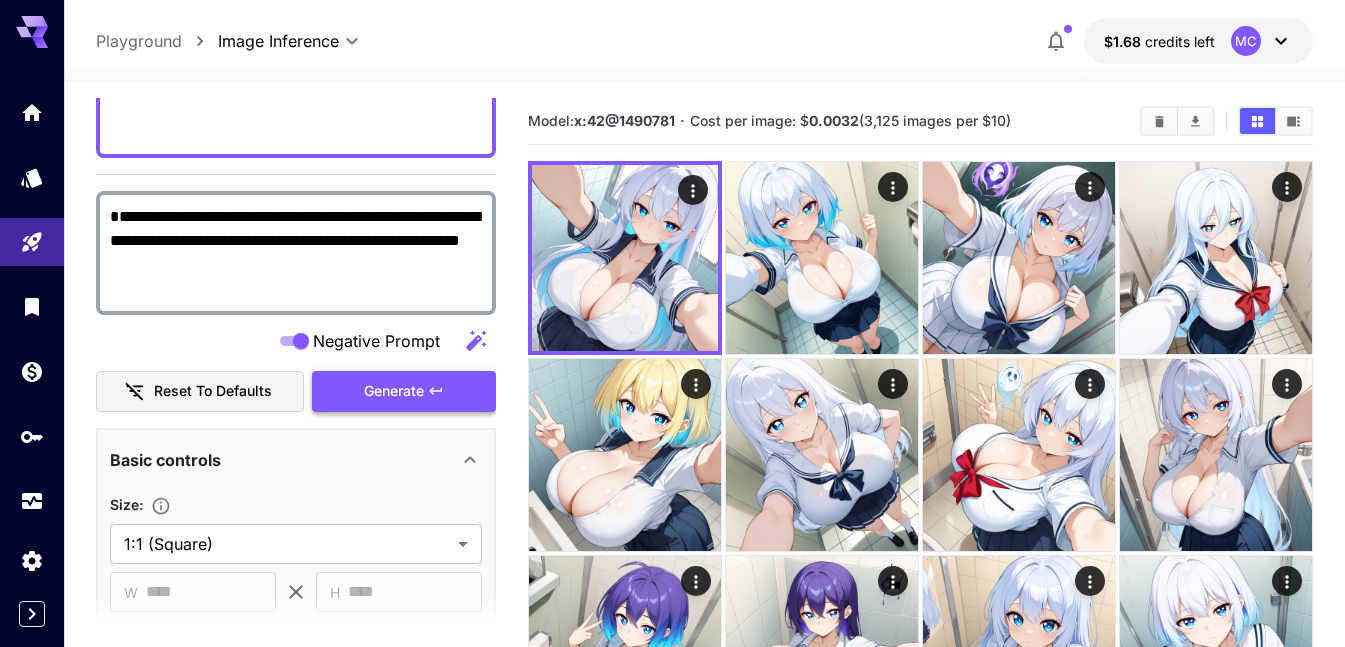 click on "Generate" at bounding box center (394, 391) 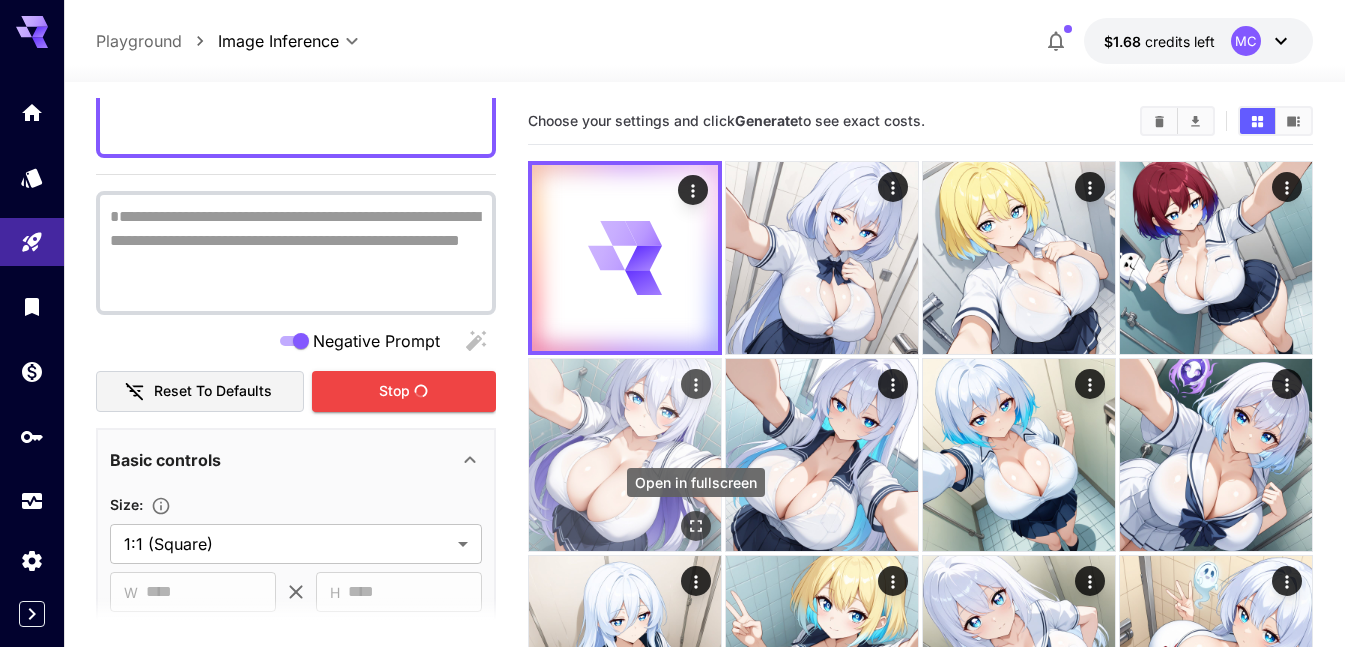 click 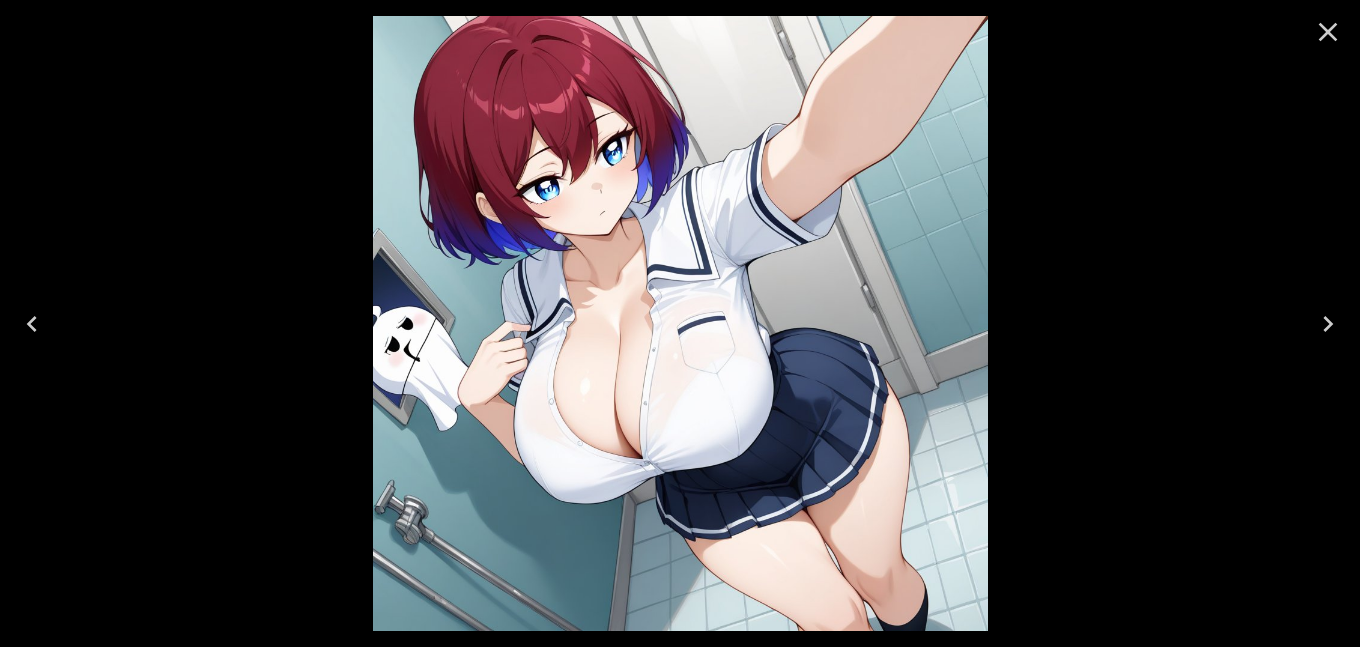 click 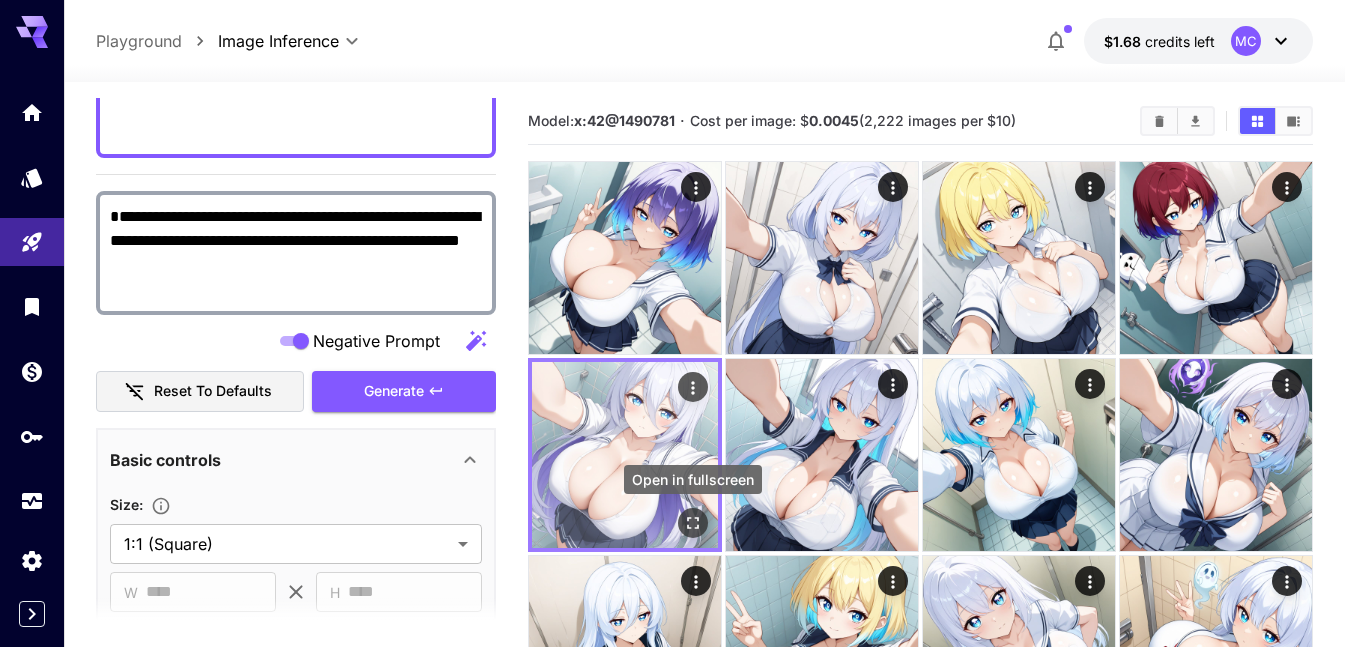 click 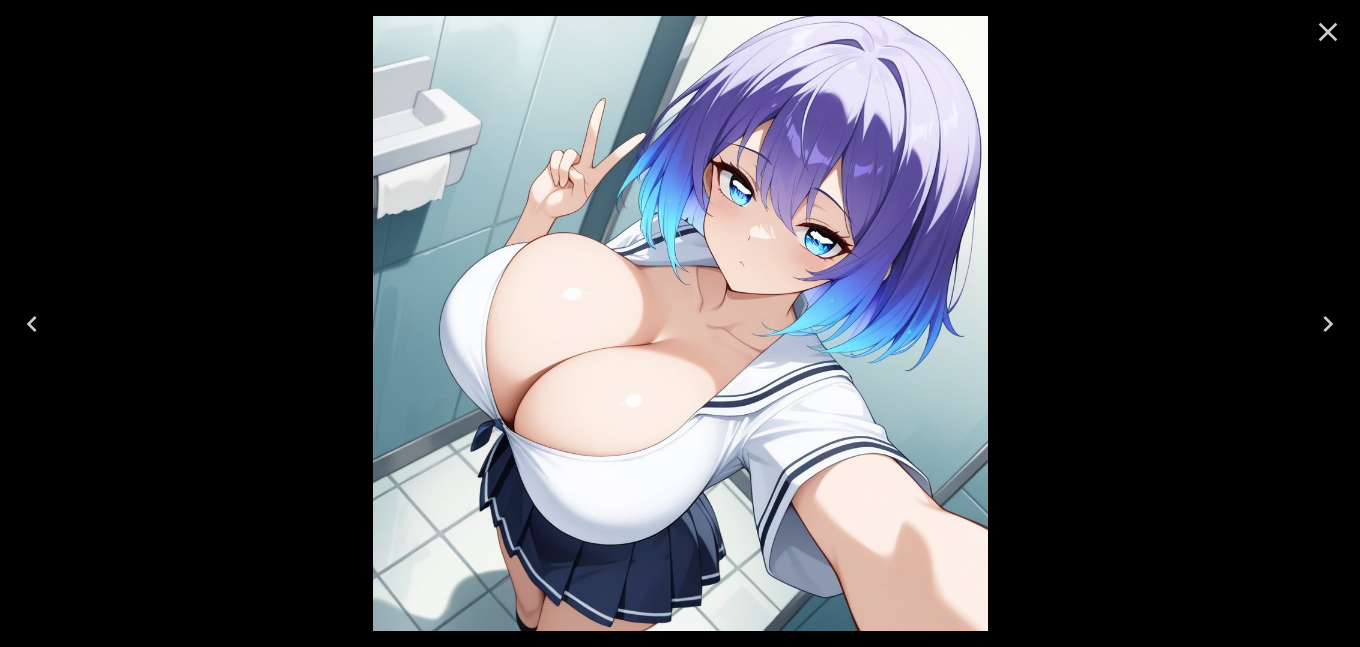 click 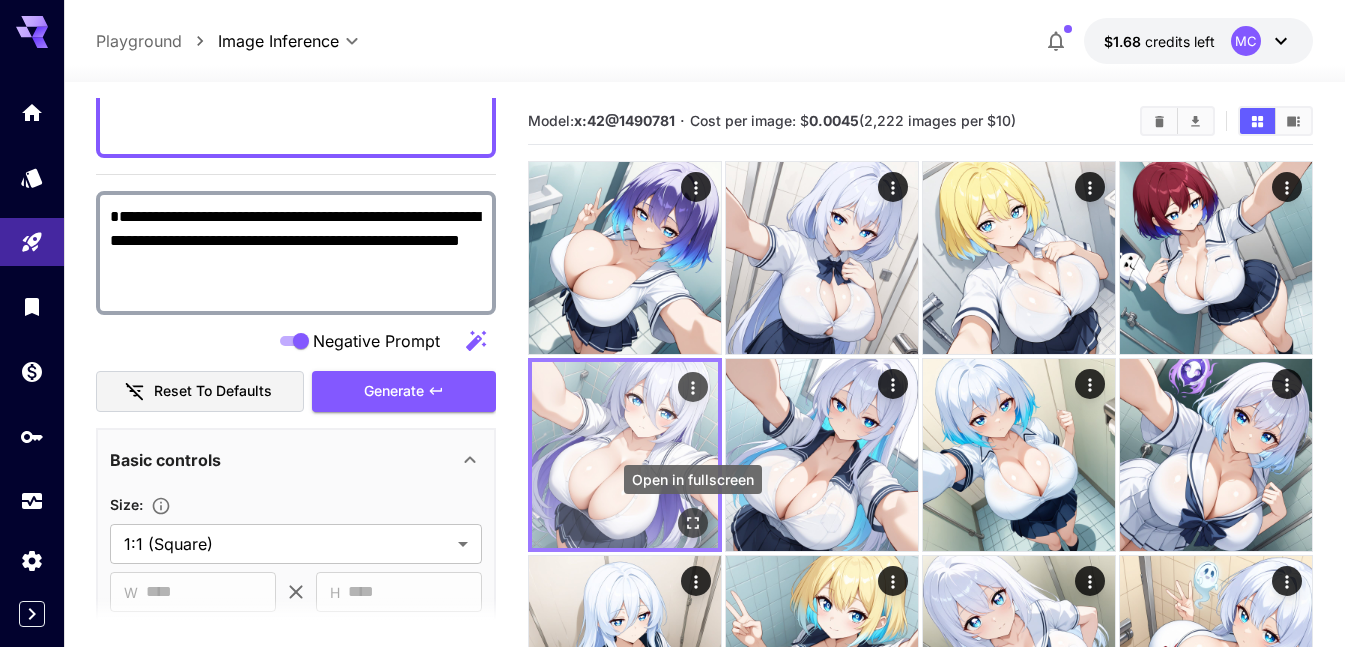 click 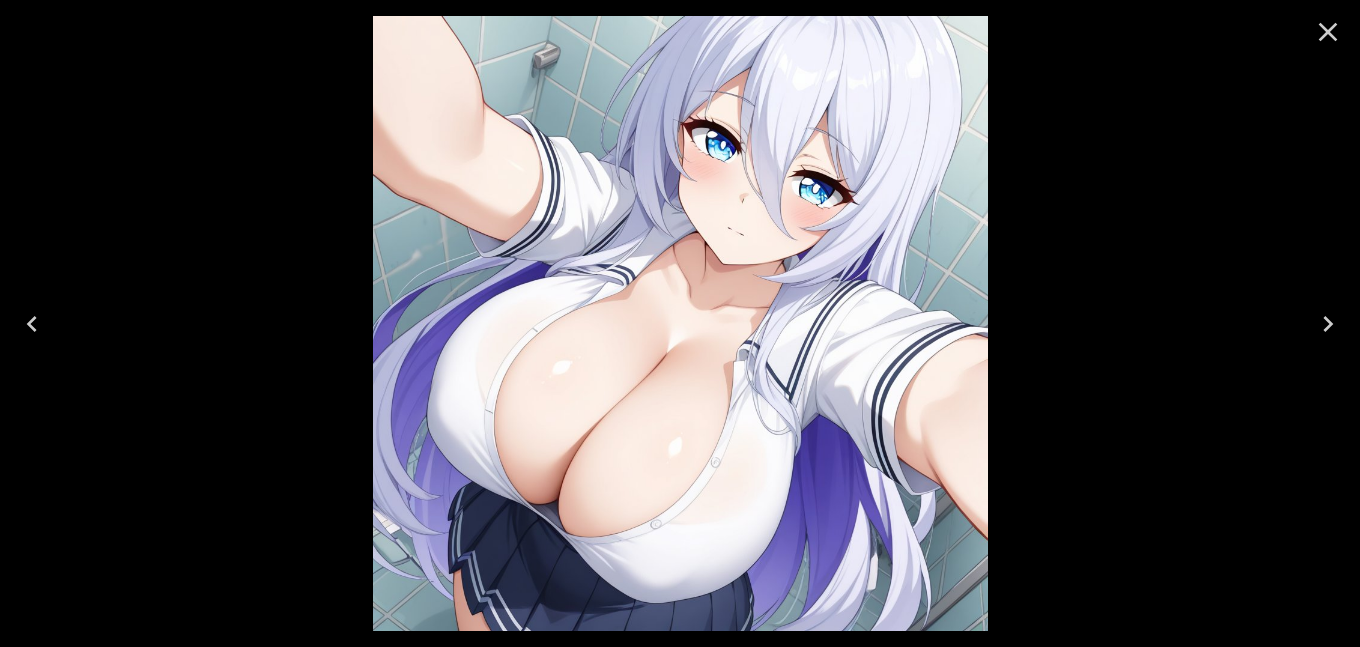 click 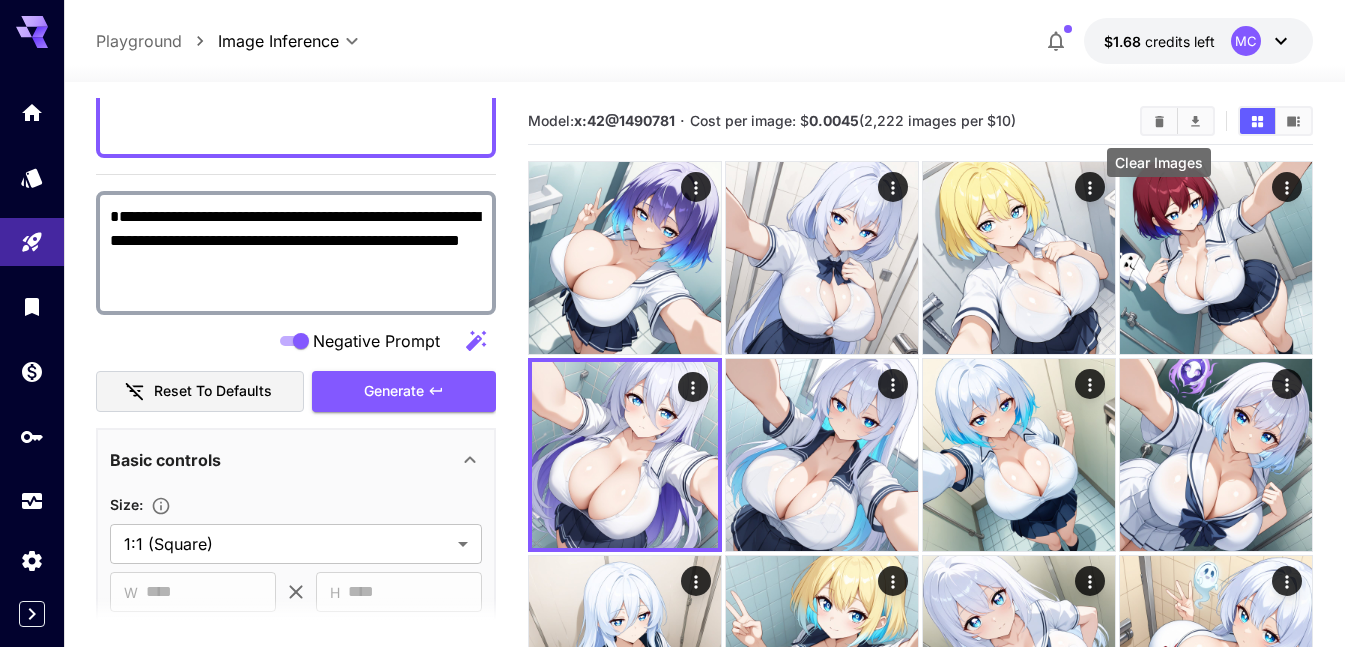 click at bounding box center (1159, 121) 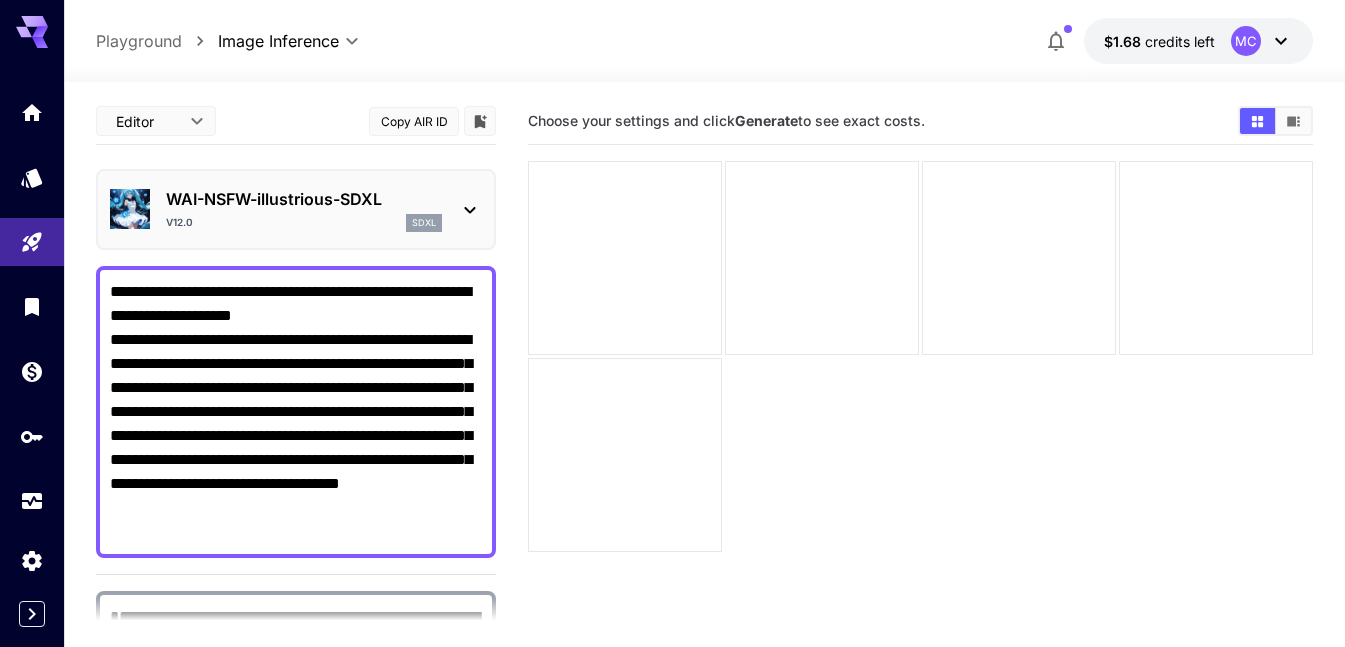 scroll, scrollTop: 0, scrollLeft: 0, axis: both 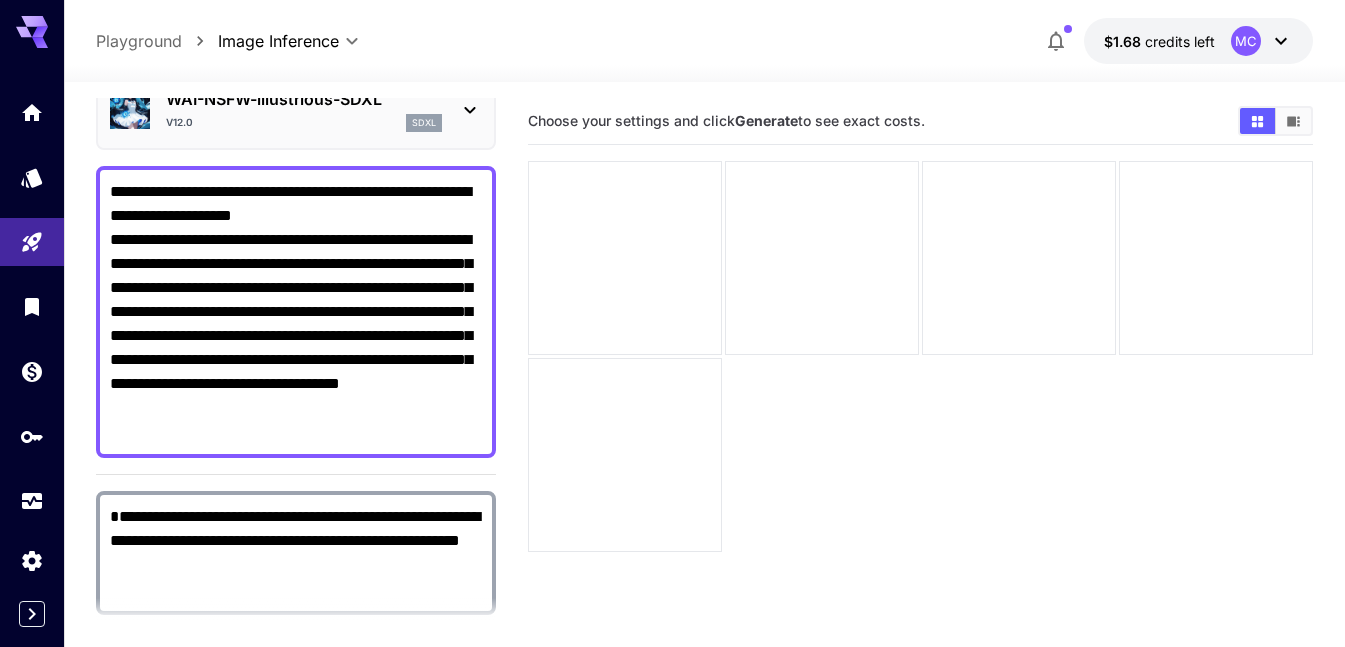 drag, startPoint x: 364, startPoint y: 311, endPoint x: 111, endPoint y: 250, distance: 260.24988 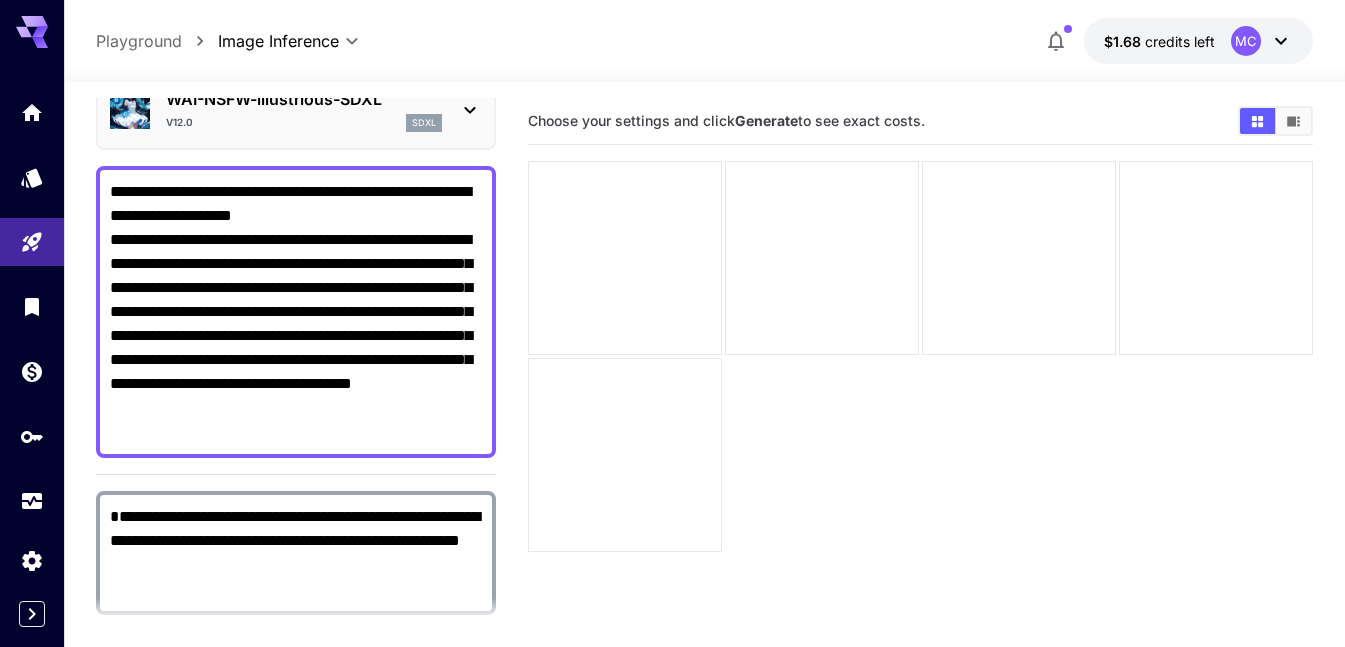 scroll, scrollTop: 300, scrollLeft: 0, axis: vertical 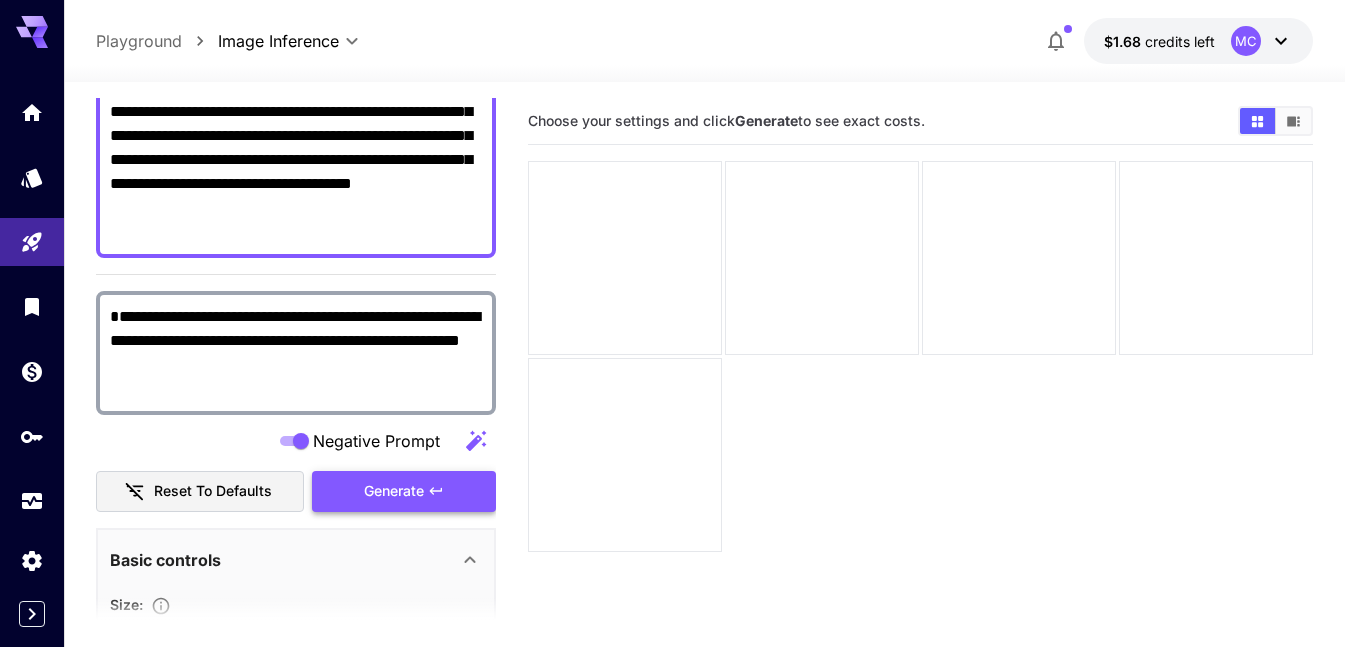 type on "**********" 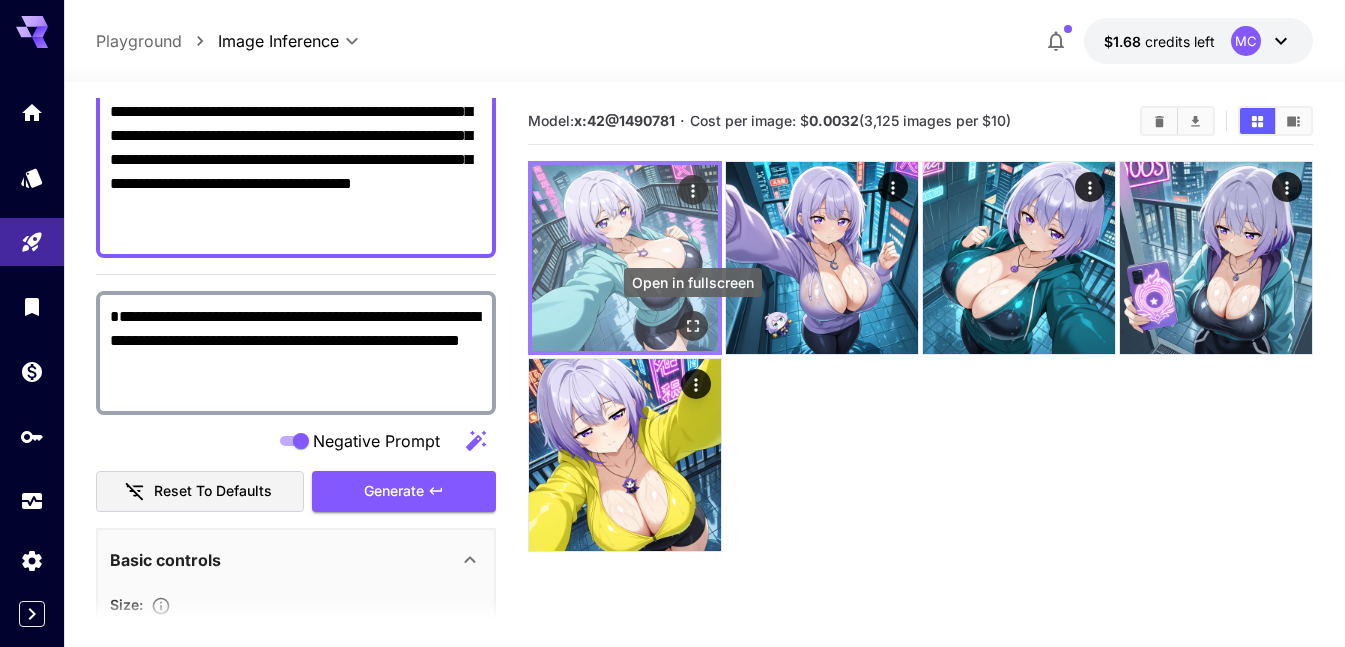 click 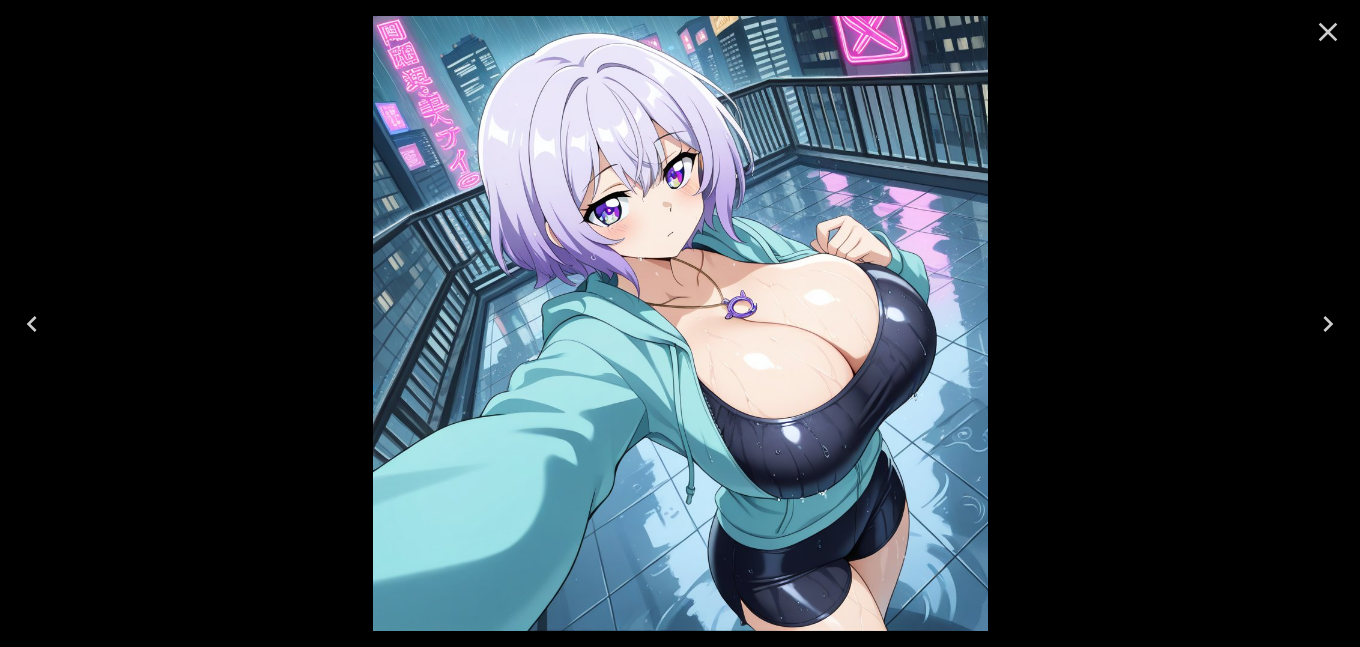 click 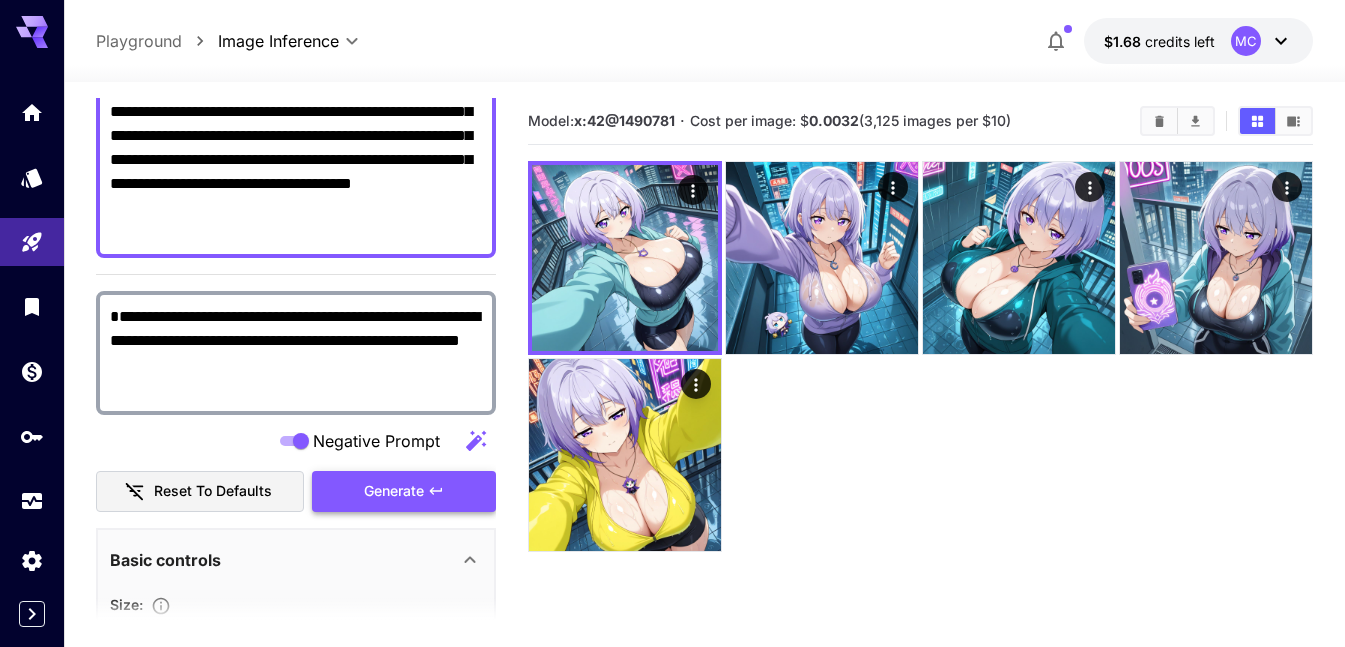 click on "Generate" at bounding box center [404, 491] 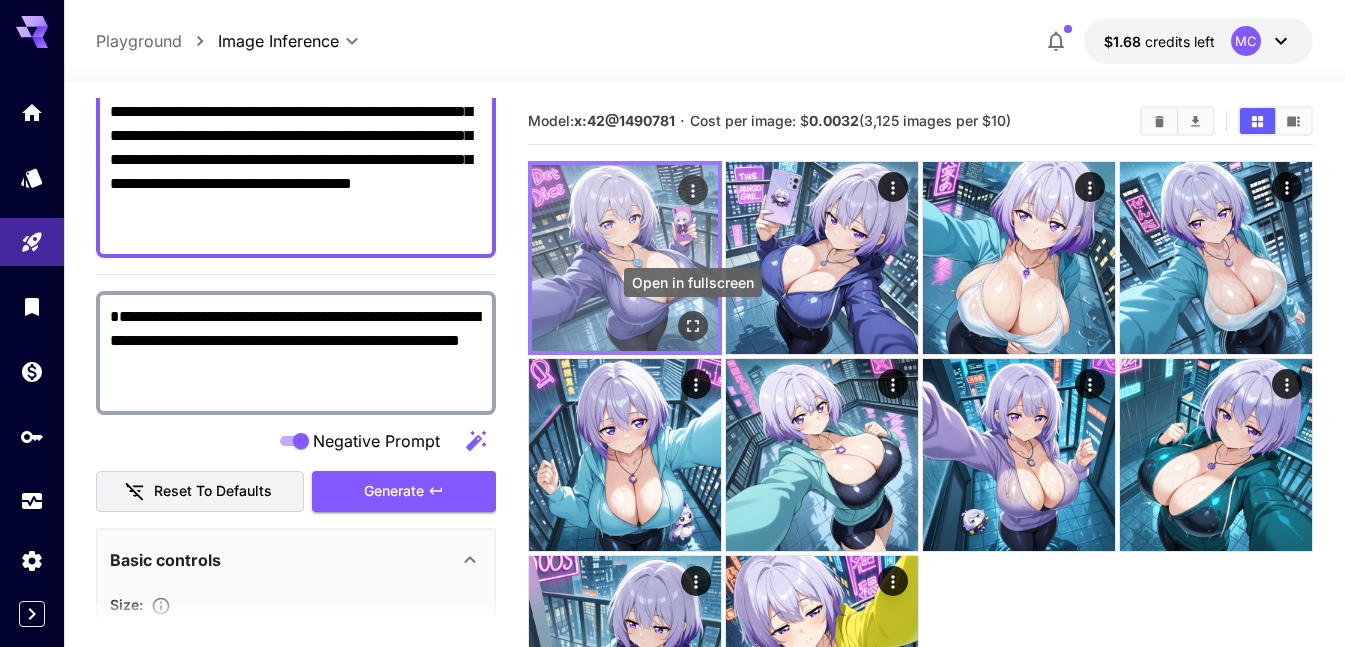 click 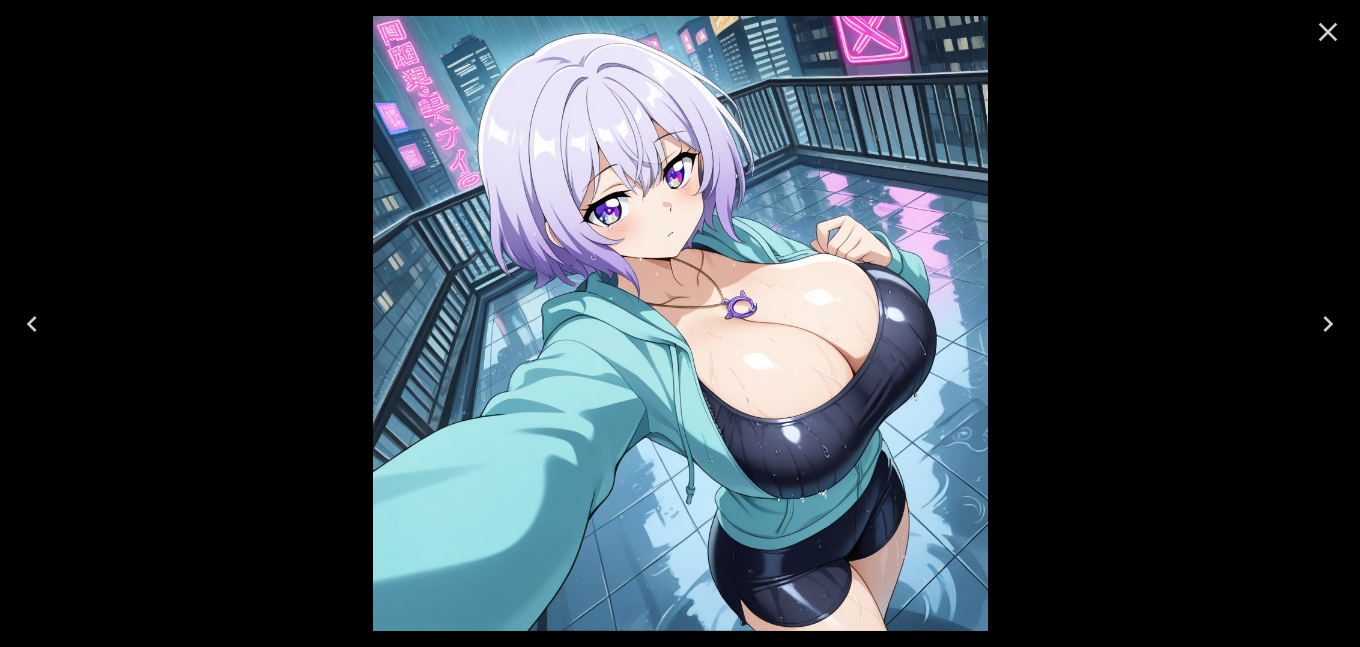 click 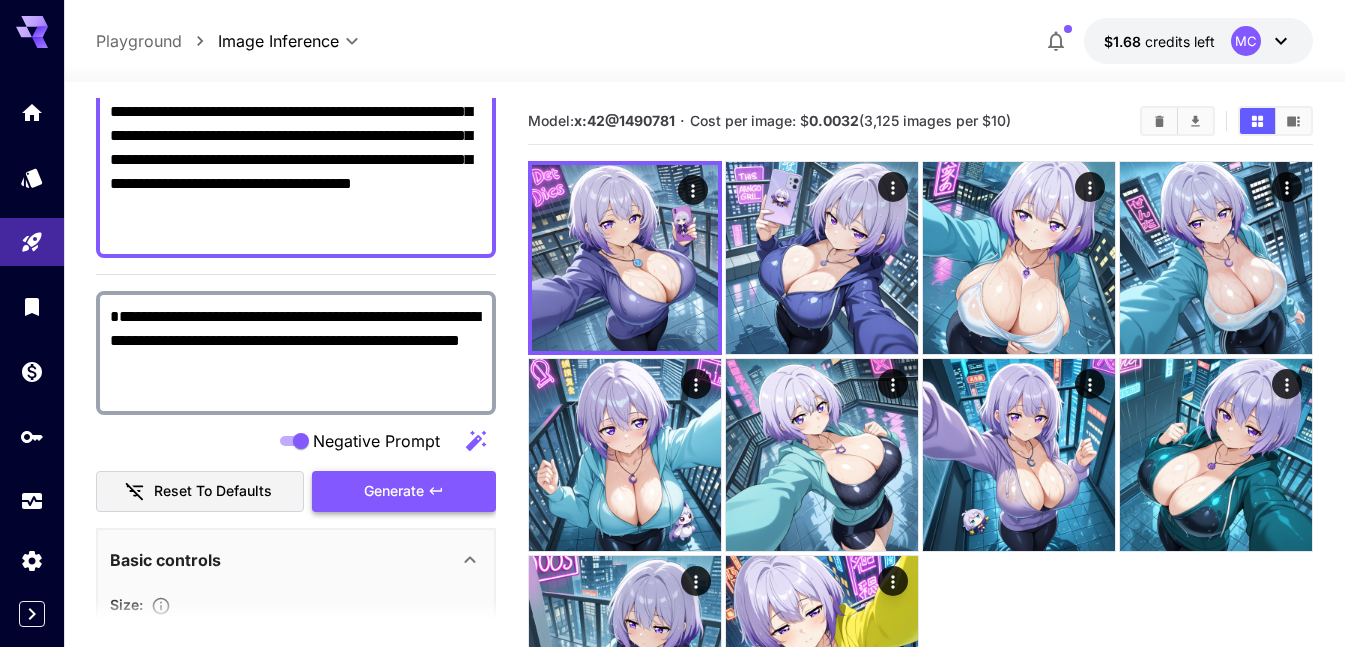 click on "Generate" at bounding box center [394, 491] 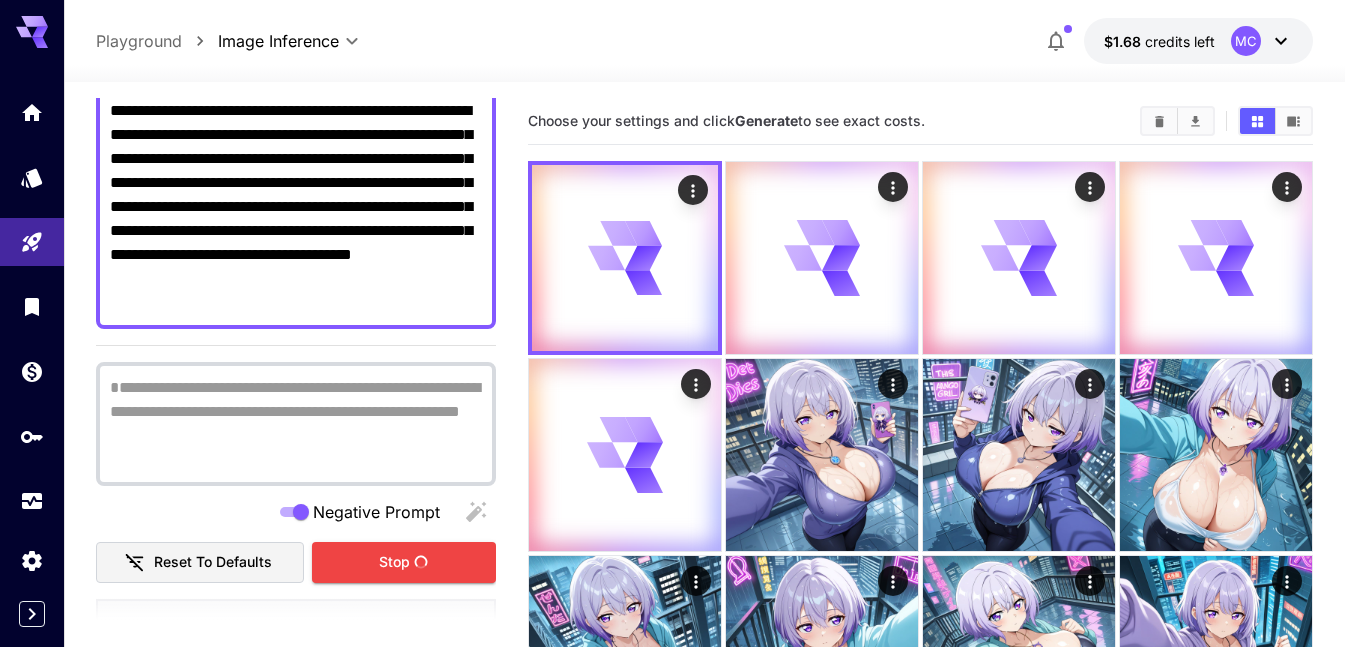 scroll, scrollTop: 100, scrollLeft: 0, axis: vertical 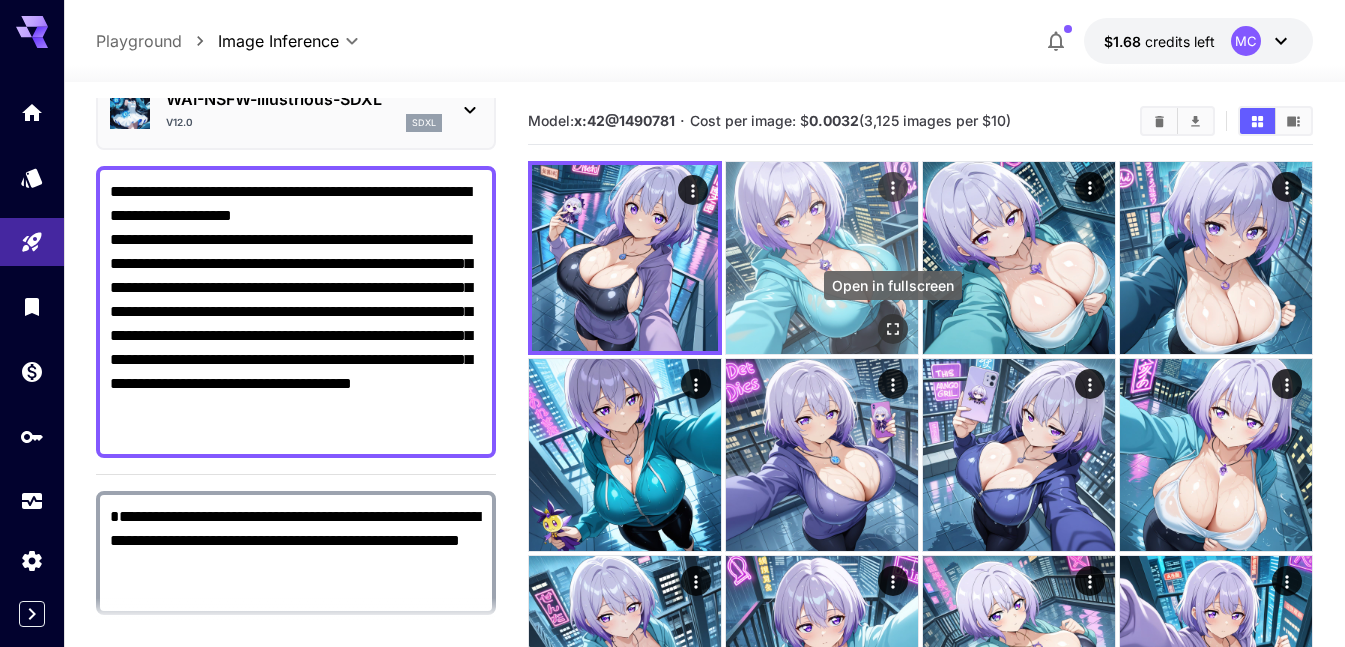 click at bounding box center [893, 329] 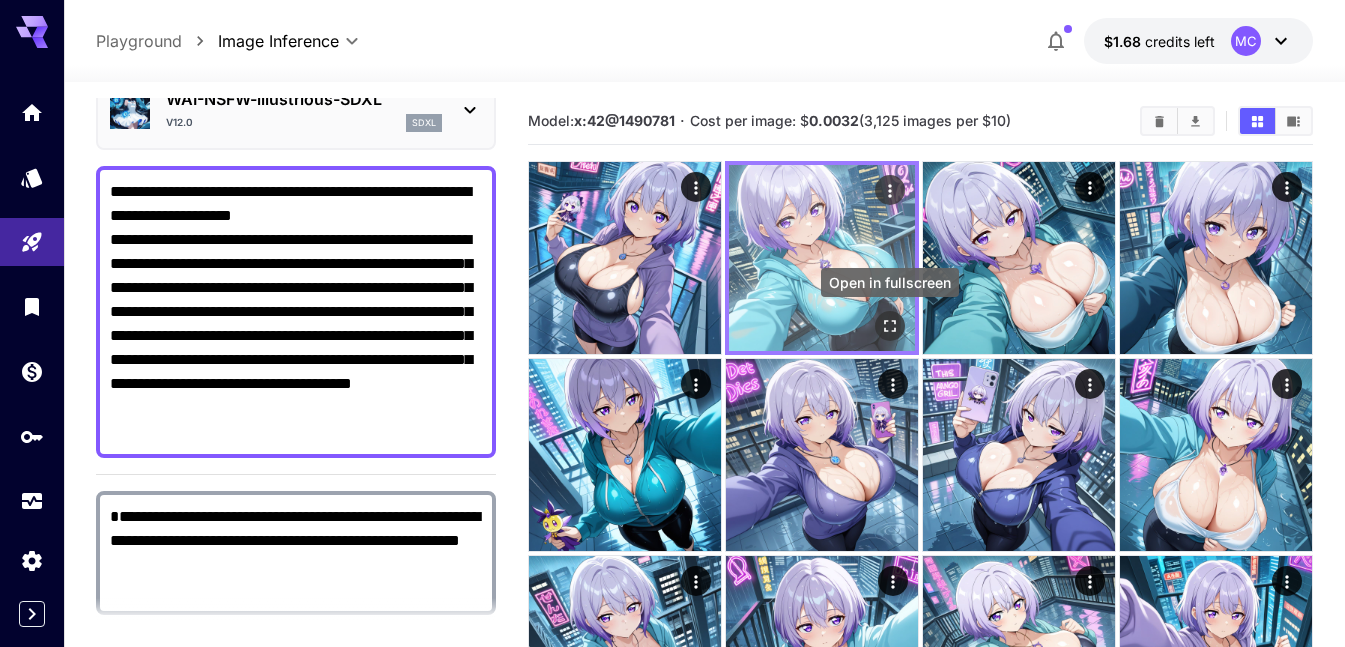 click 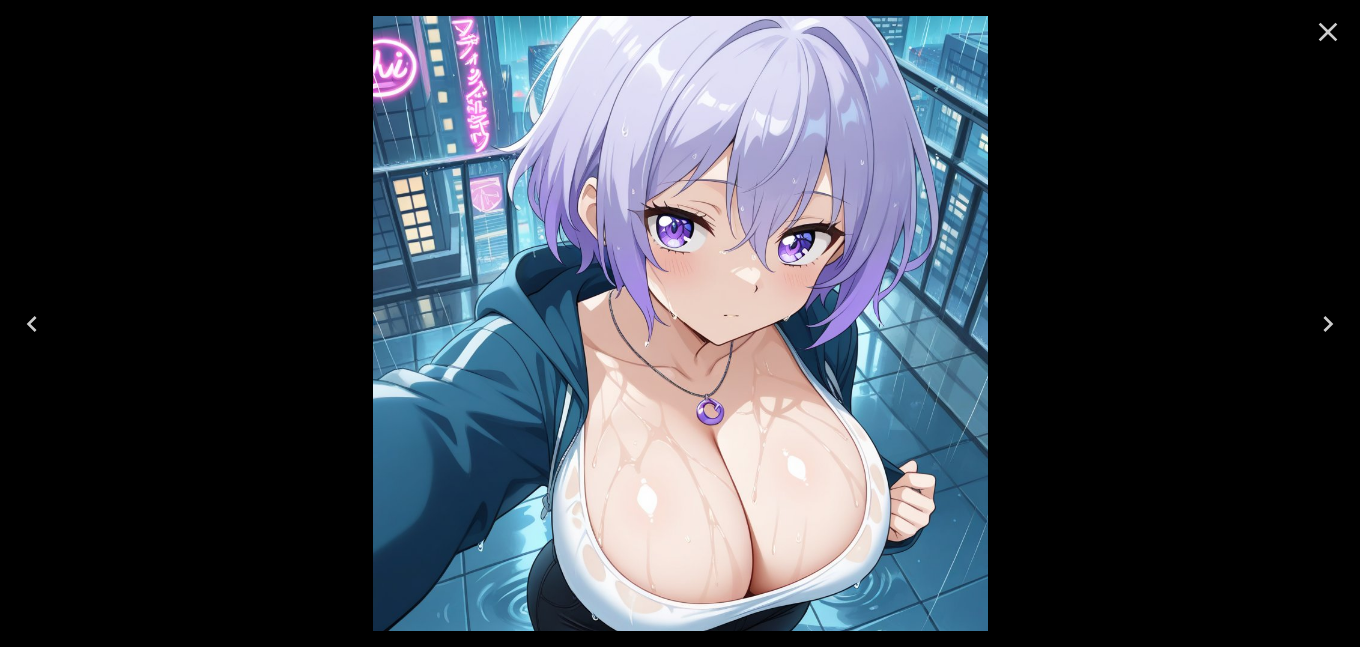 click 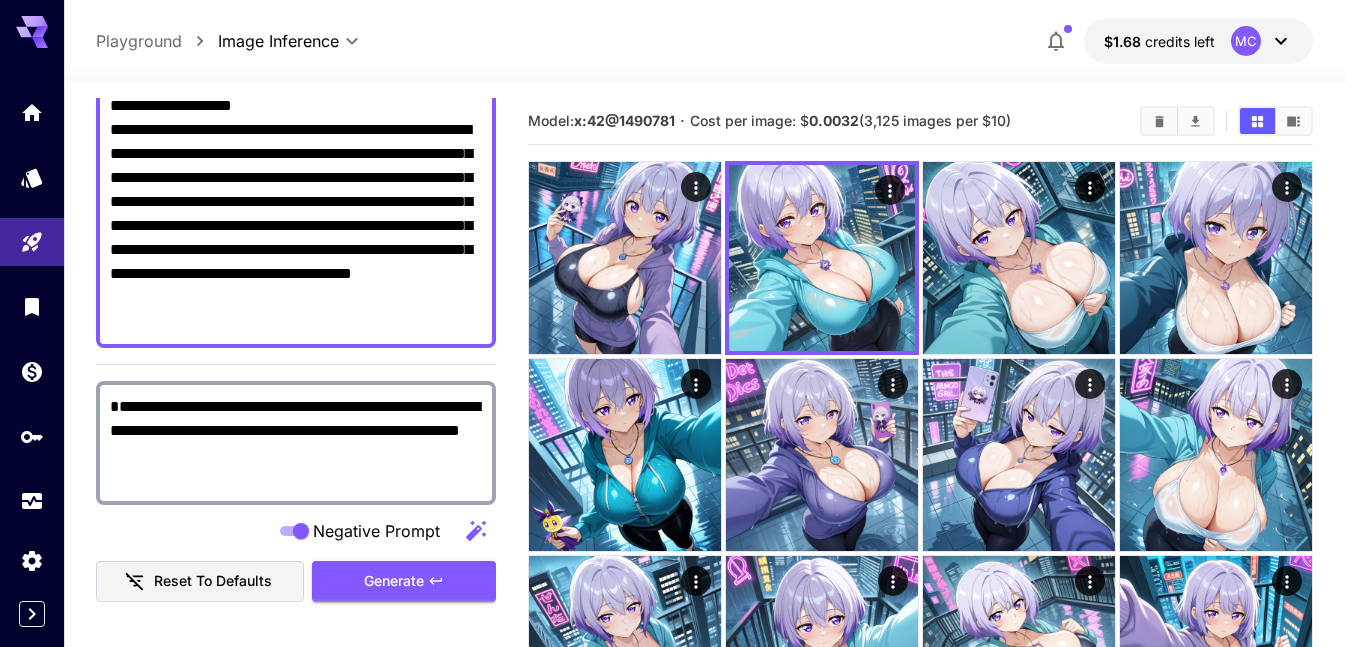 scroll, scrollTop: 400, scrollLeft: 0, axis: vertical 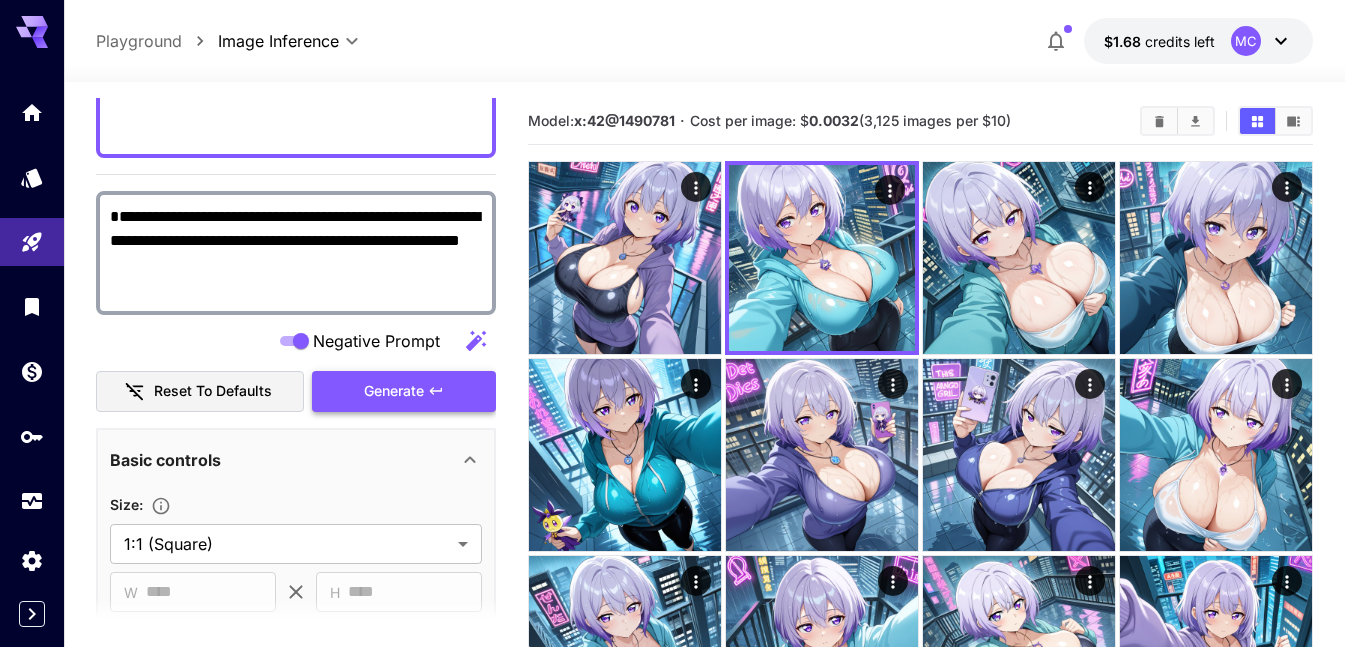 click on "Generate" at bounding box center (404, 391) 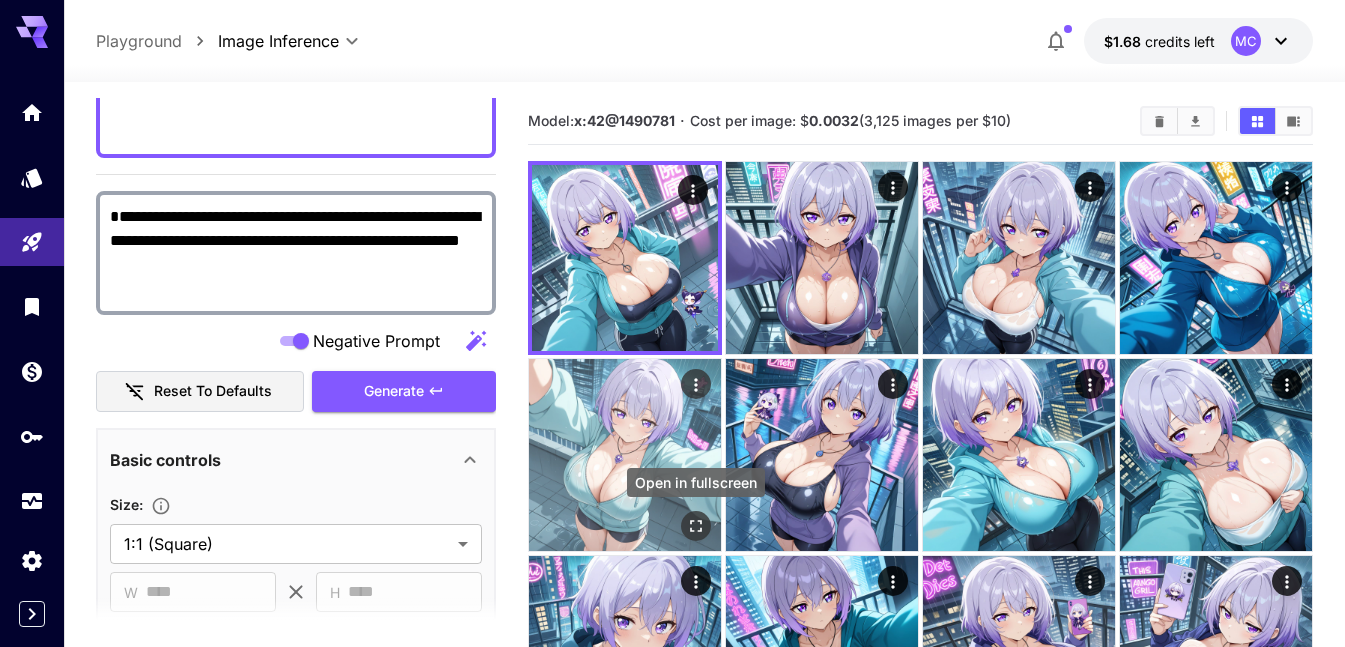 click 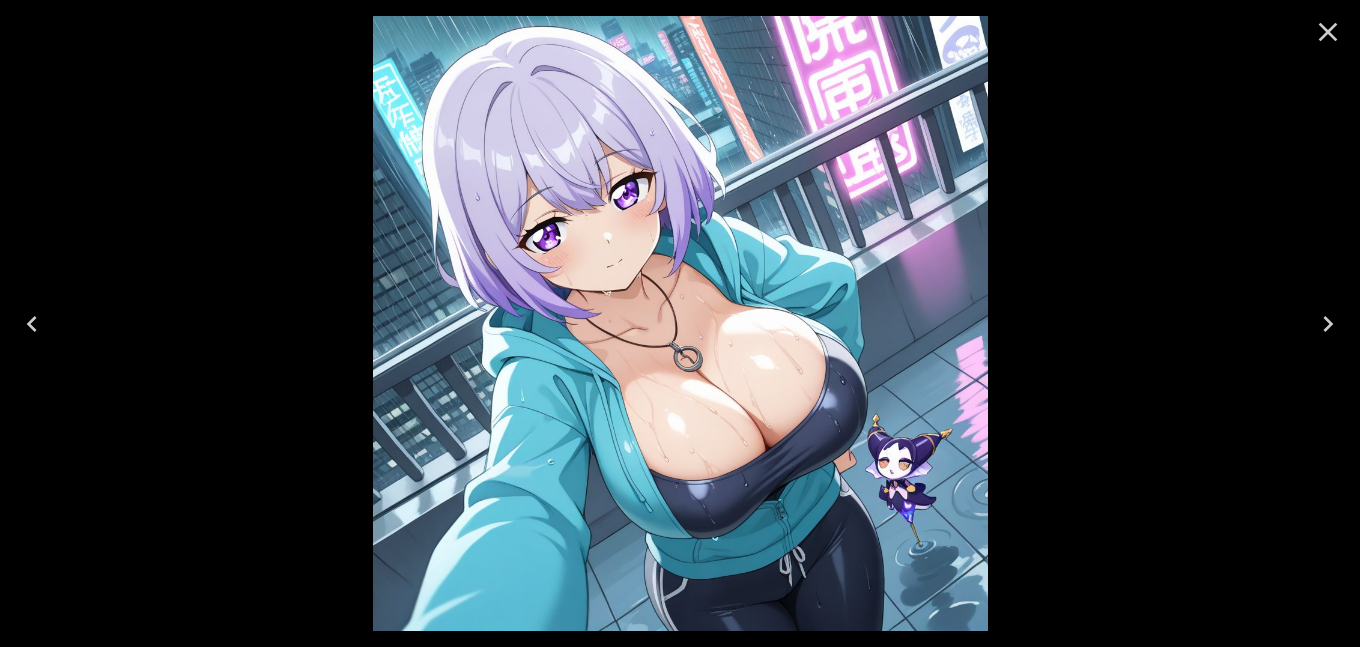 click 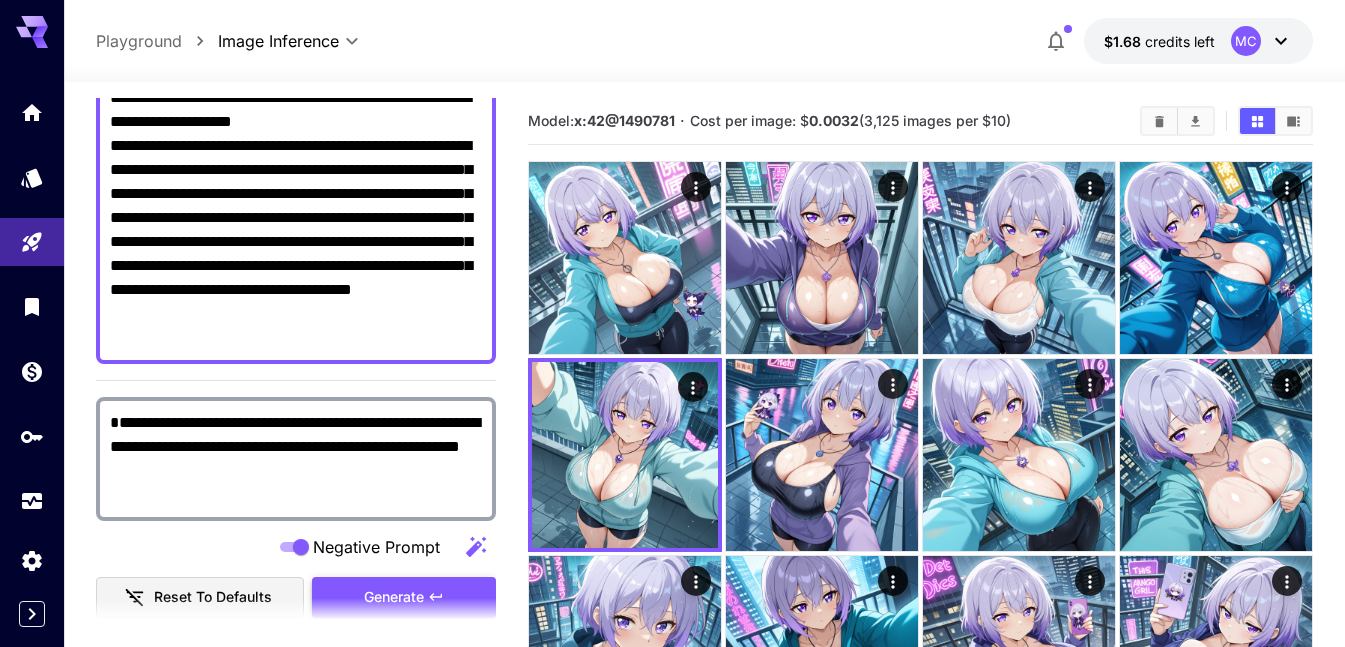 scroll, scrollTop: 400, scrollLeft: 0, axis: vertical 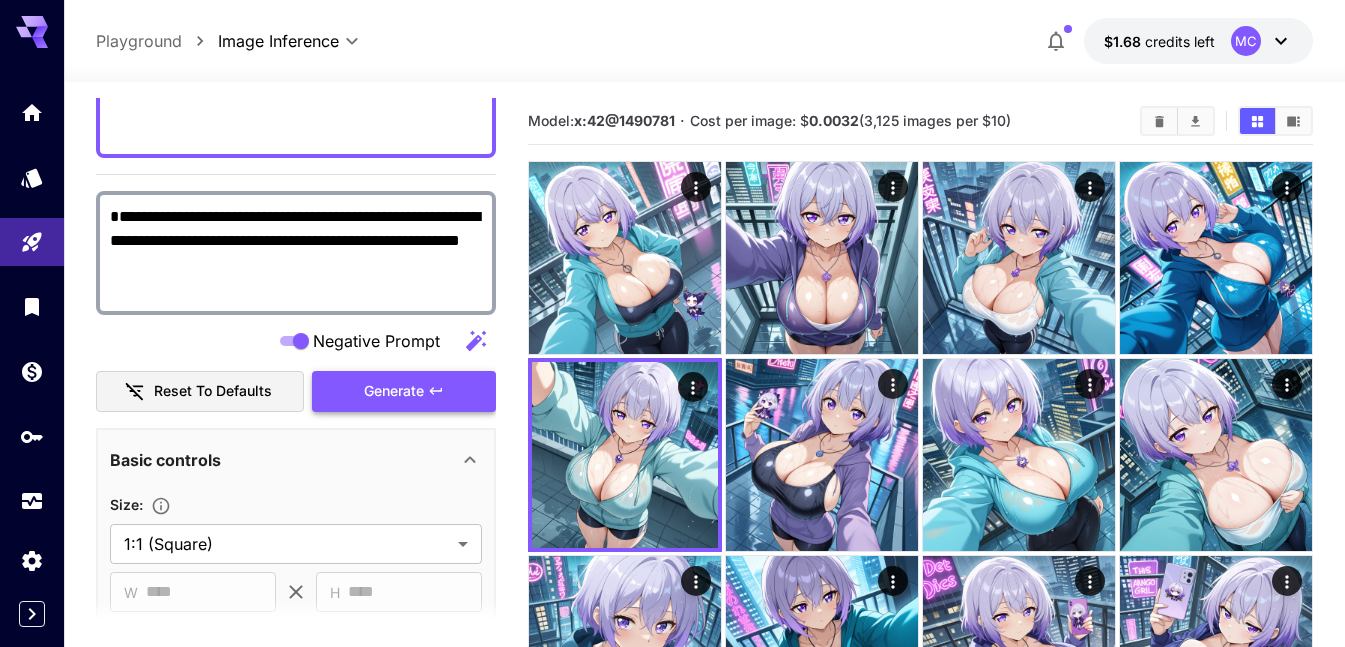 click on "Generate" at bounding box center [394, 391] 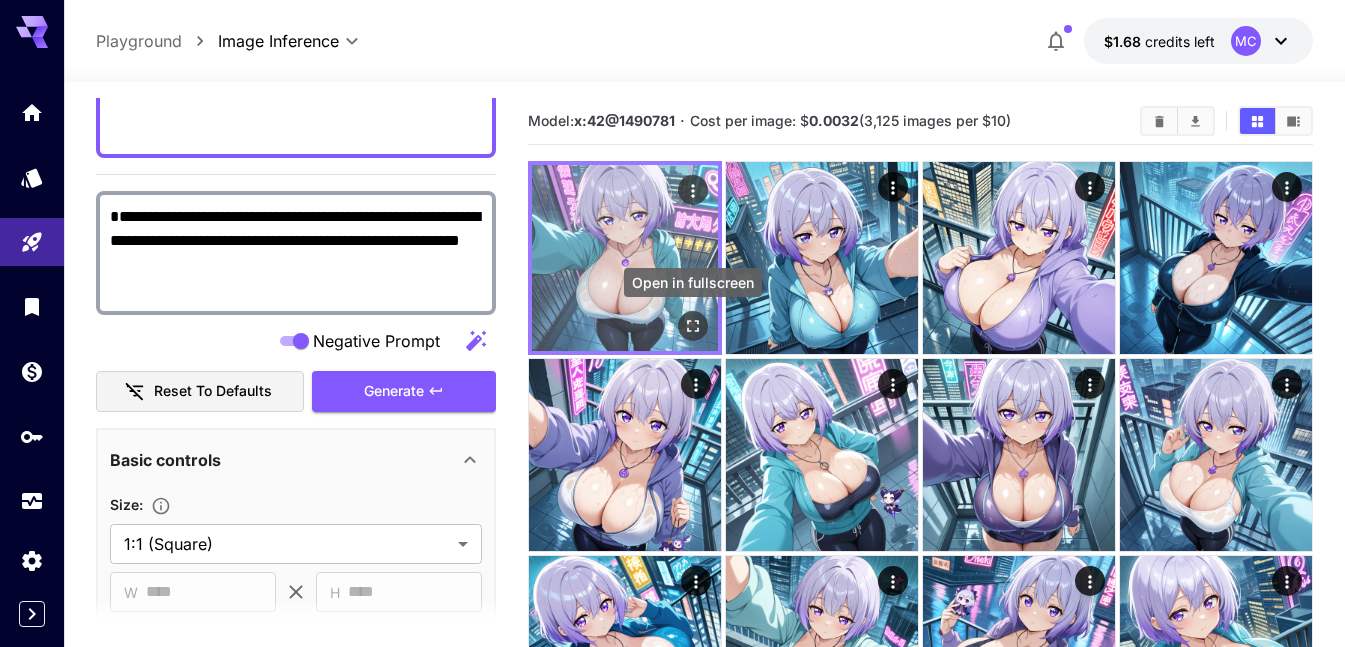 click 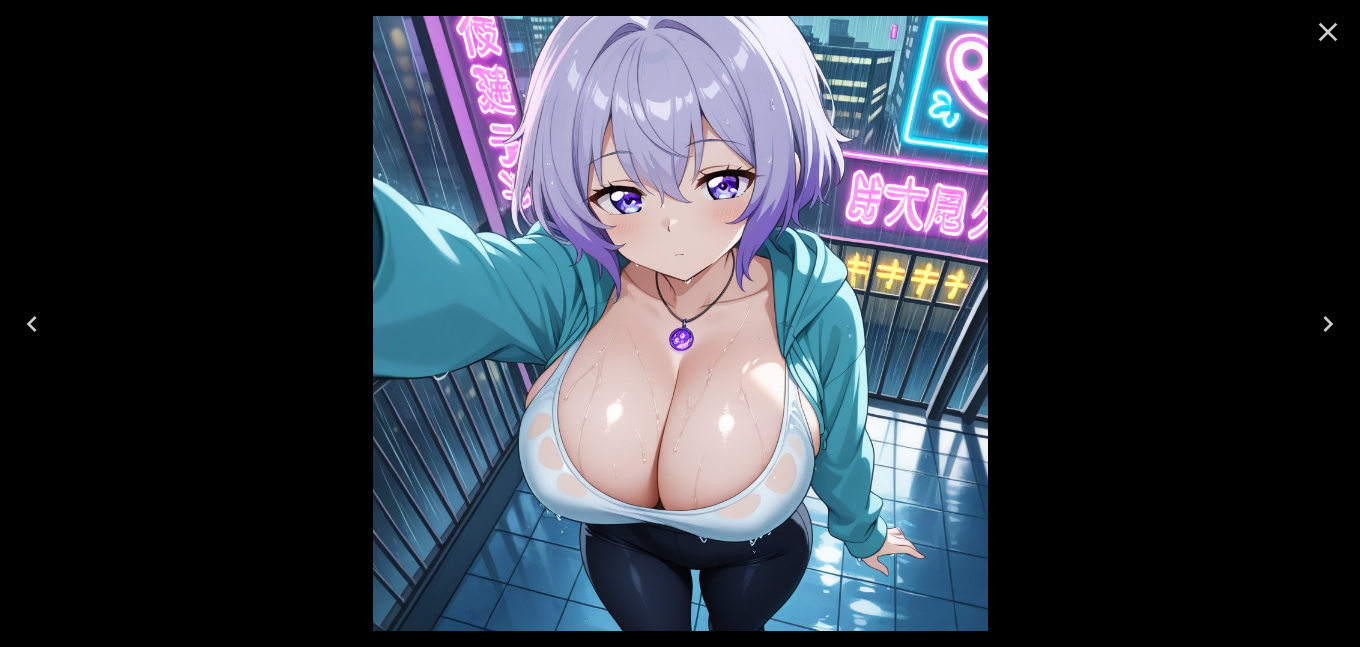 click at bounding box center (1328, 324) 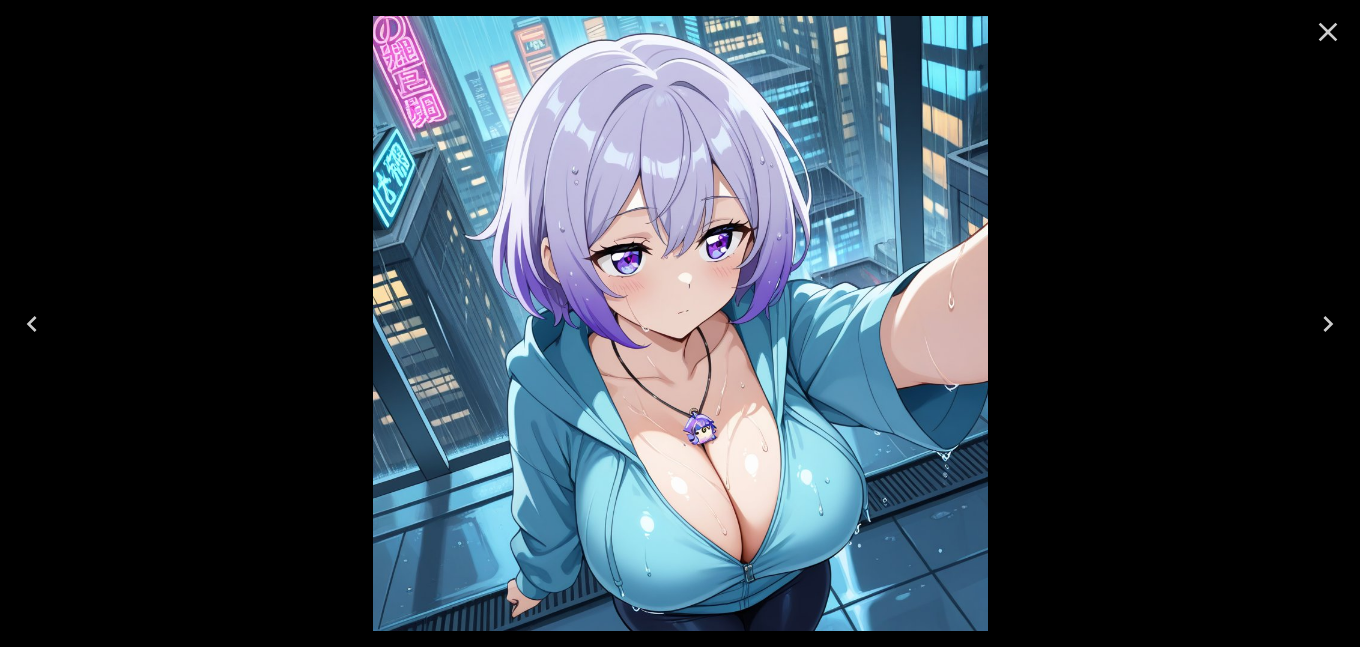 click at bounding box center (1328, 324) 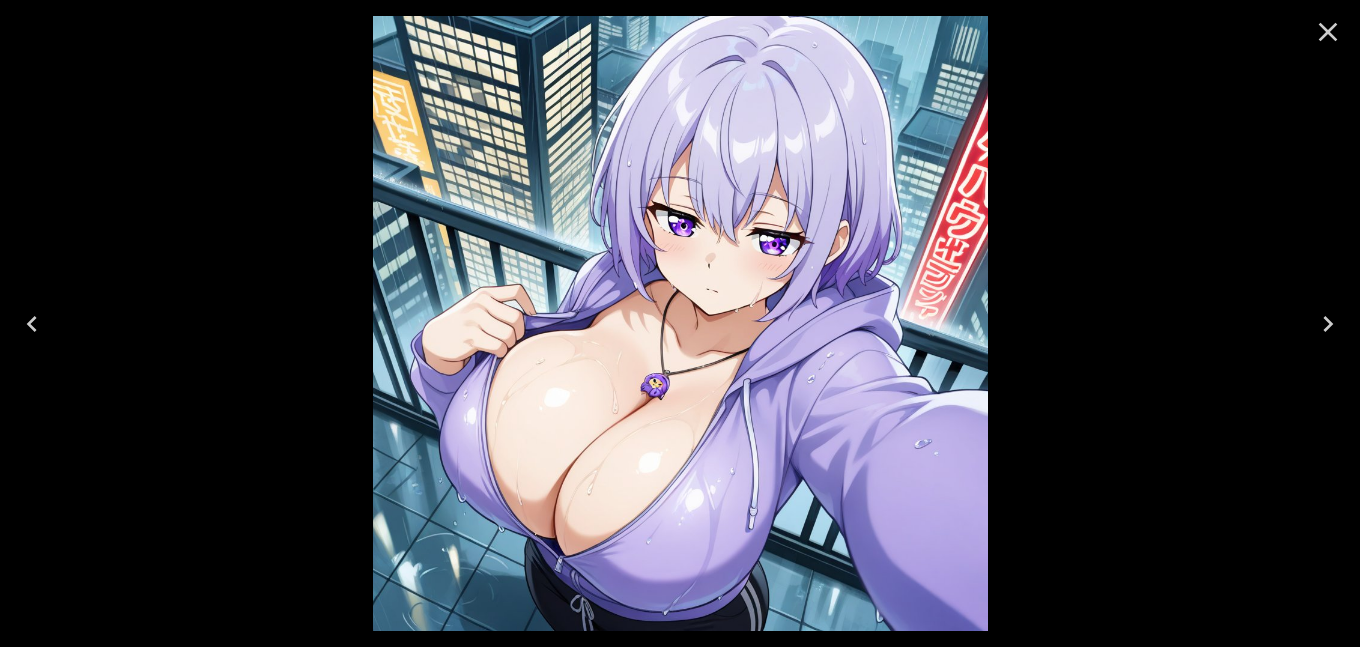 click at bounding box center (1328, 324) 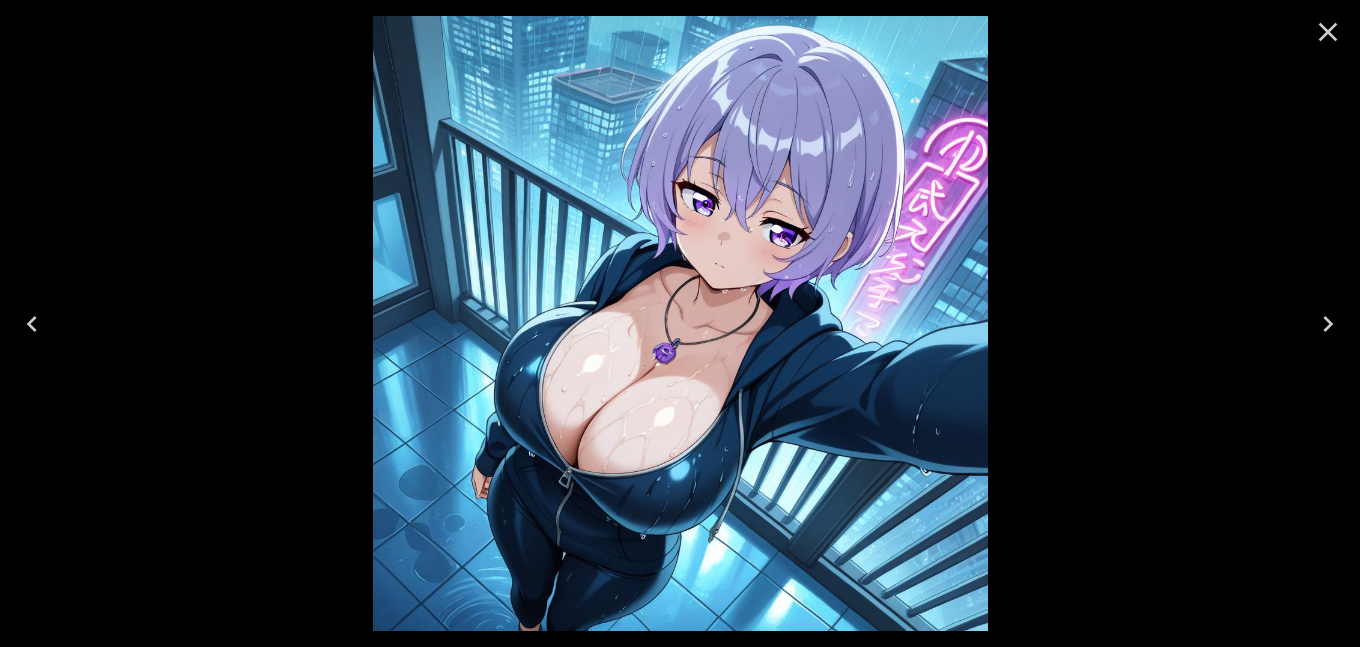 click at bounding box center [1328, 324] 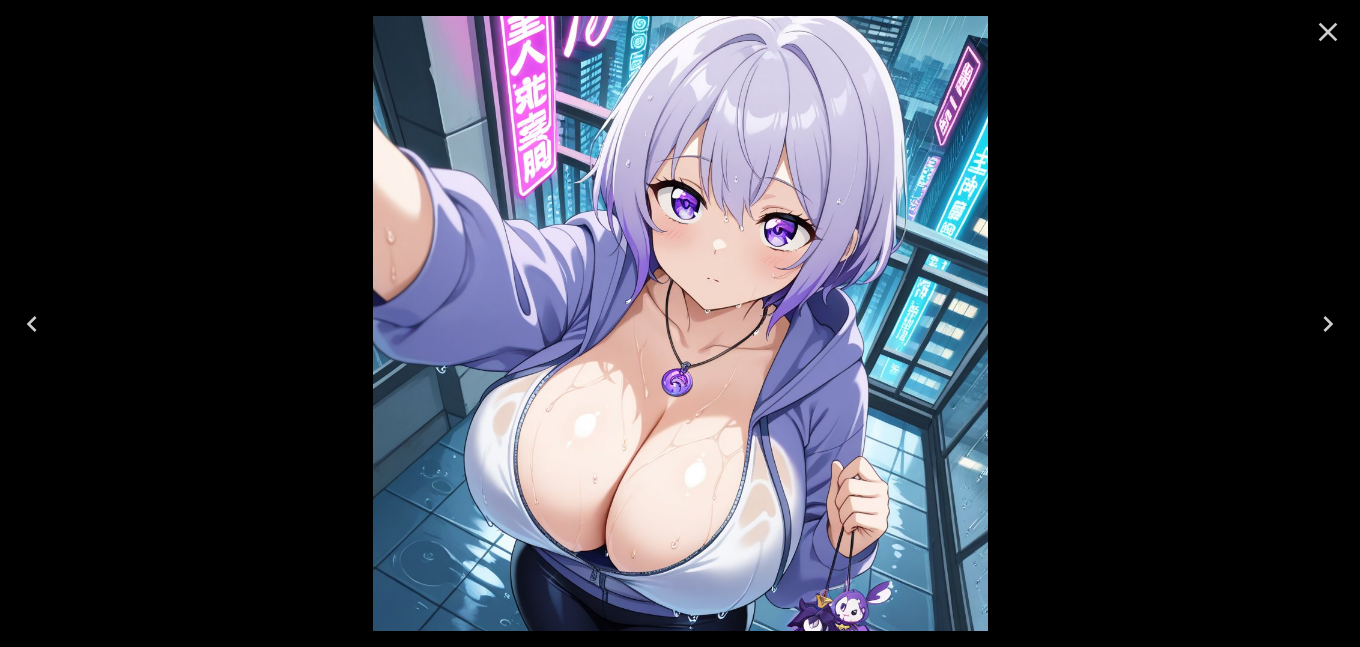 drag, startPoint x: 1325, startPoint y: 24, endPoint x: 1315, endPoint y: 27, distance: 10.440307 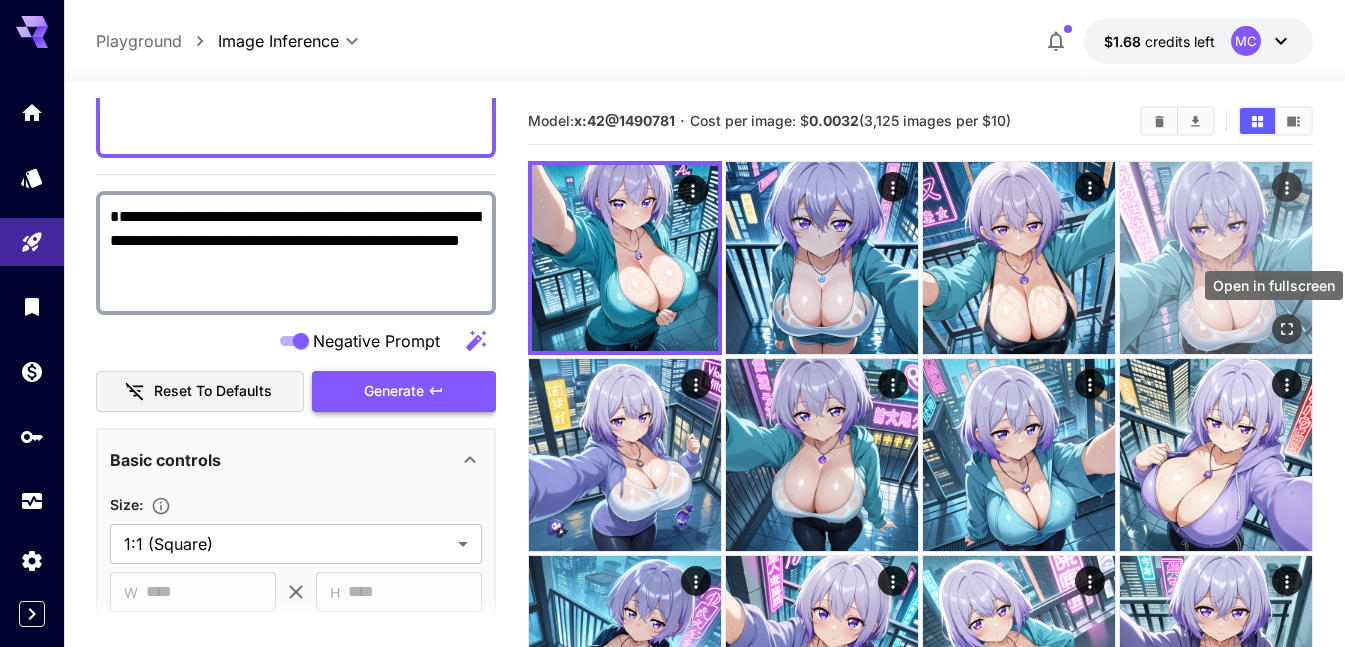 click at bounding box center [1287, 329] 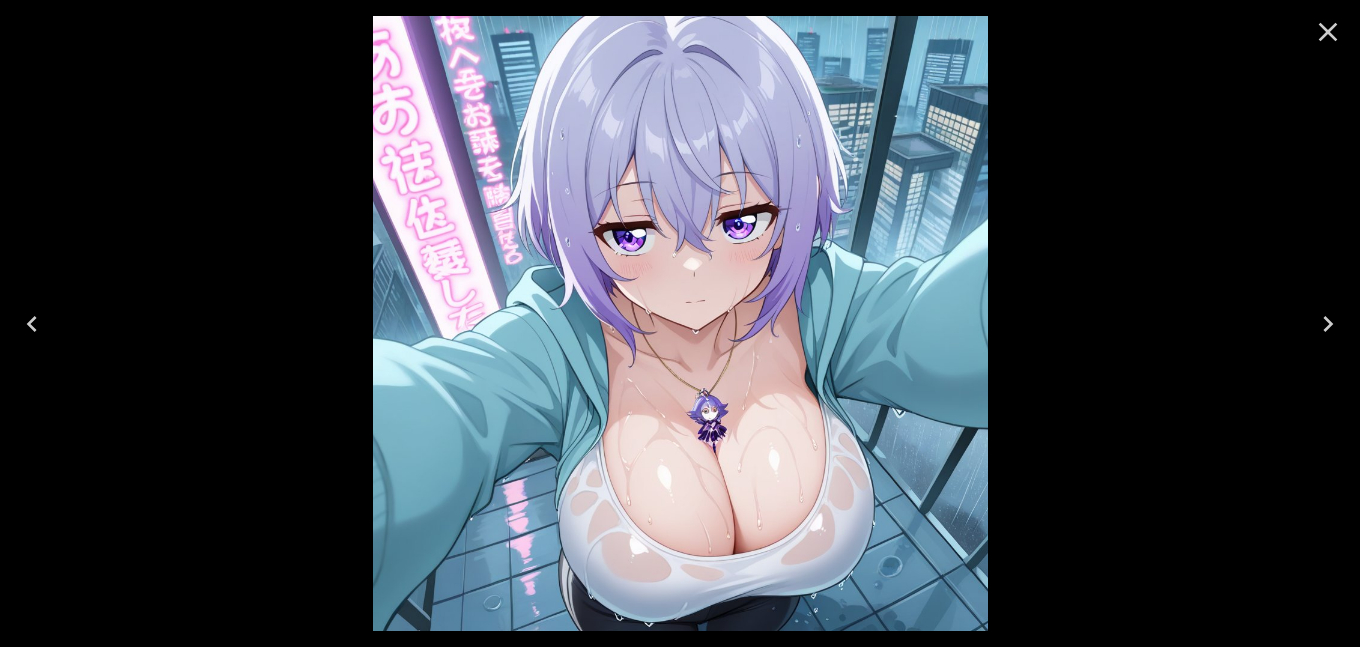 click at bounding box center (32, 324) 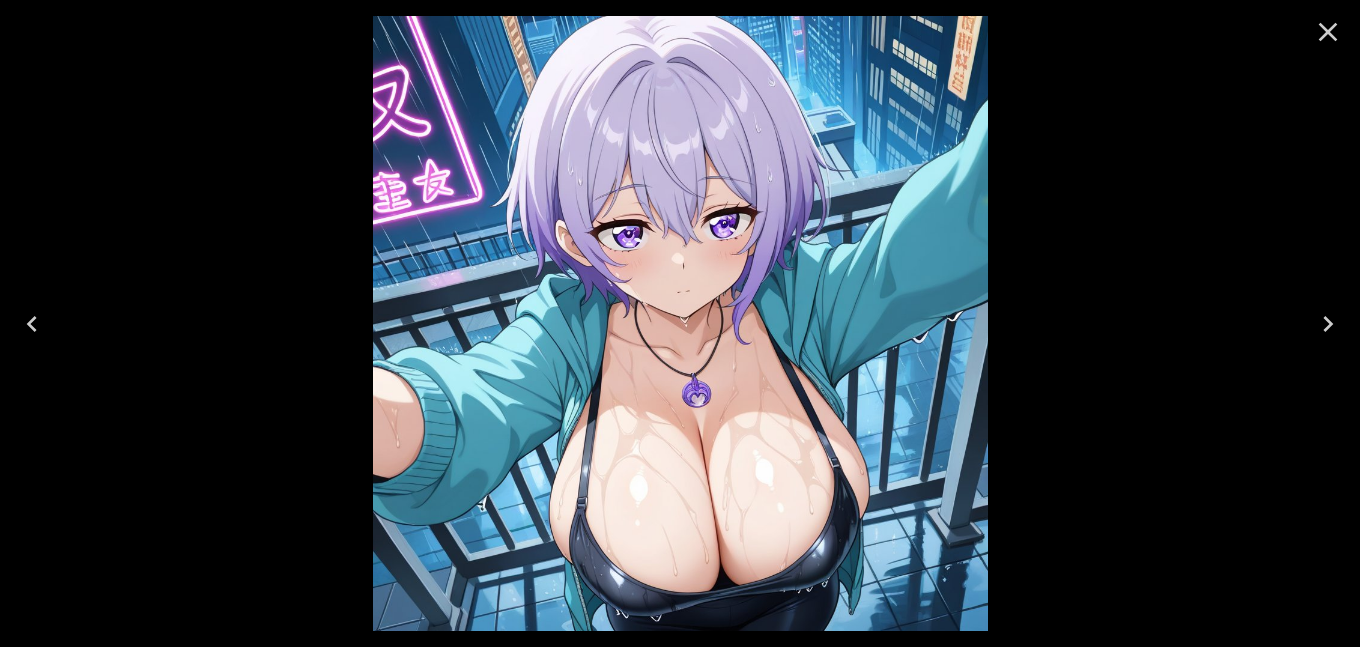 click at bounding box center (32, 324) 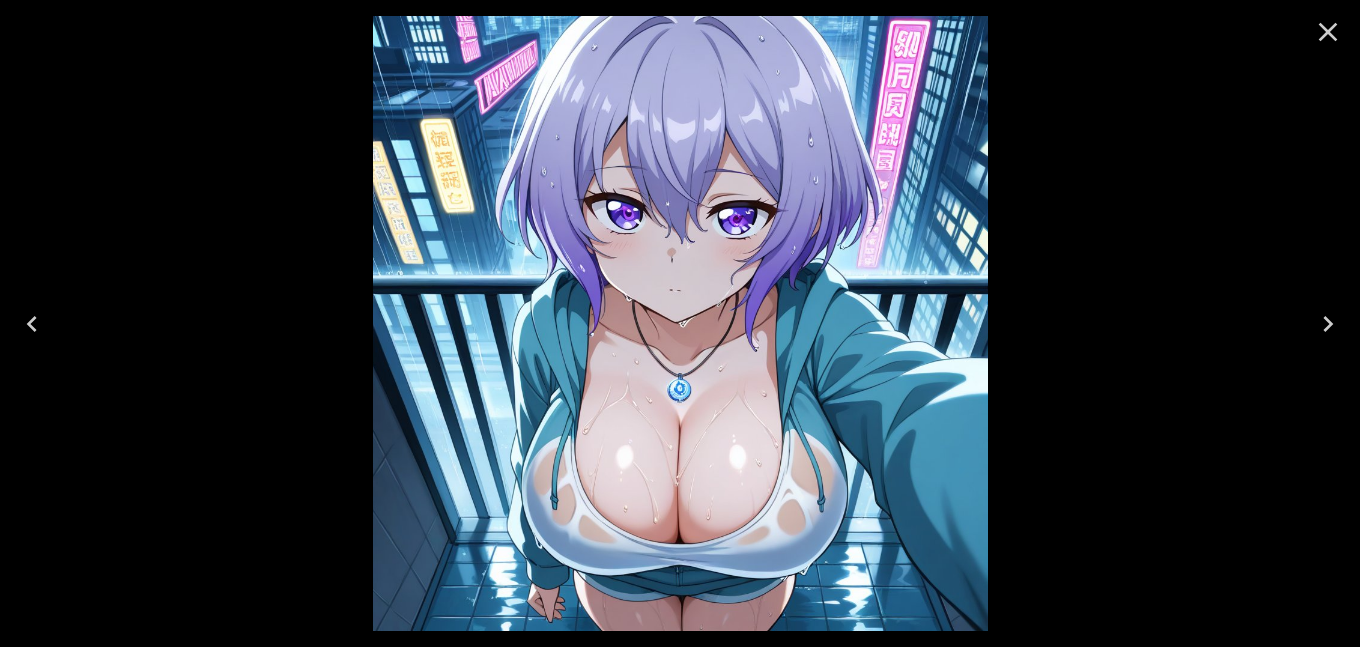 click at bounding box center (32, 324) 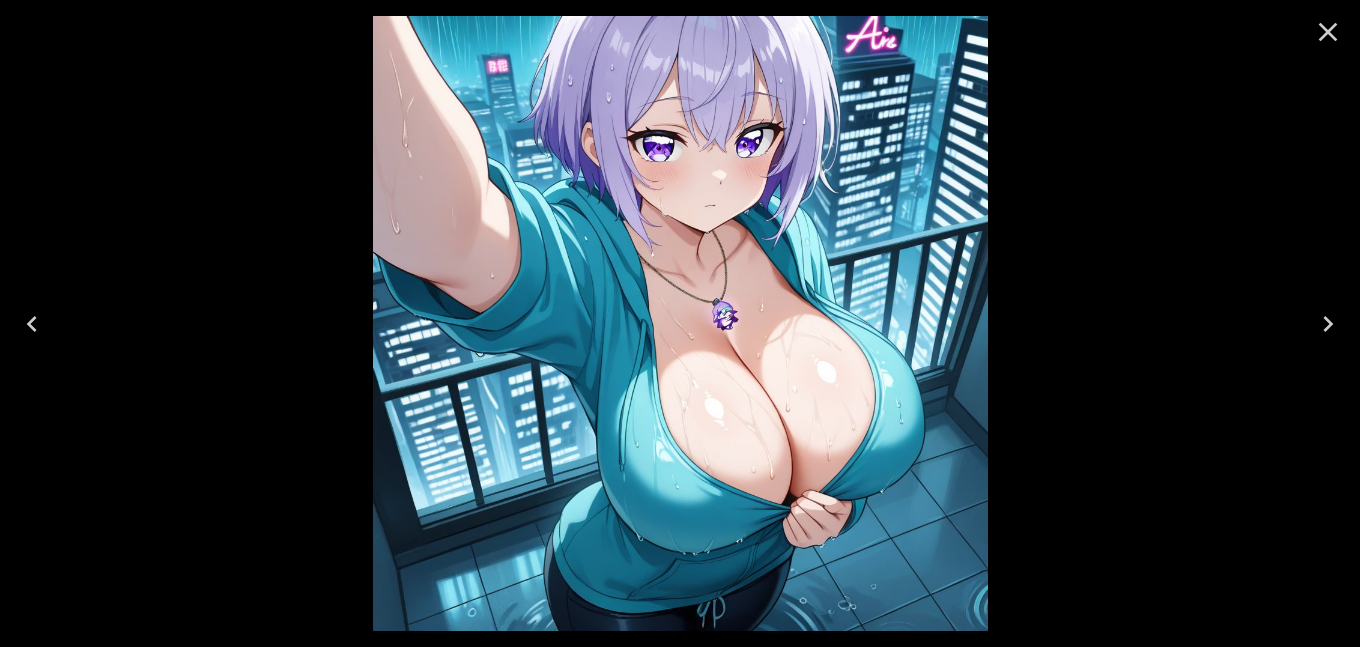 click 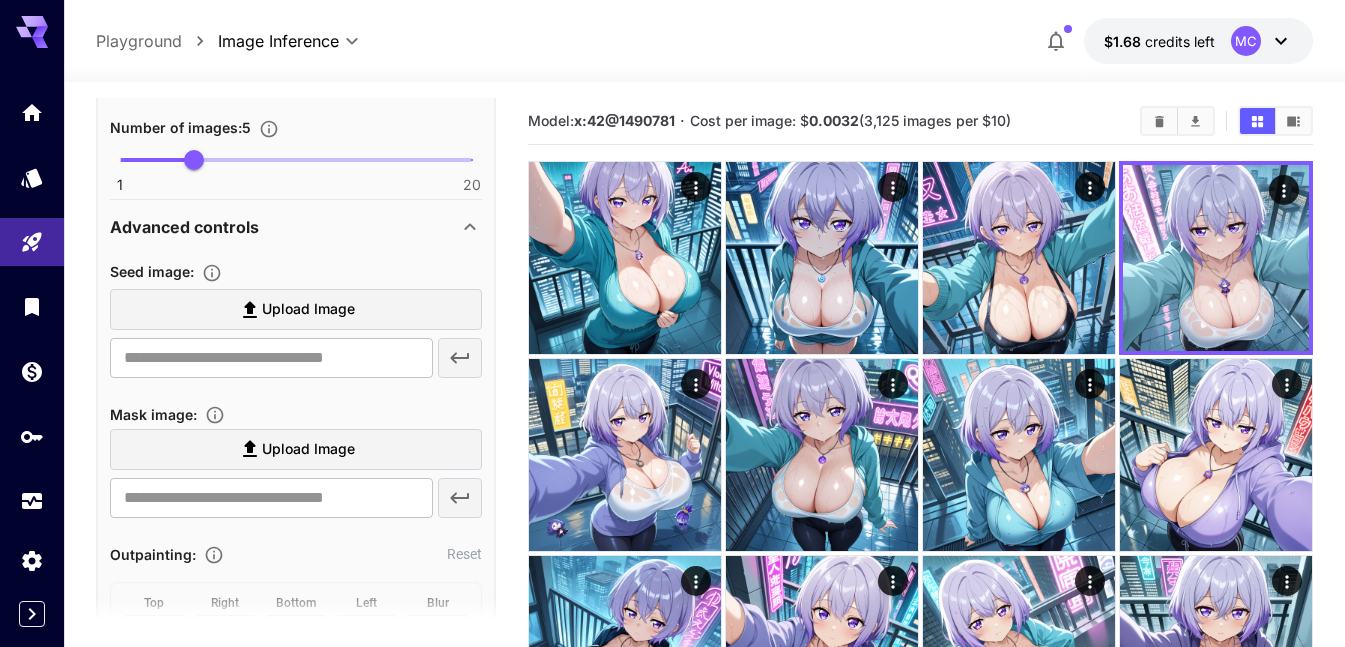 scroll, scrollTop: 900, scrollLeft: 0, axis: vertical 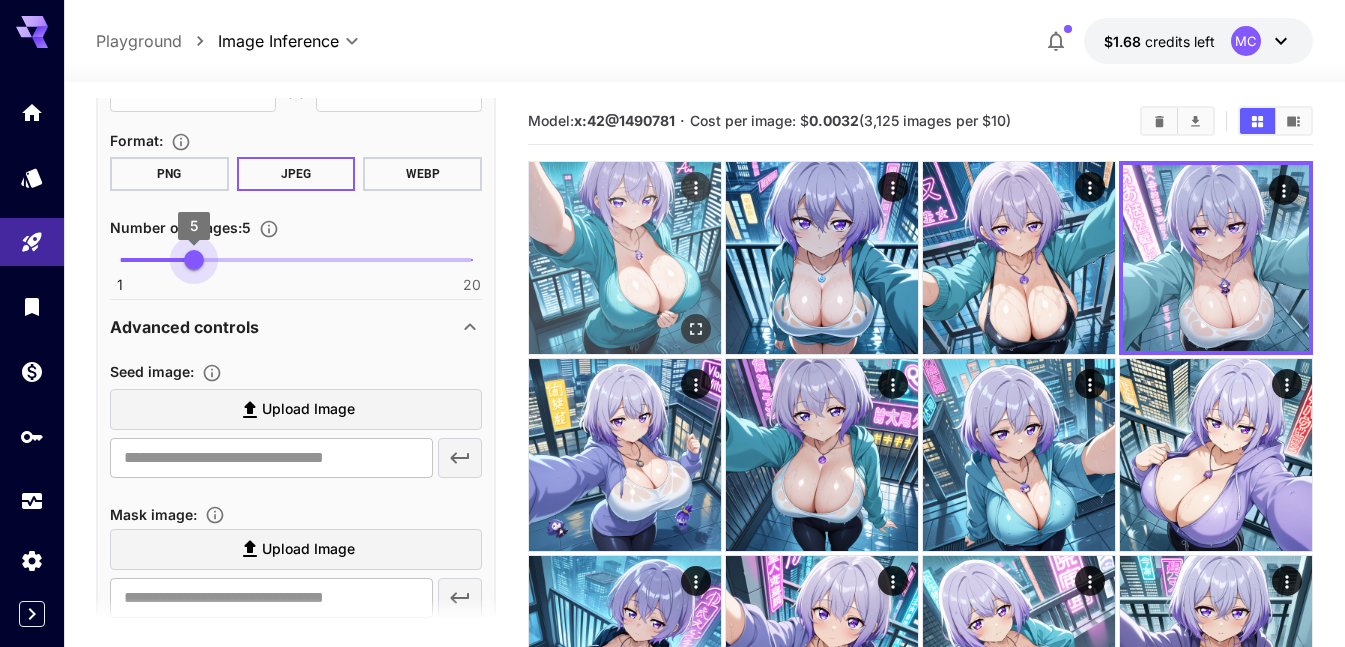 drag, startPoint x: 199, startPoint y: 263, endPoint x: 617, endPoint y: 218, distance: 420.41528 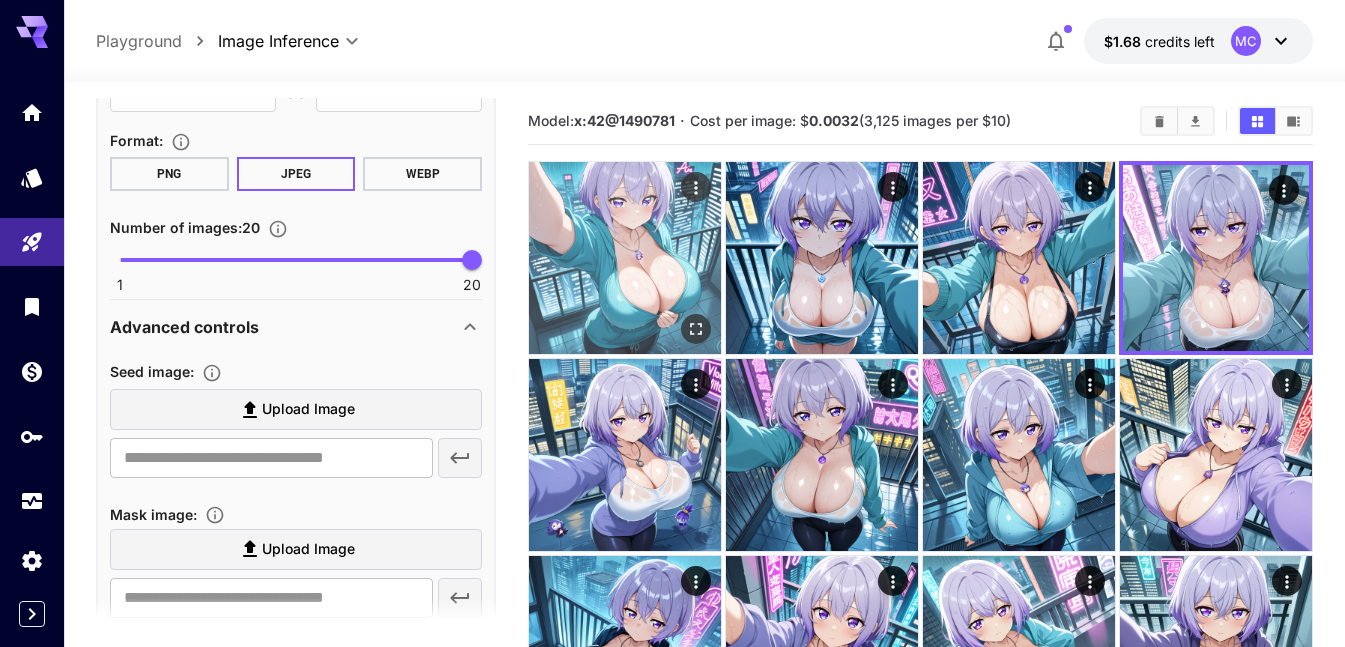 type on "**" 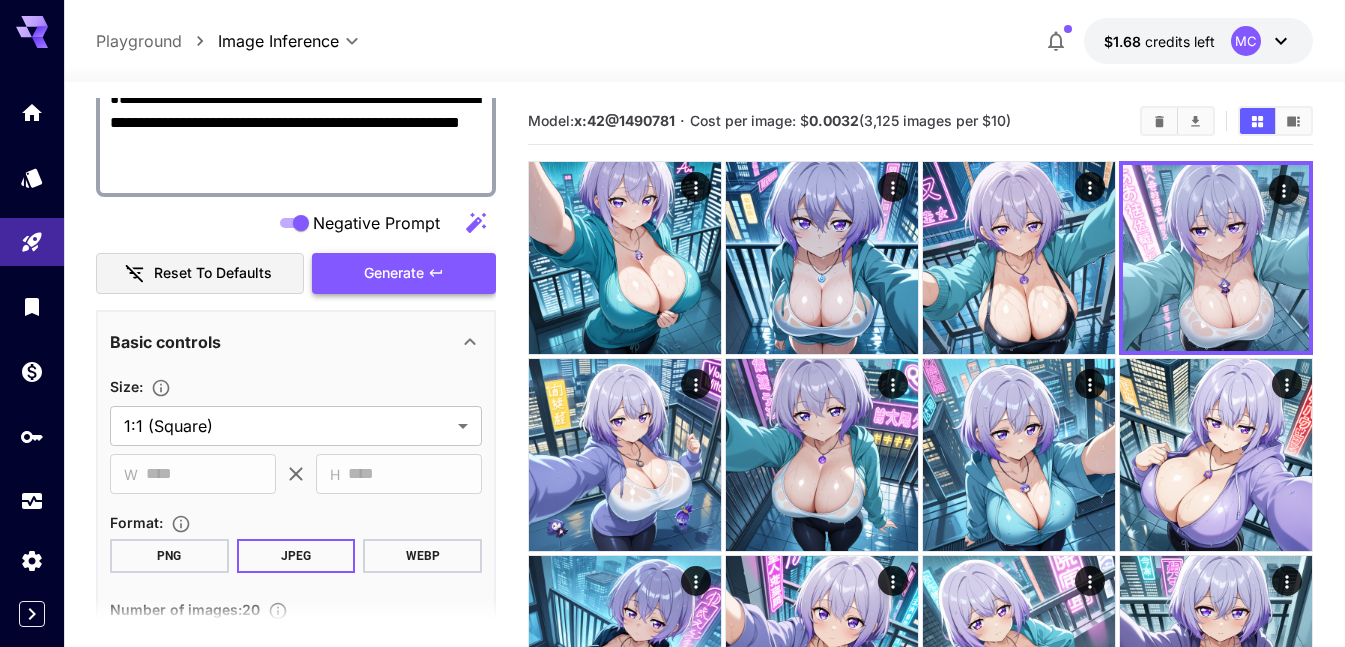 scroll, scrollTop: 500, scrollLeft: 0, axis: vertical 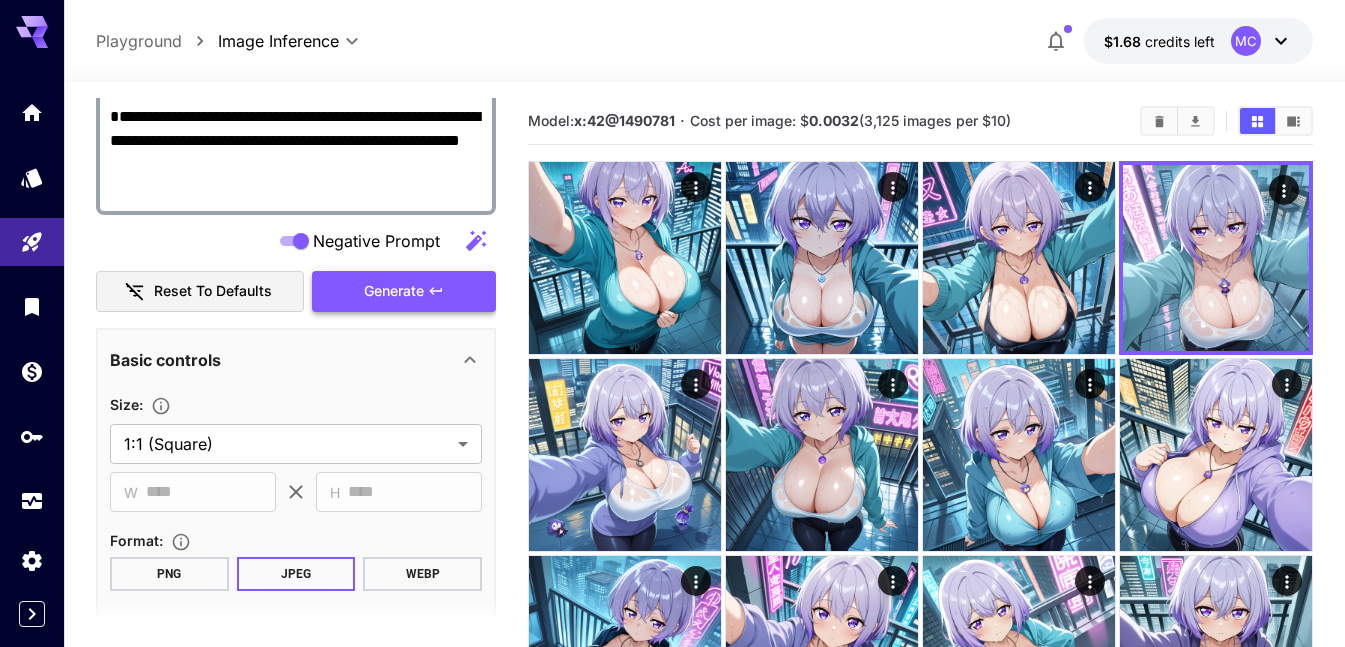 click on "Generate" at bounding box center (394, 291) 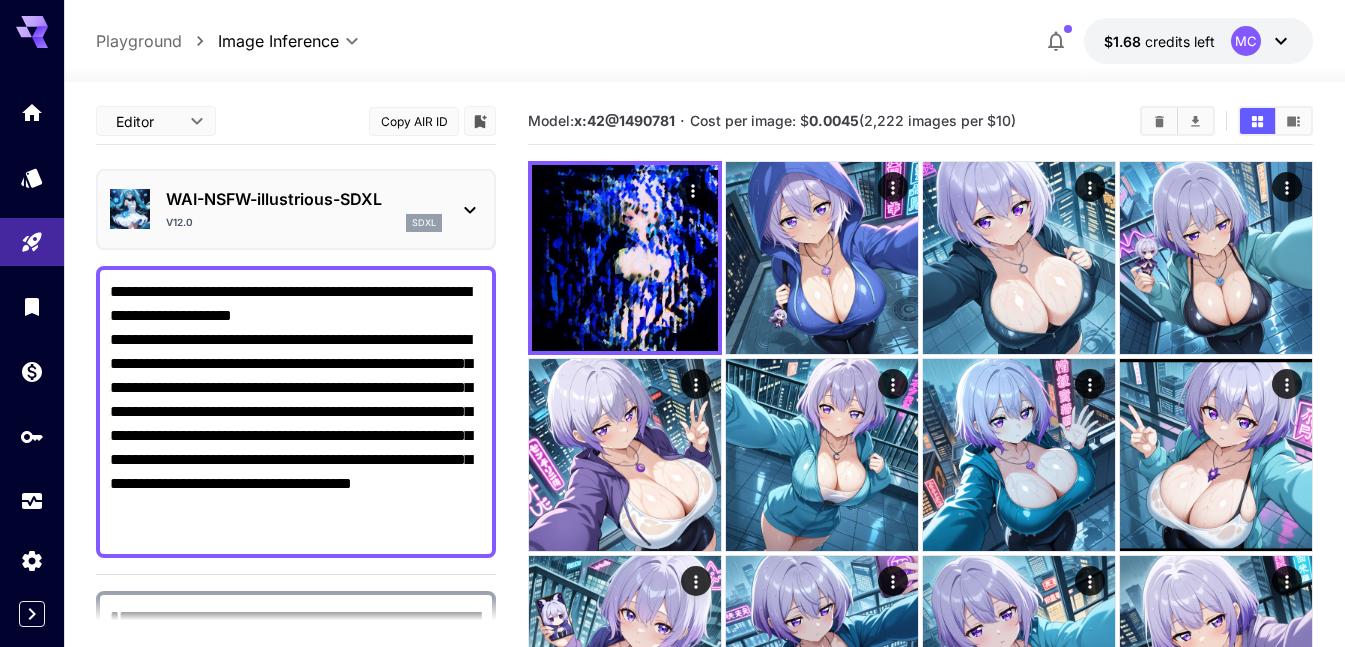 scroll, scrollTop: 0, scrollLeft: 0, axis: both 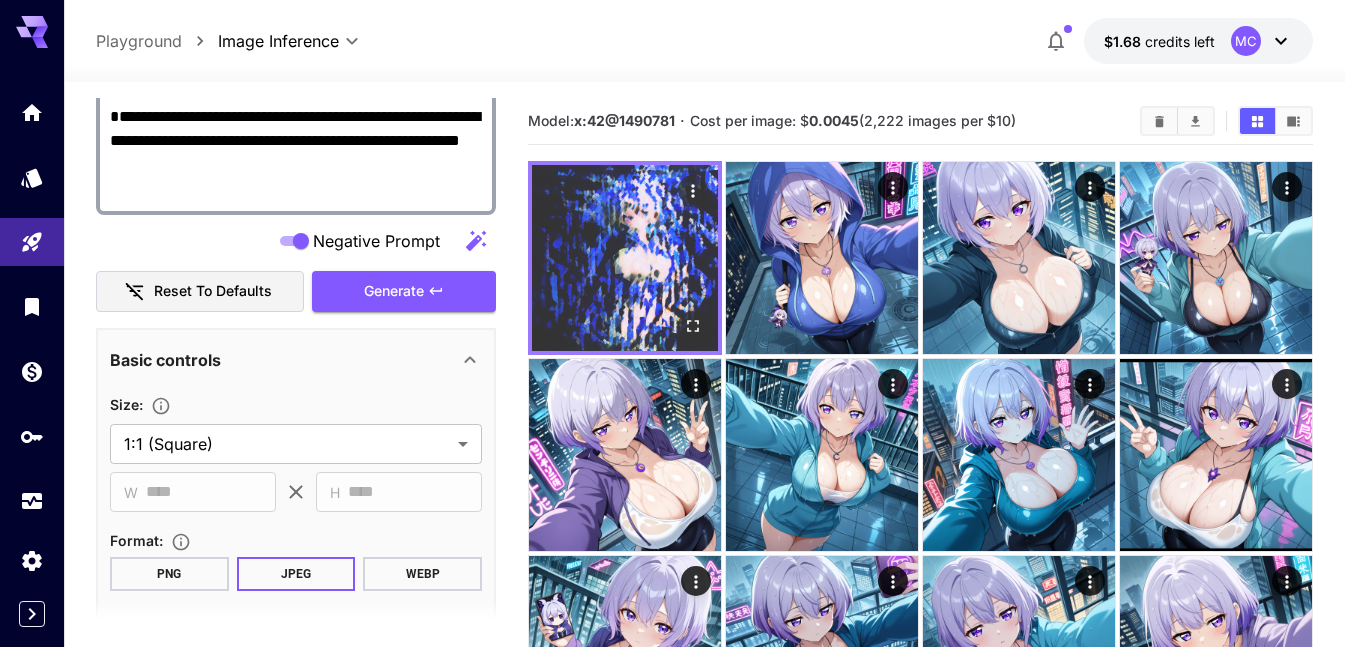 click at bounding box center [693, 326] 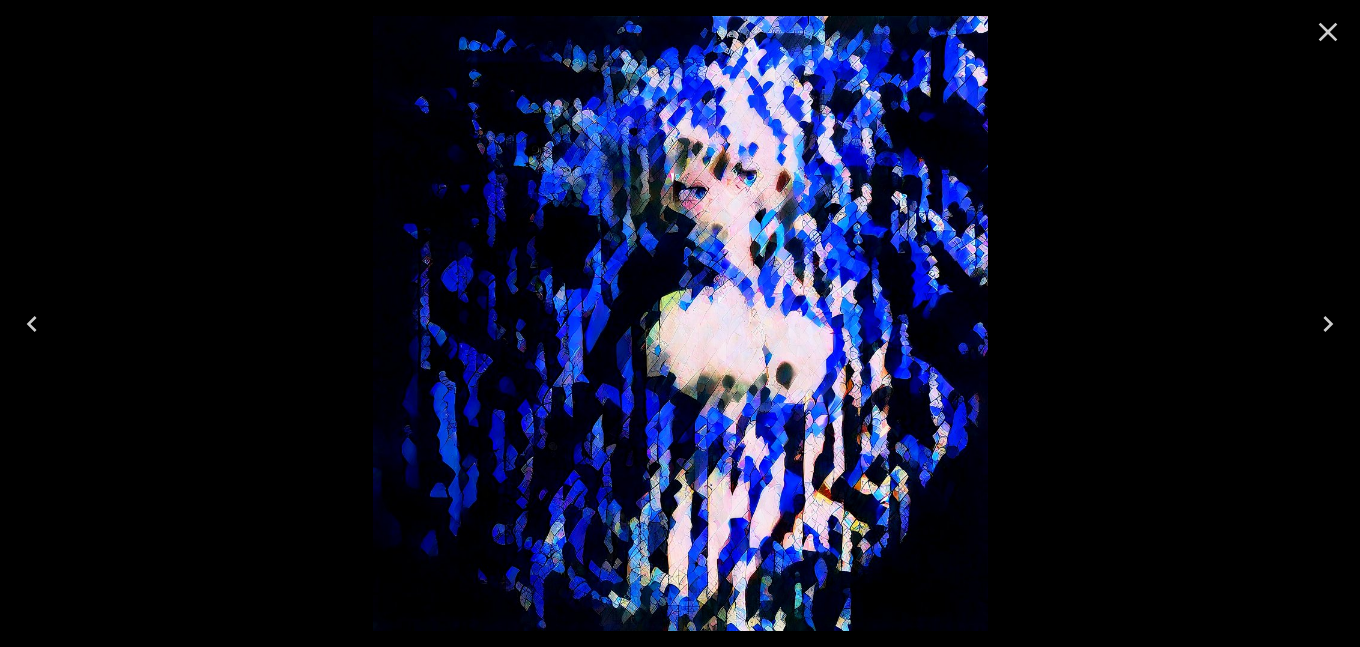 click 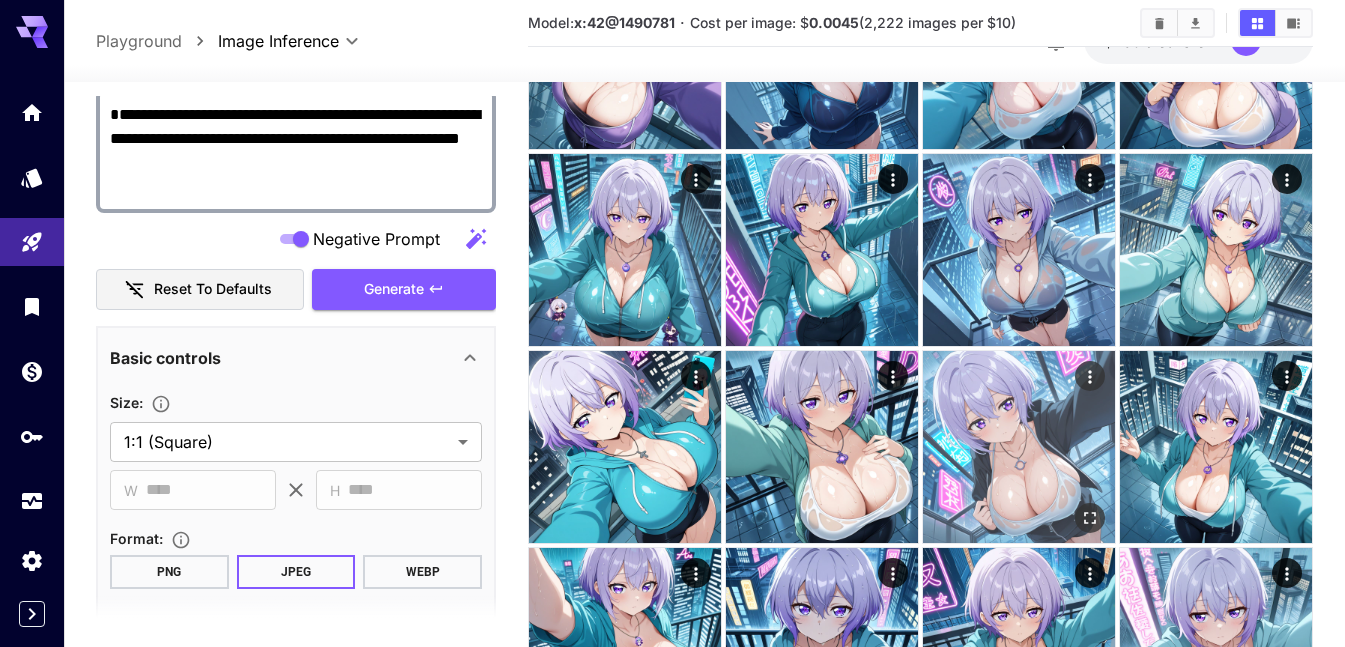 scroll, scrollTop: 600, scrollLeft: 0, axis: vertical 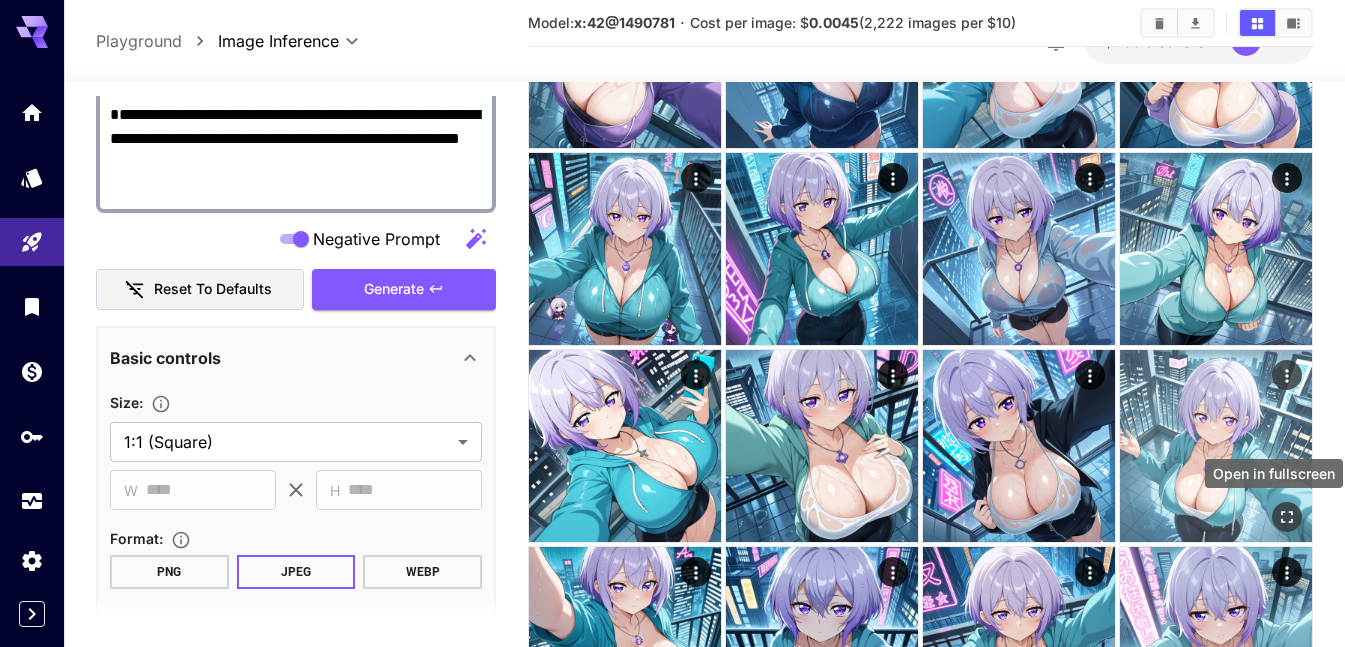 click at bounding box center [1287, 517] 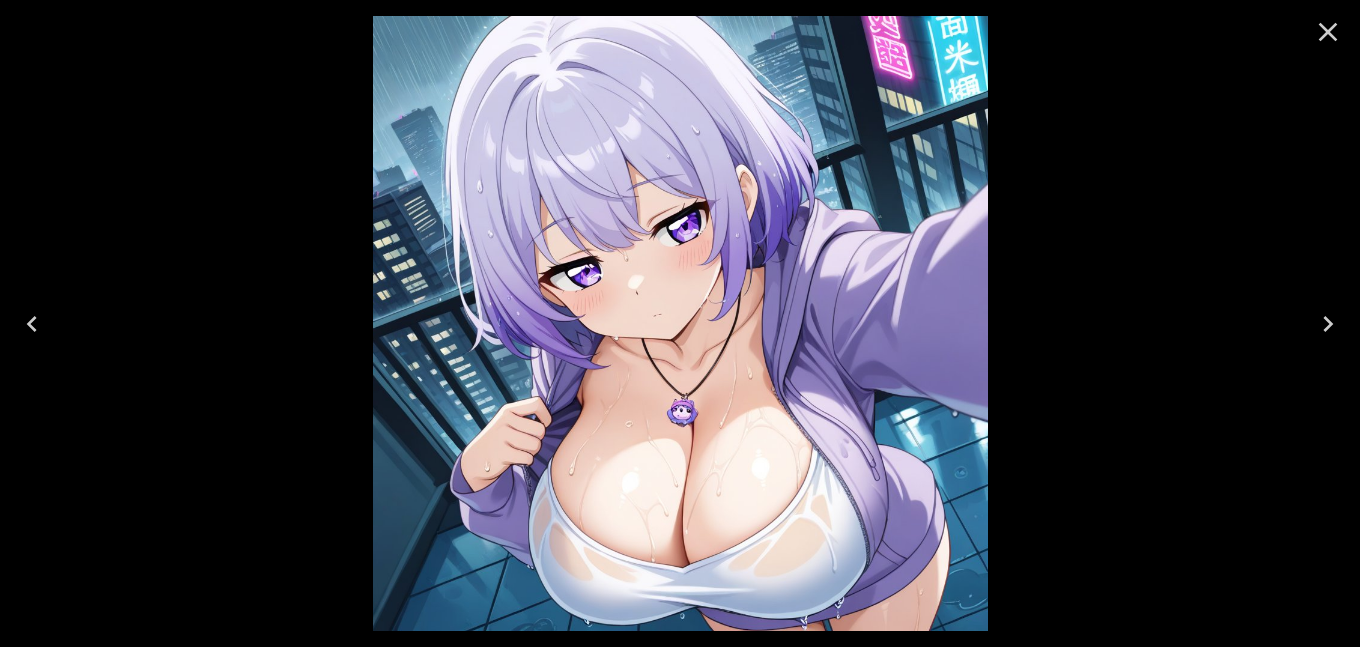 click 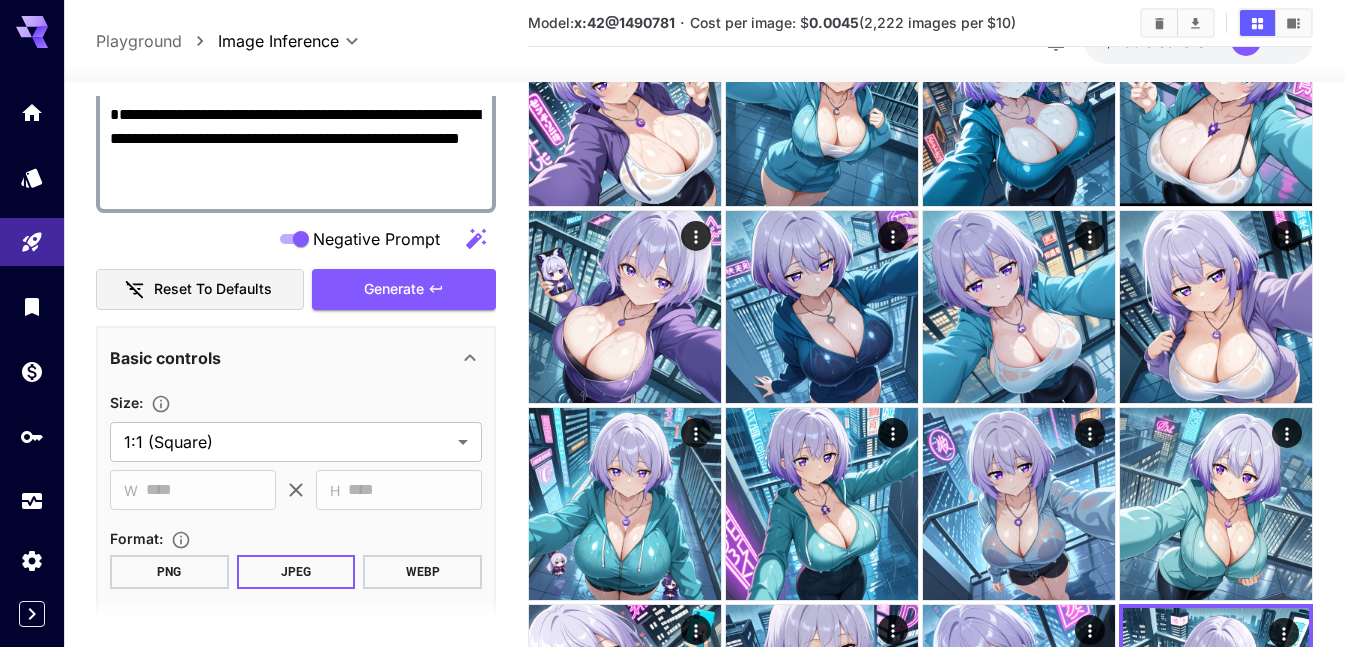 scroll, scrollTop: 0, scrollLeft: 0, axis: both 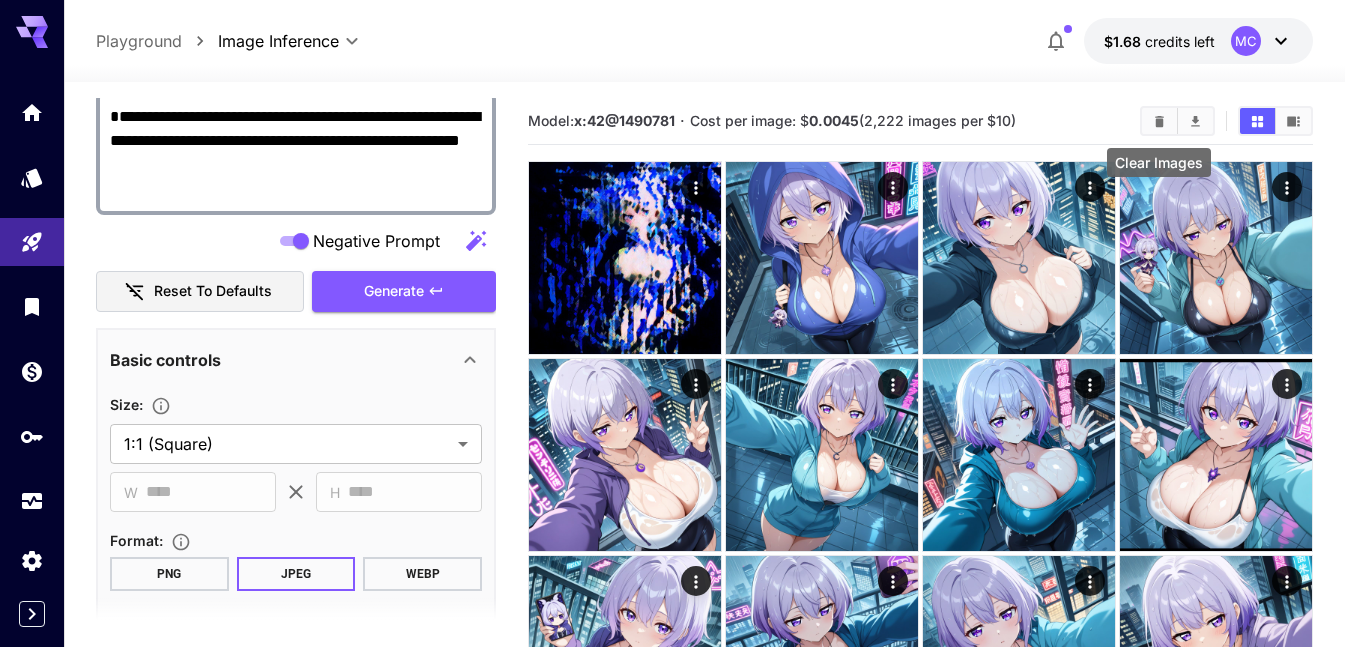click 